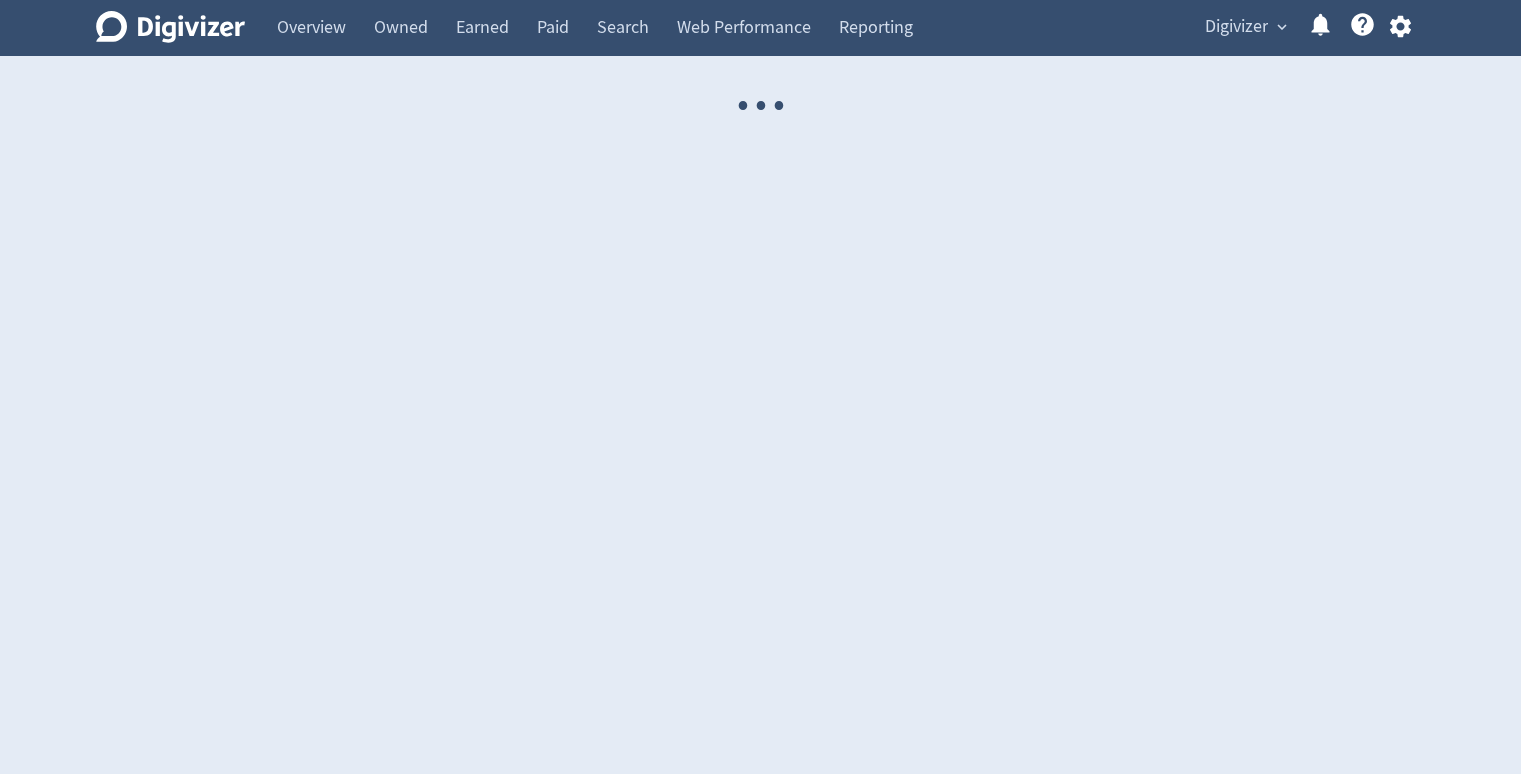 scroll, scrollTop: 0, scrollLeft: 0, axis: both 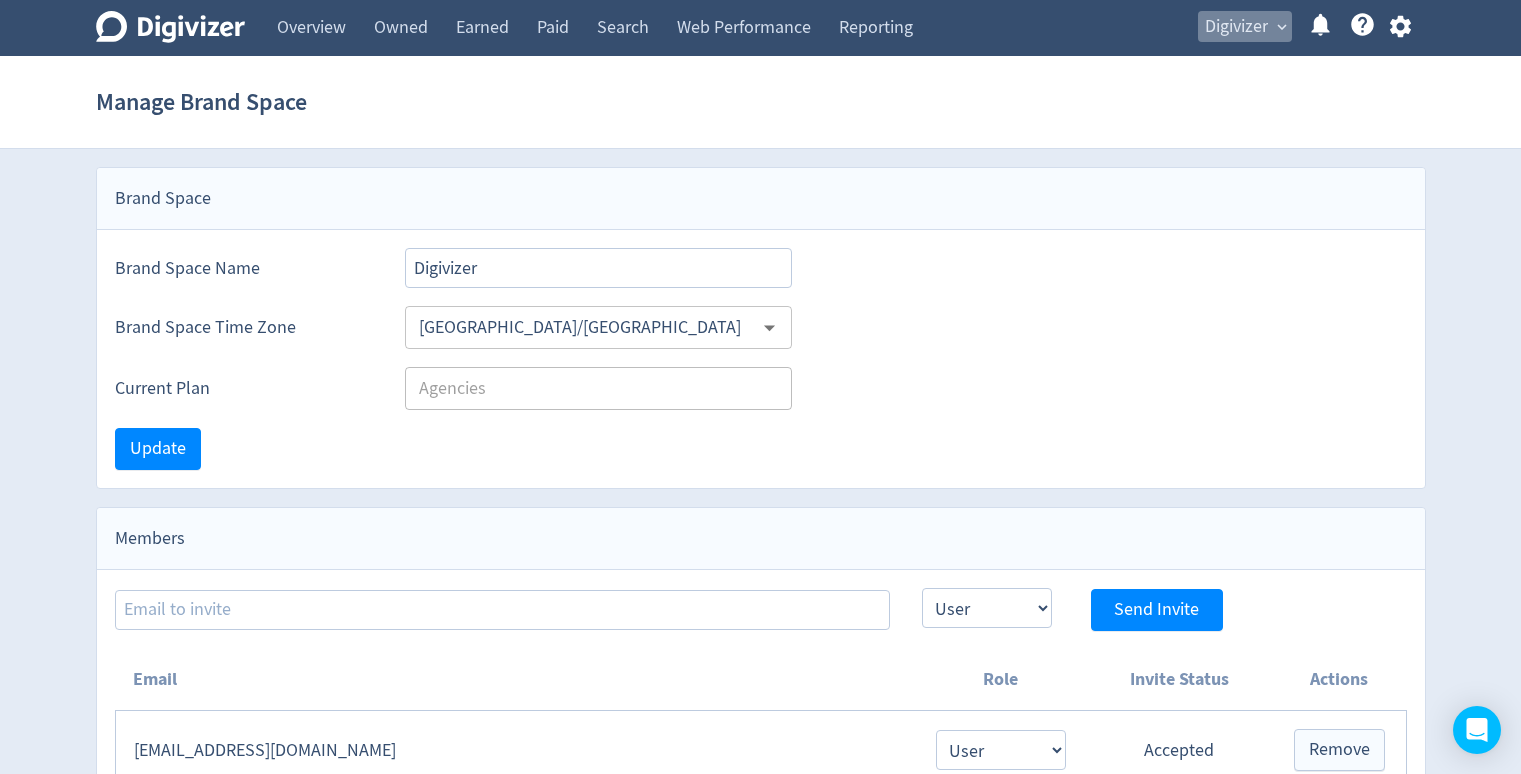 click on "Digivizer" at bounding box center [1236, 27] 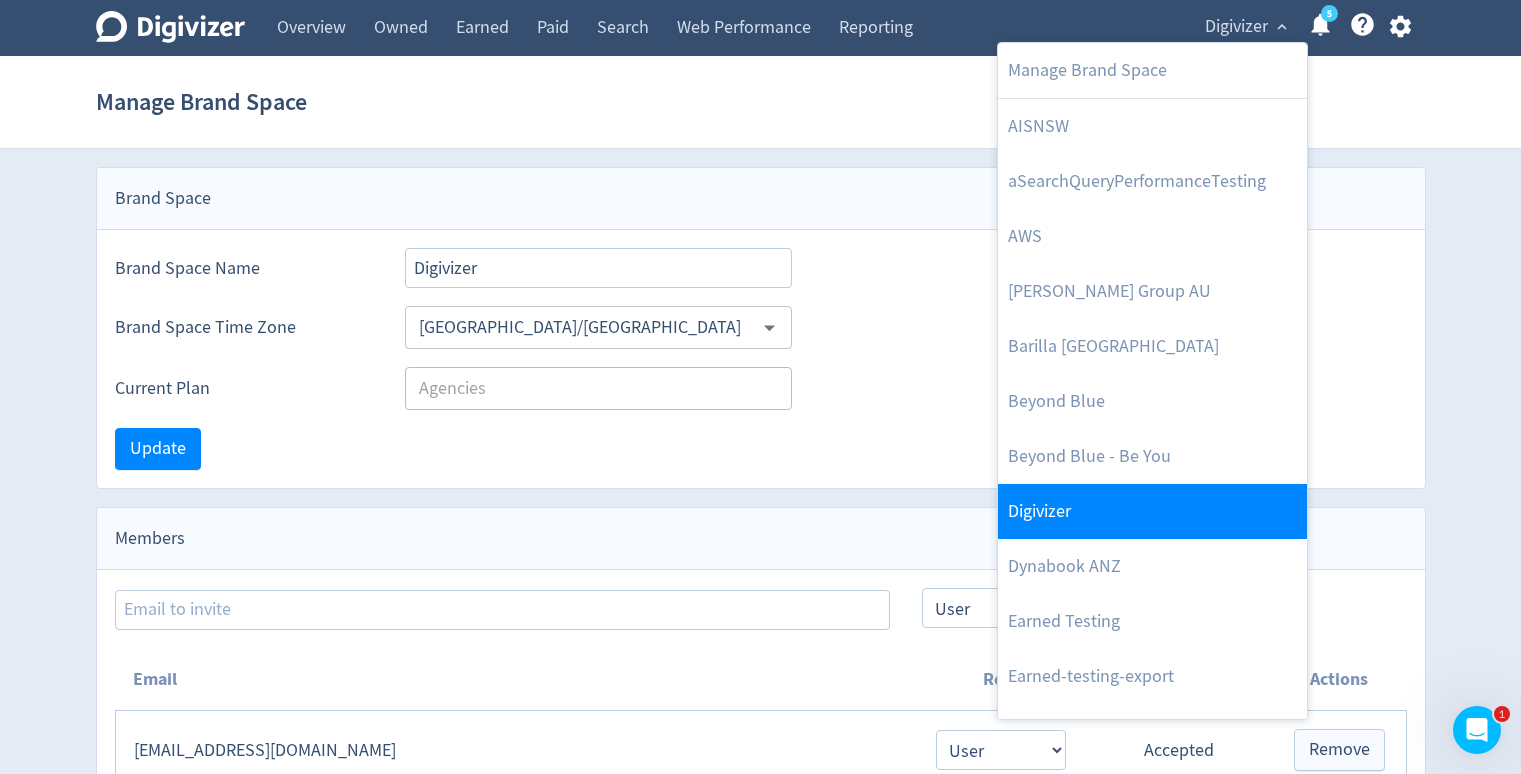 scroll, scrollTop: 0, scrollLeft: 0, axis: both 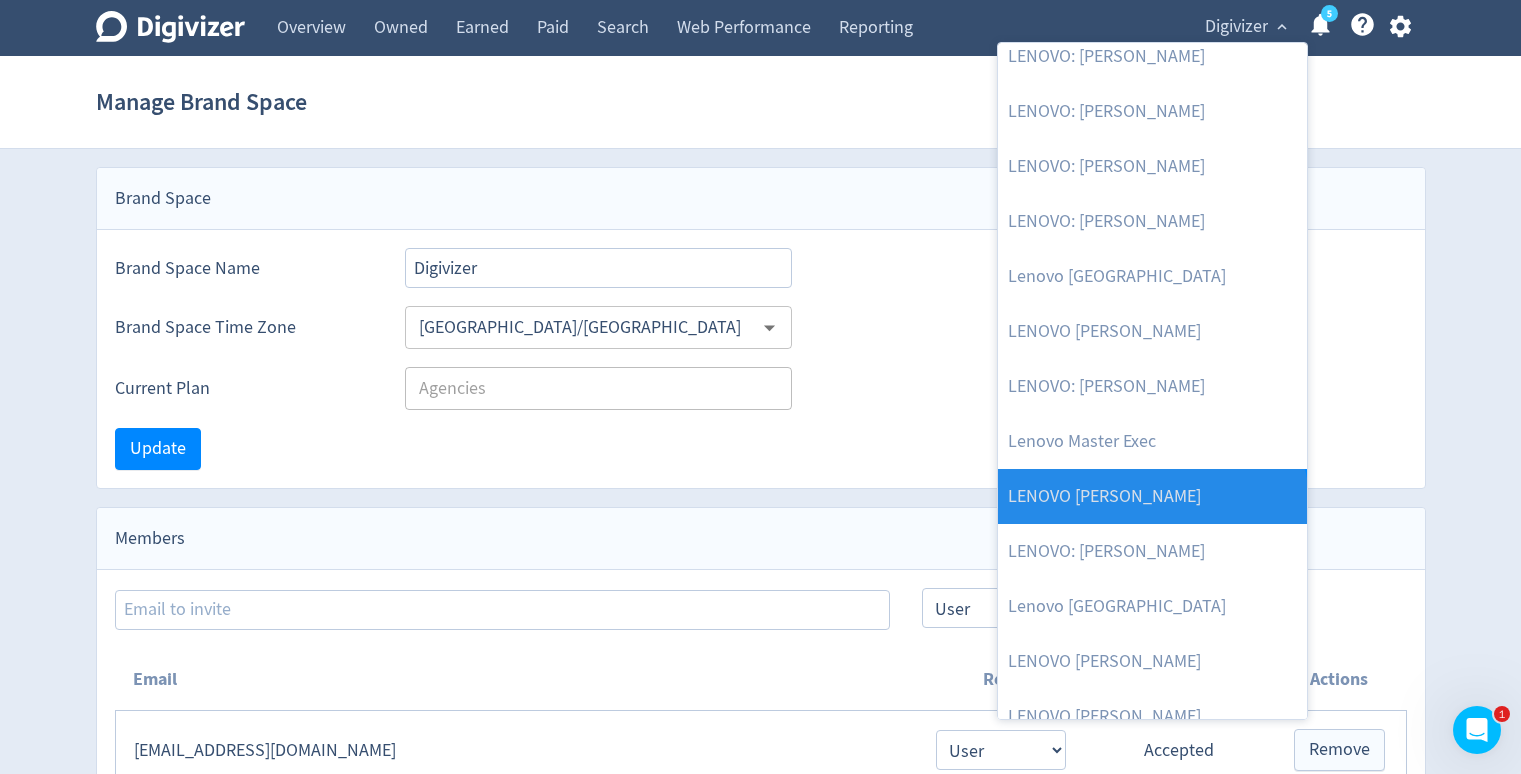 click on "LENOVO Matt Codrington" at bounding box center (1152, 496) 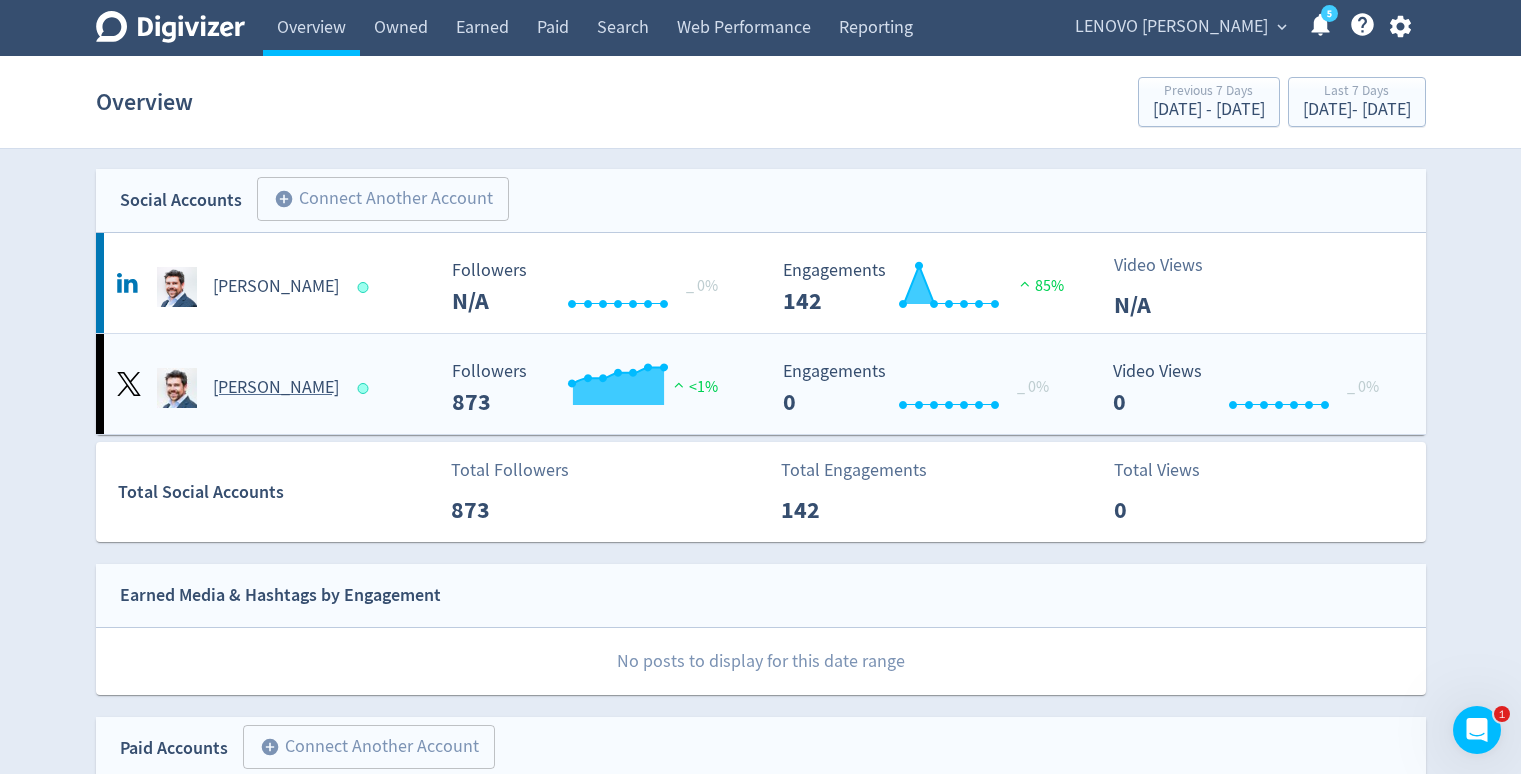 click 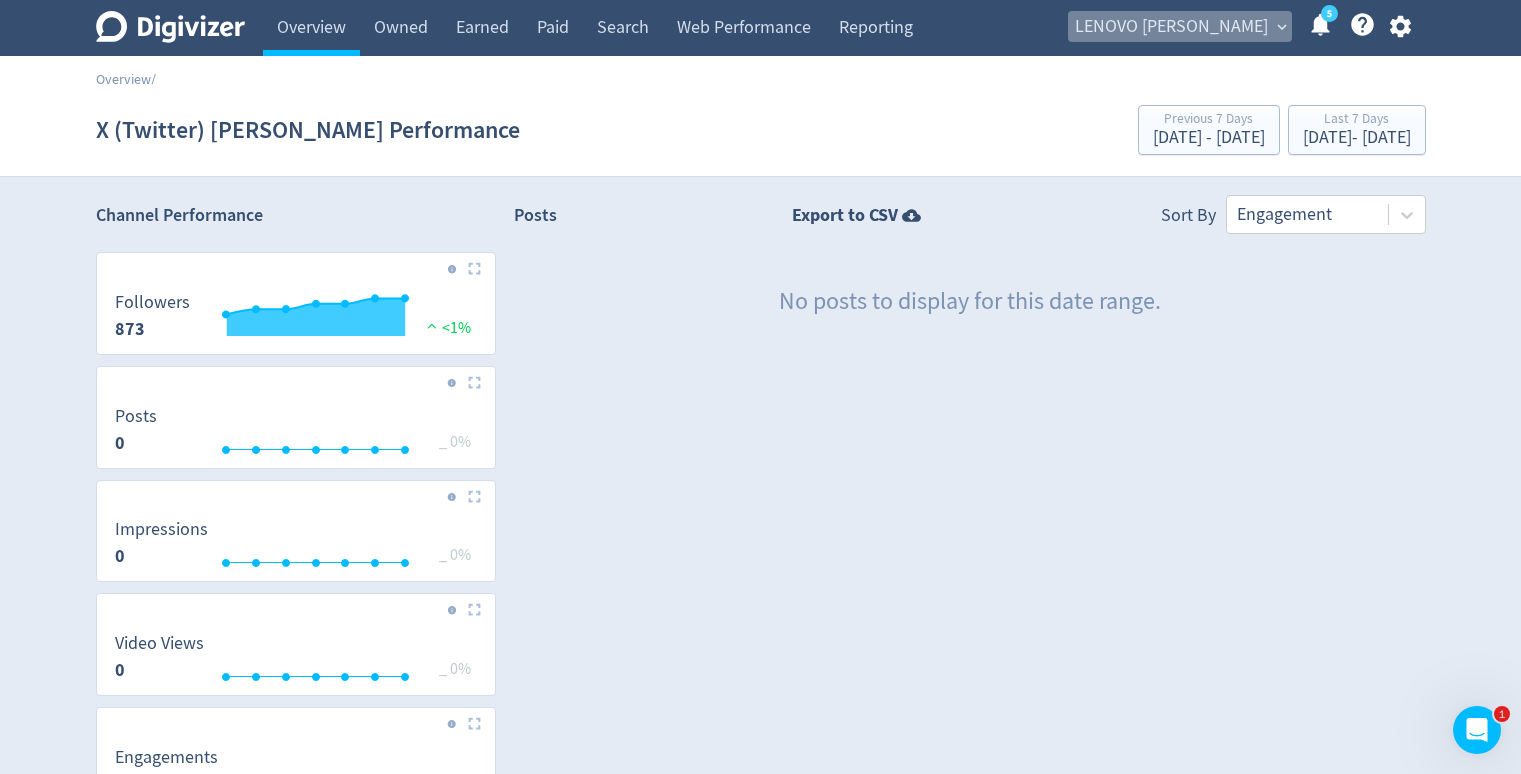 click on "LENOVO Matt Codrington" at bounding box center [1171, 27] 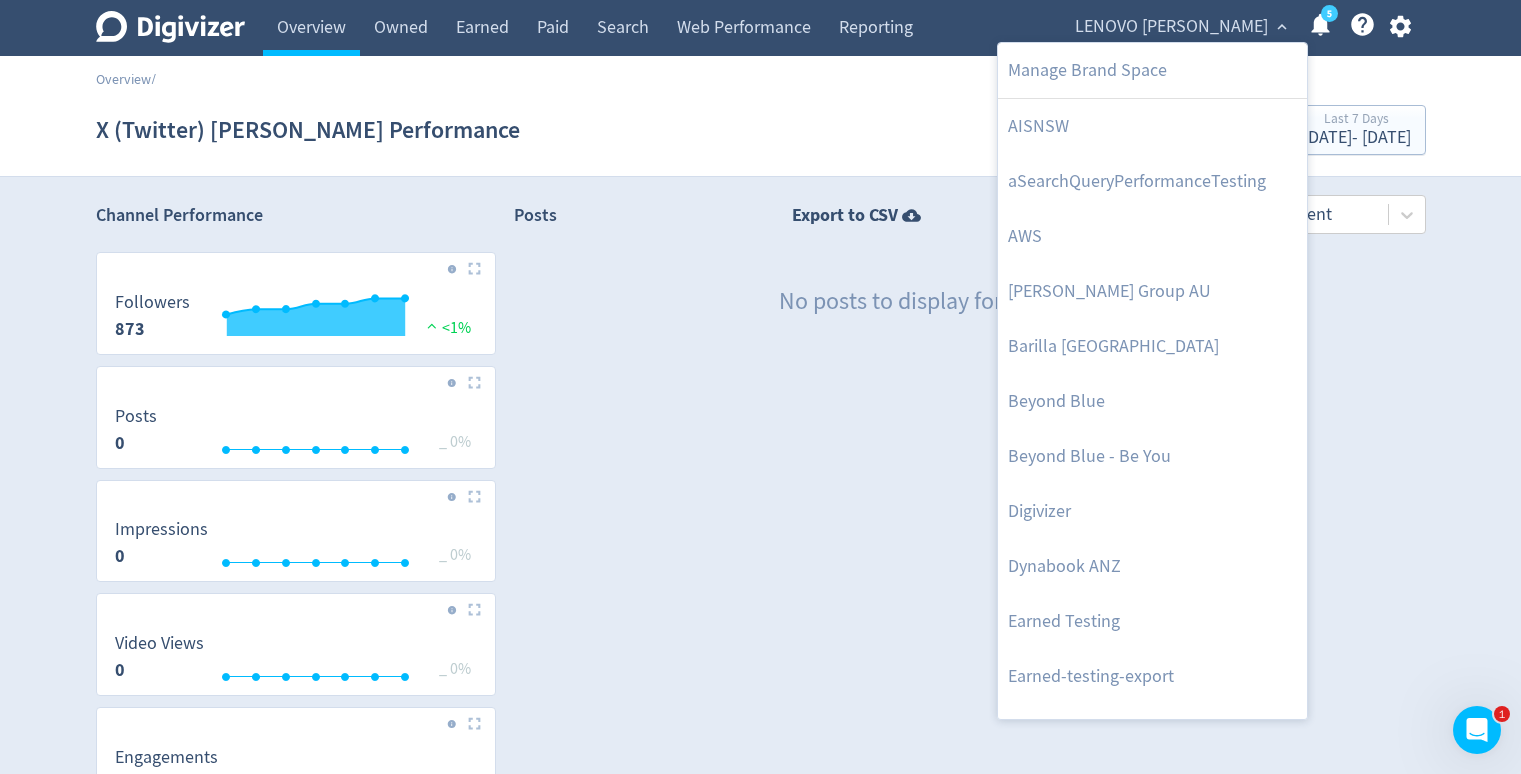 click at bounding box center (760, 387) 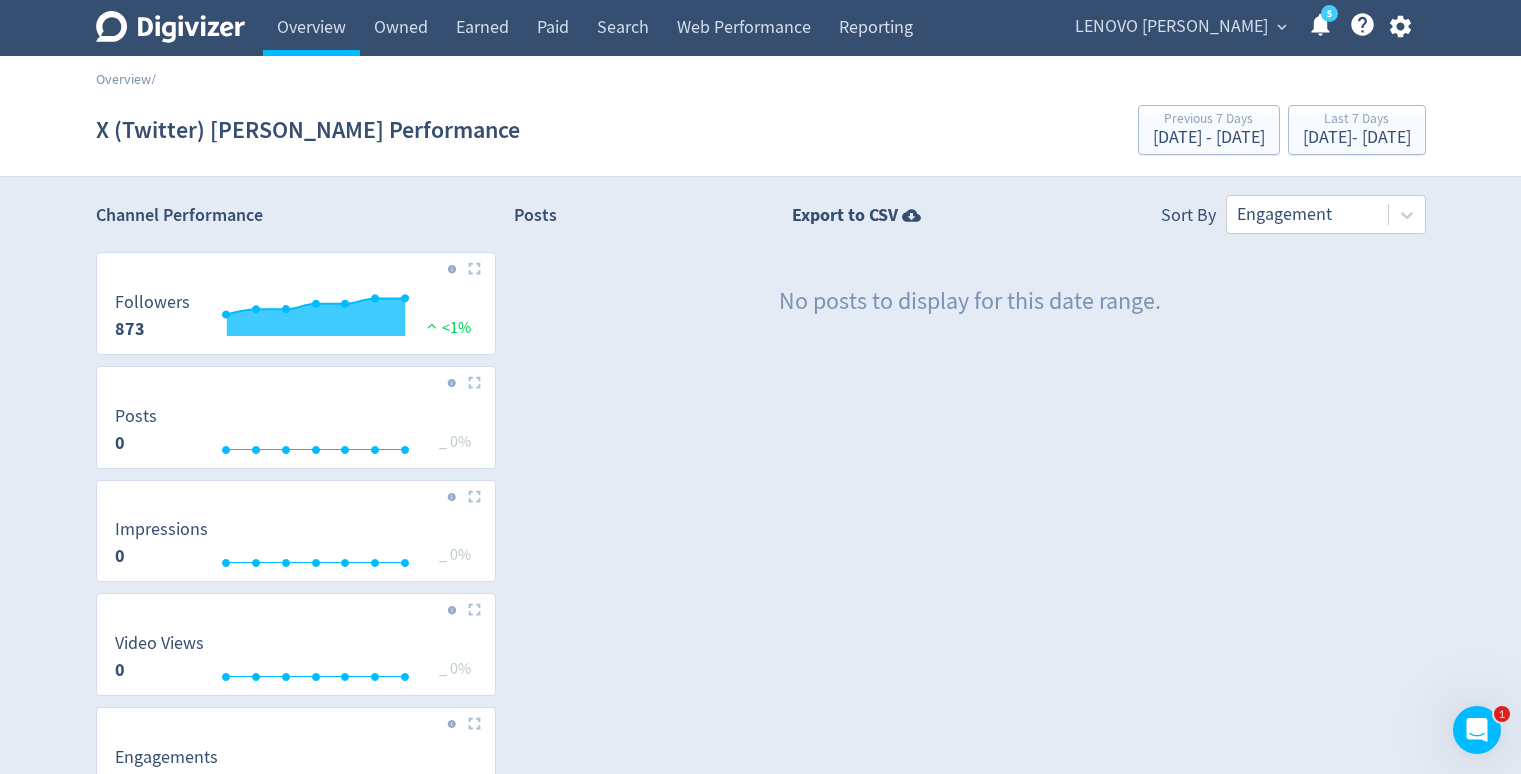 click on "Overview" at bounding box center [311, 28] 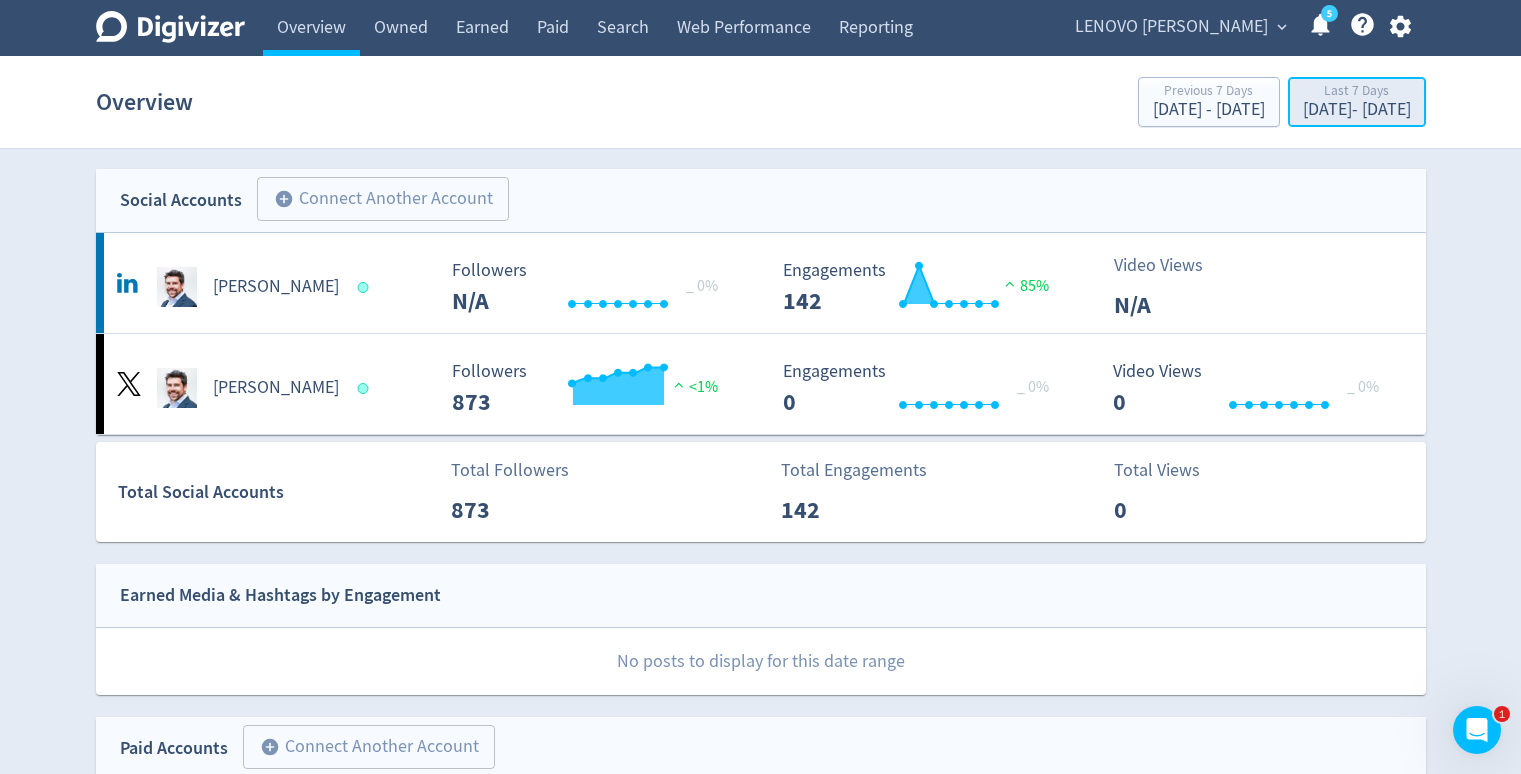 click on "Last 7 Days" at bounding box center (1357, 92) 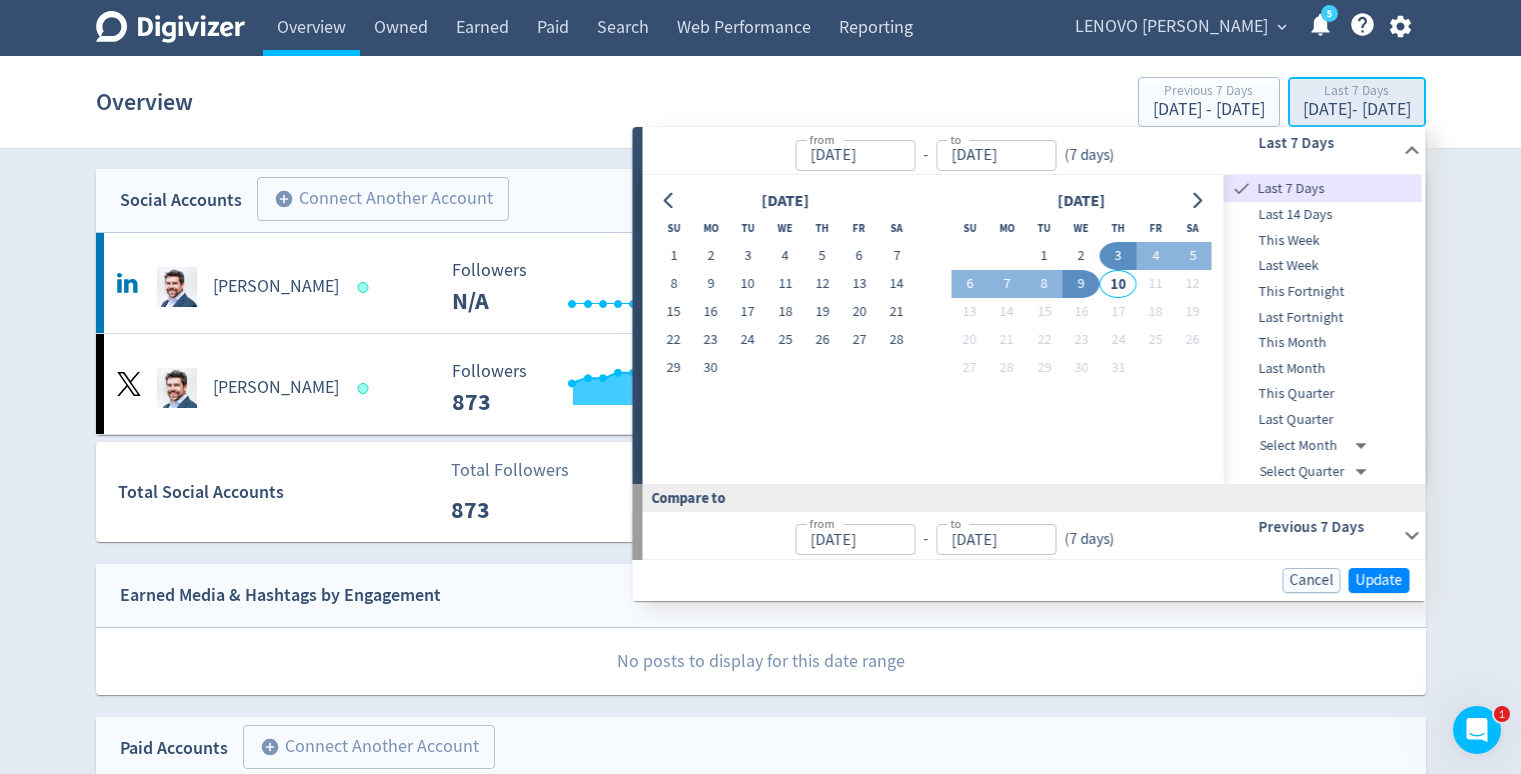 type on "[DATE]" 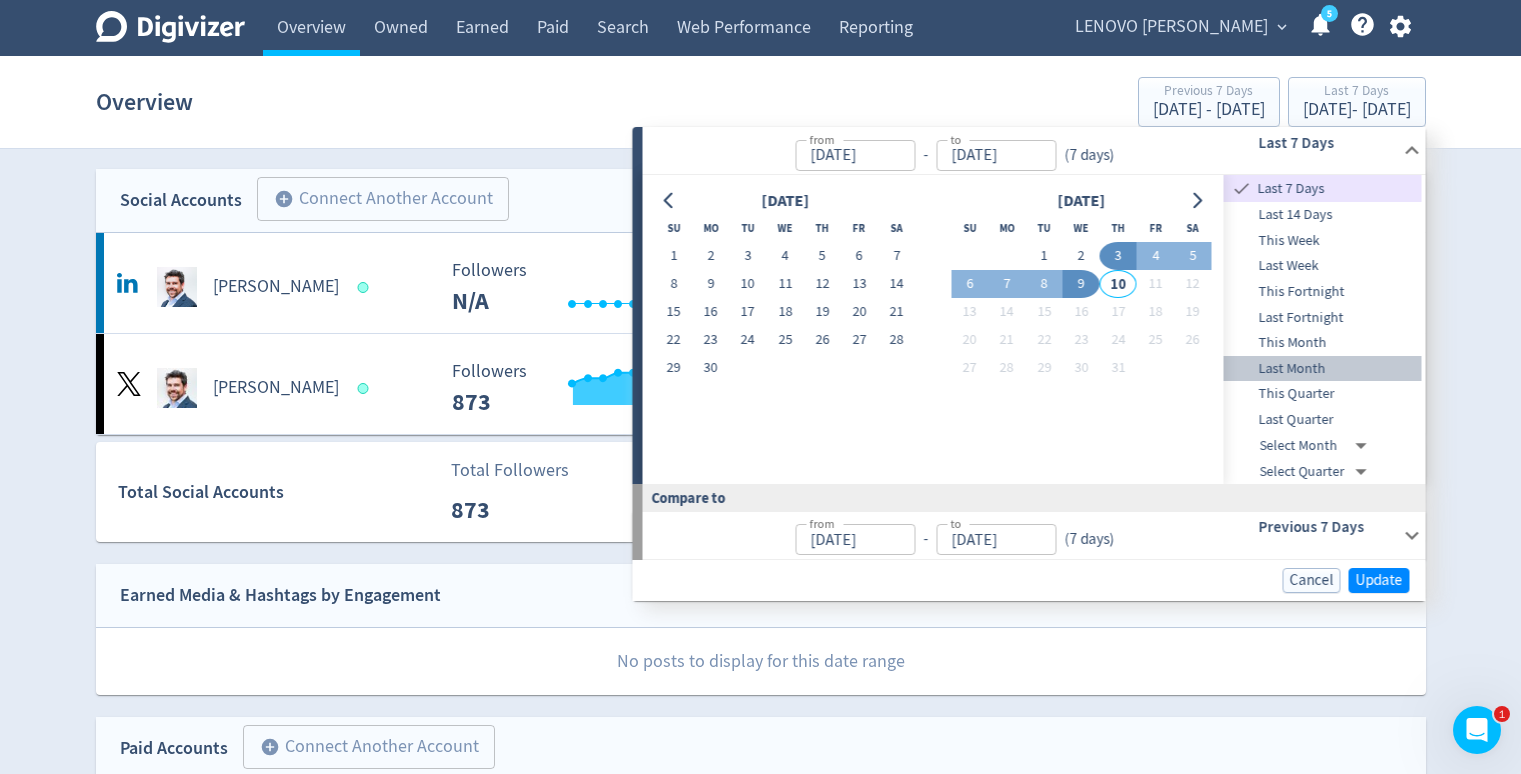 click on "Last Month" at bounding box center [1323, 369] 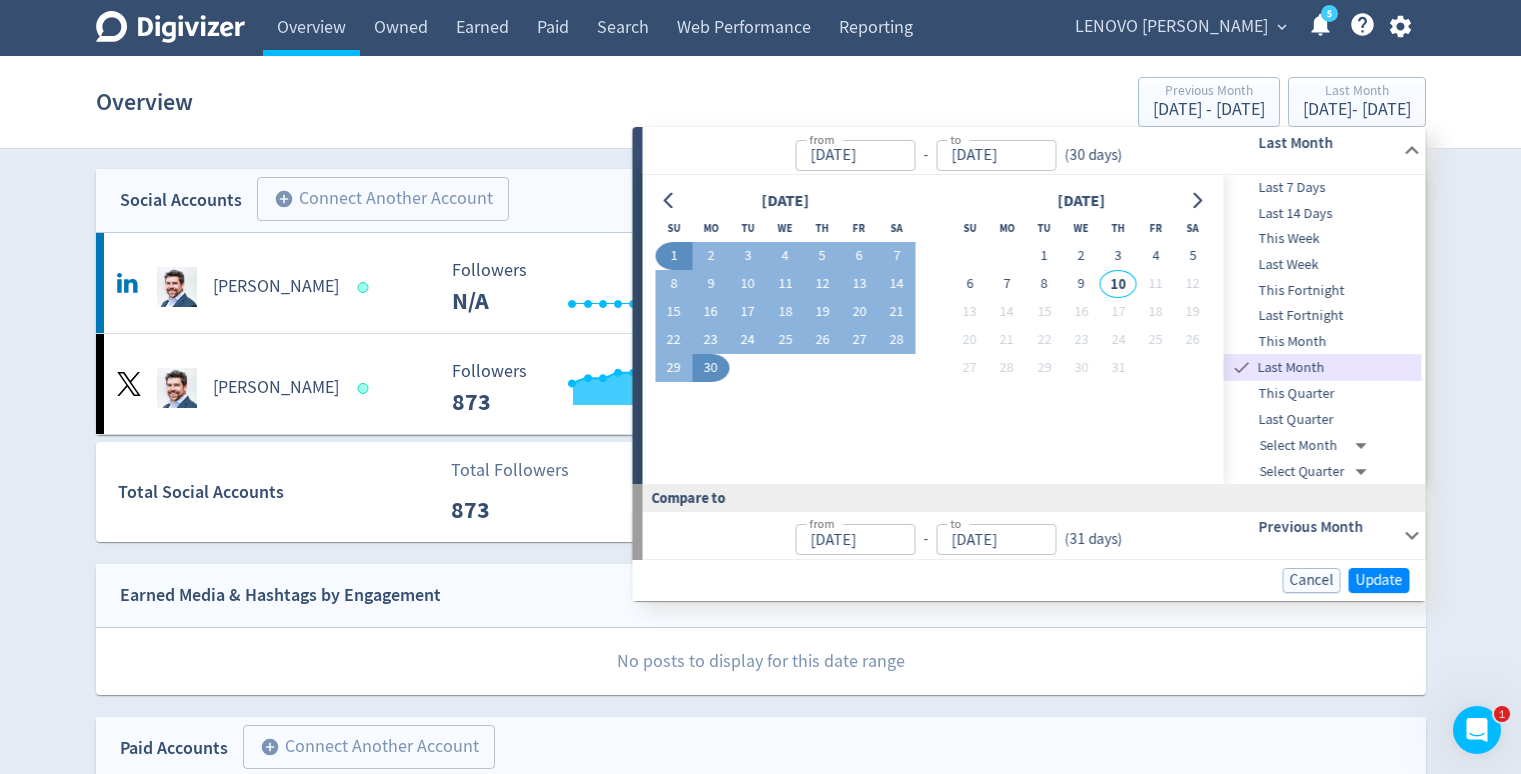 type on "Jun 01, 2025" 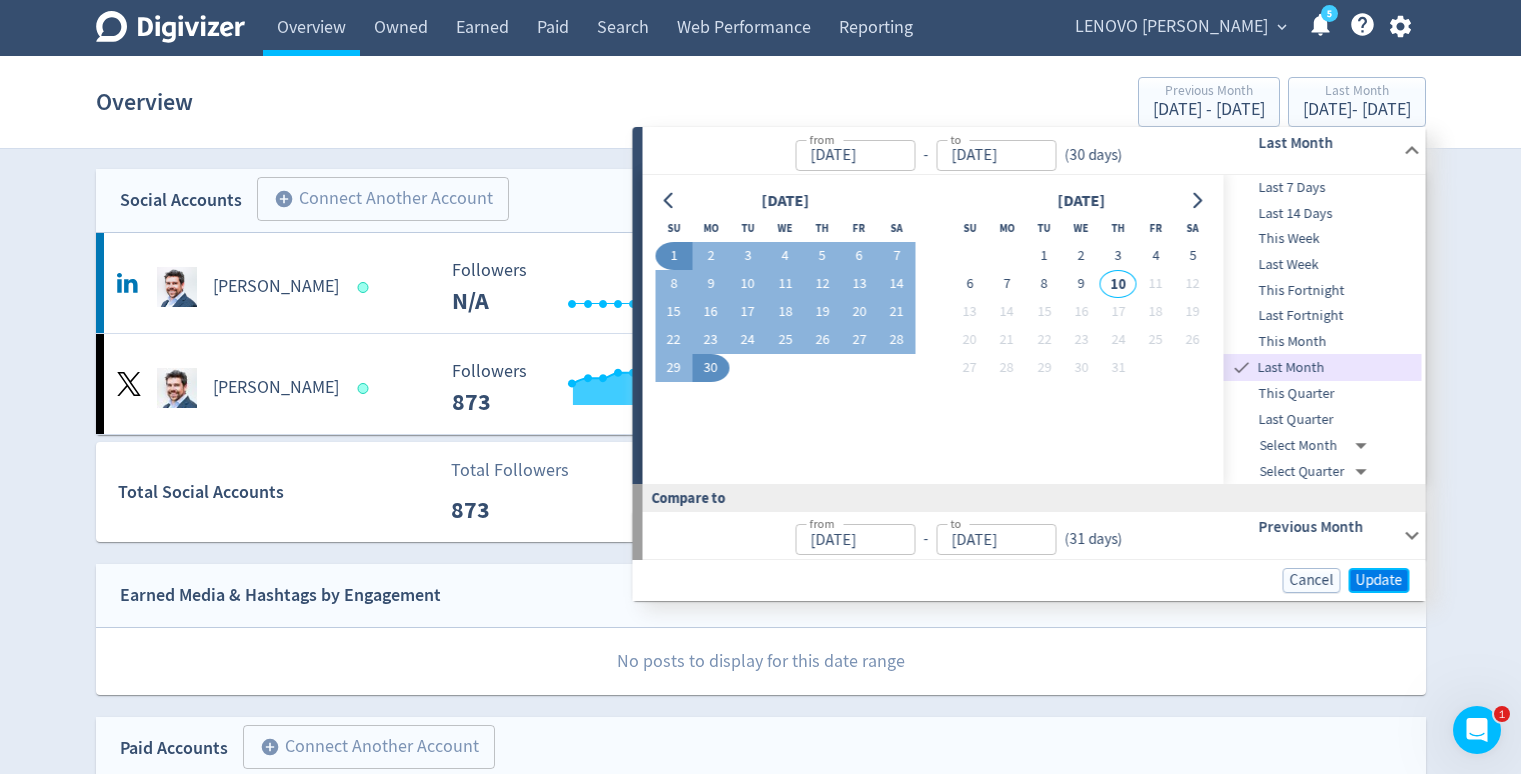 click on "Update" at bounding box center [1379, 580] 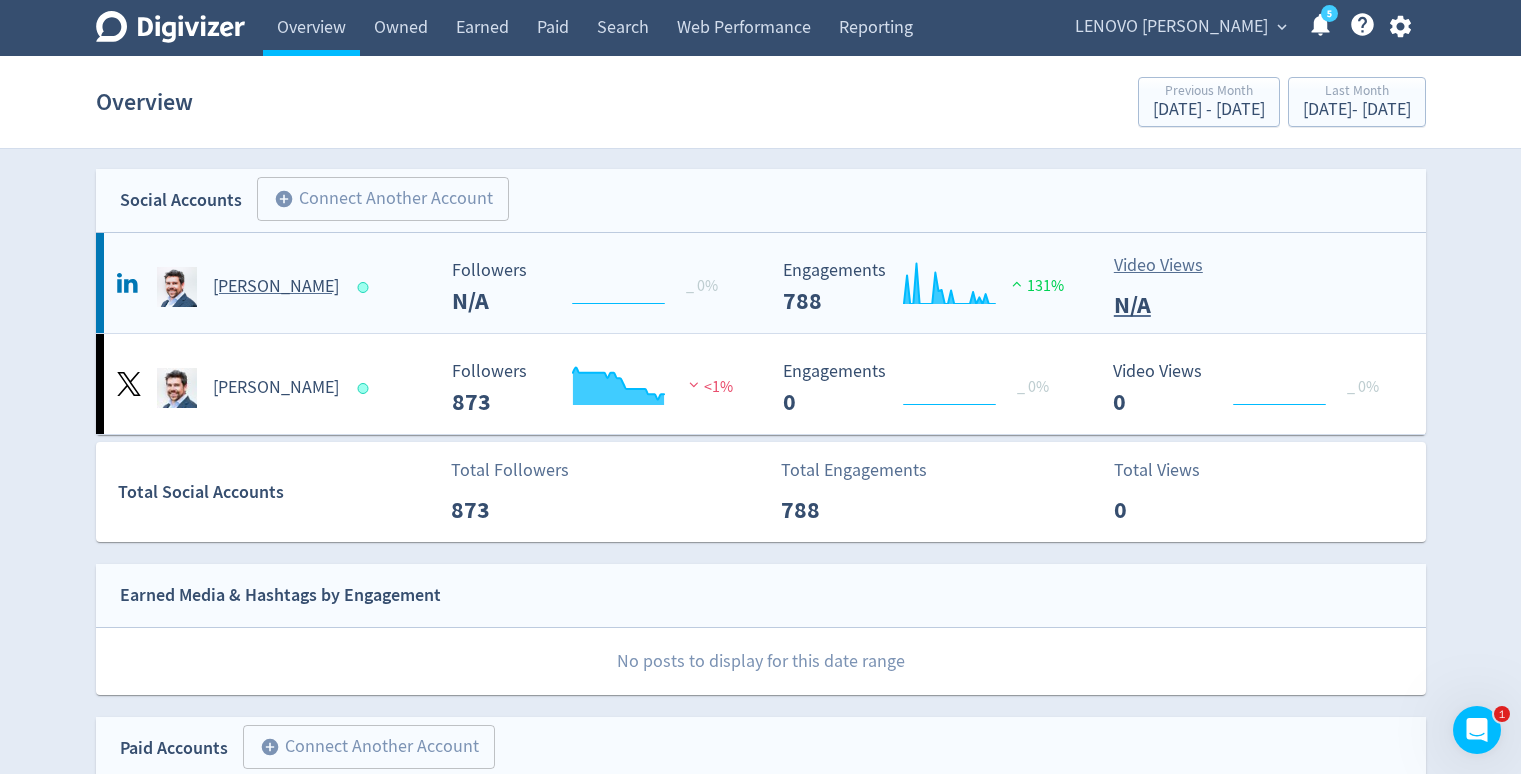 click on "Video Views N/A" at bounding box center [1264, 287] 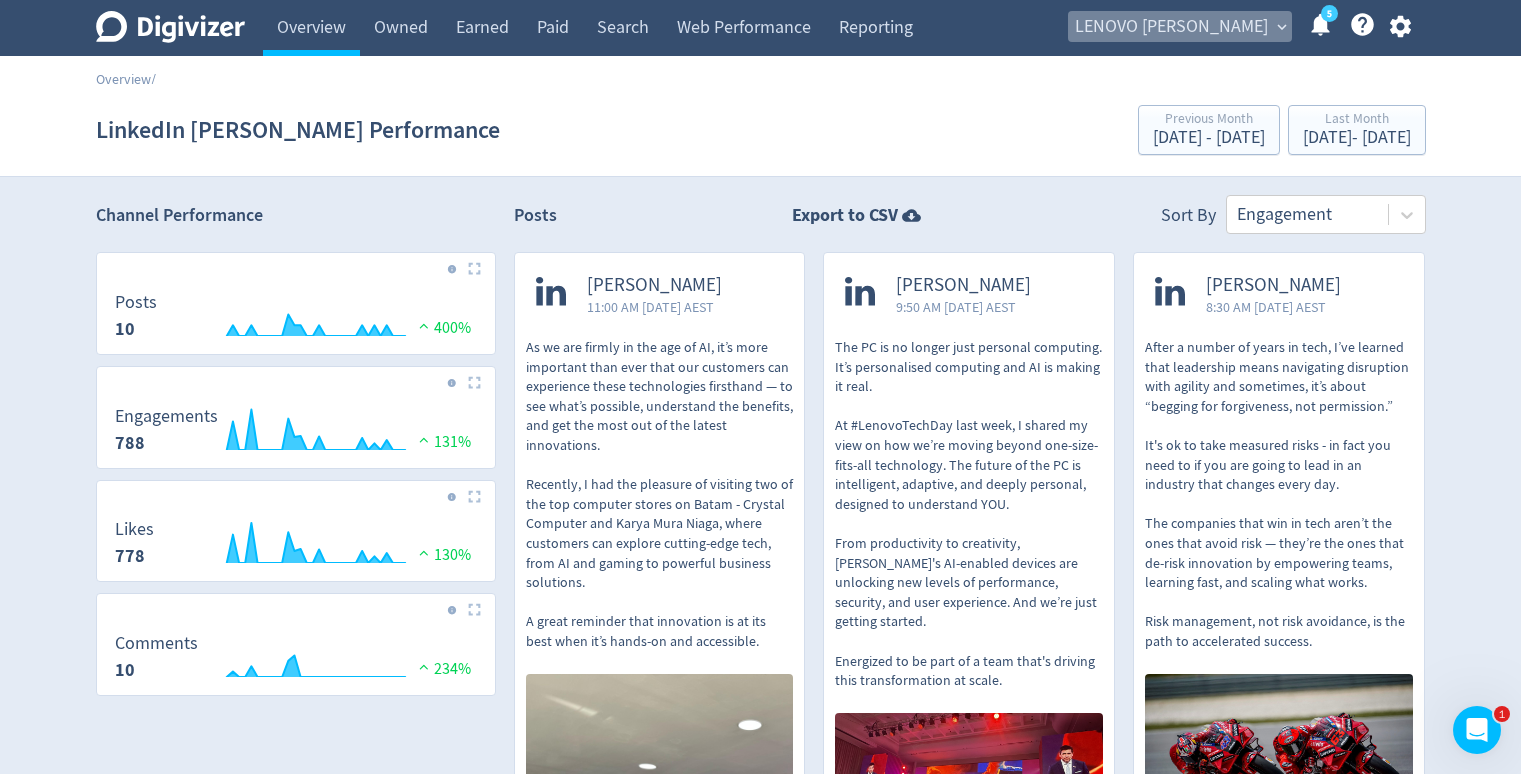 click on "LENOVO Matt Codrington expand_more" at bounding box center (1180, 27) 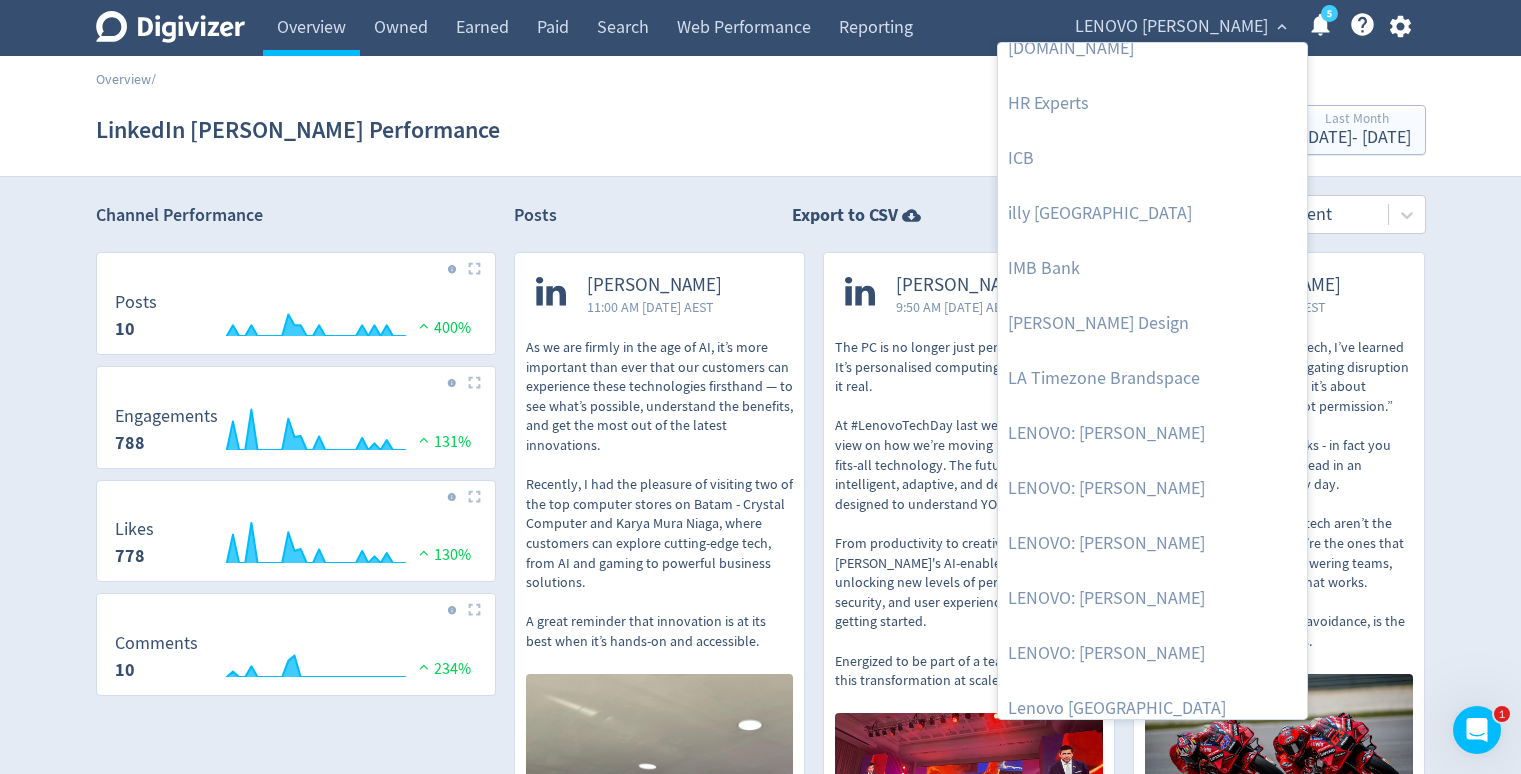 scroll, scrollTop: 959, scrollLeft: 0, axis: vertical 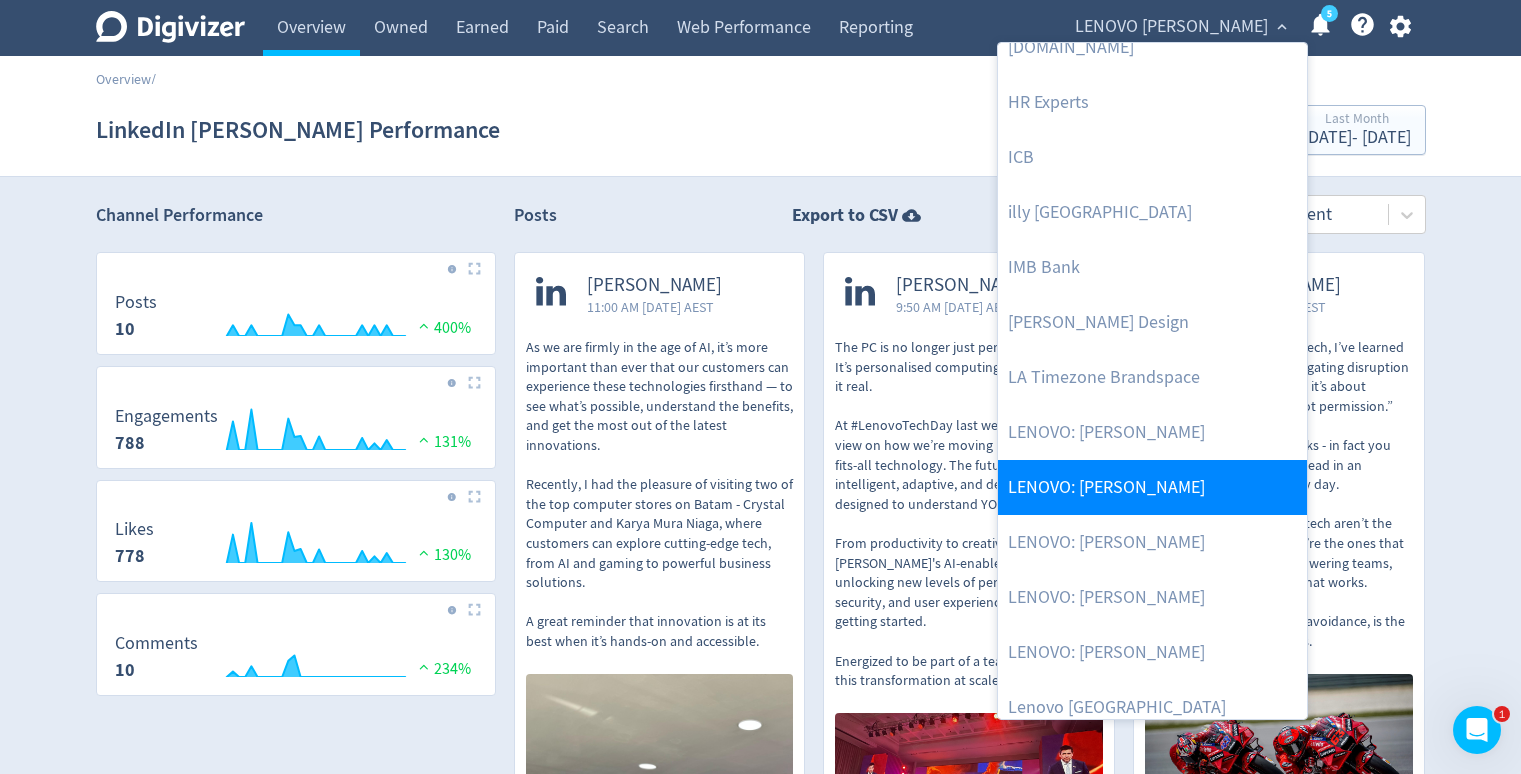 click on "LENOVO: Dilip Bhatia" at bounding box center [1152, 487] 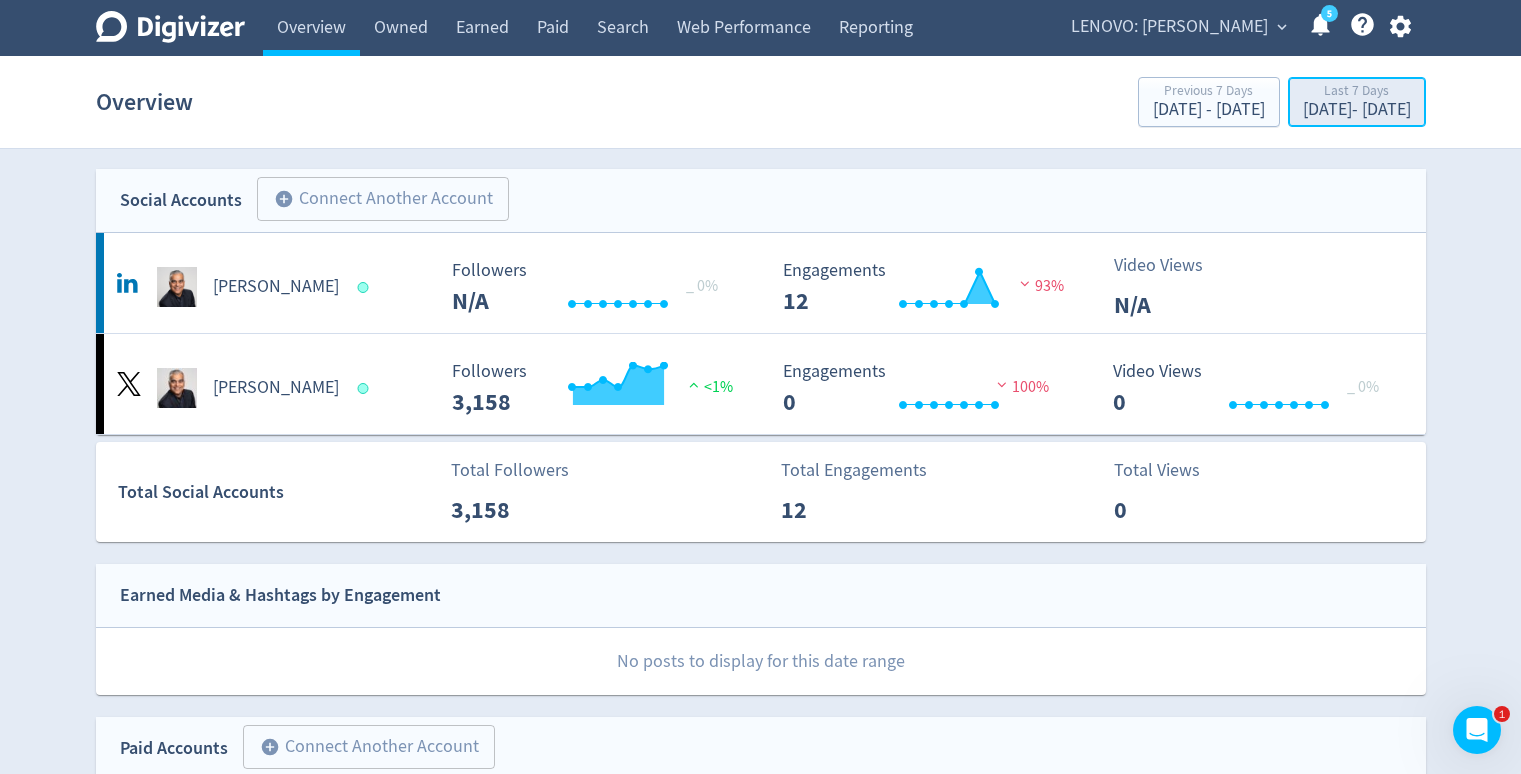 click on "[DATE]  -   [DATE]" at bounding box center (1357, 110) 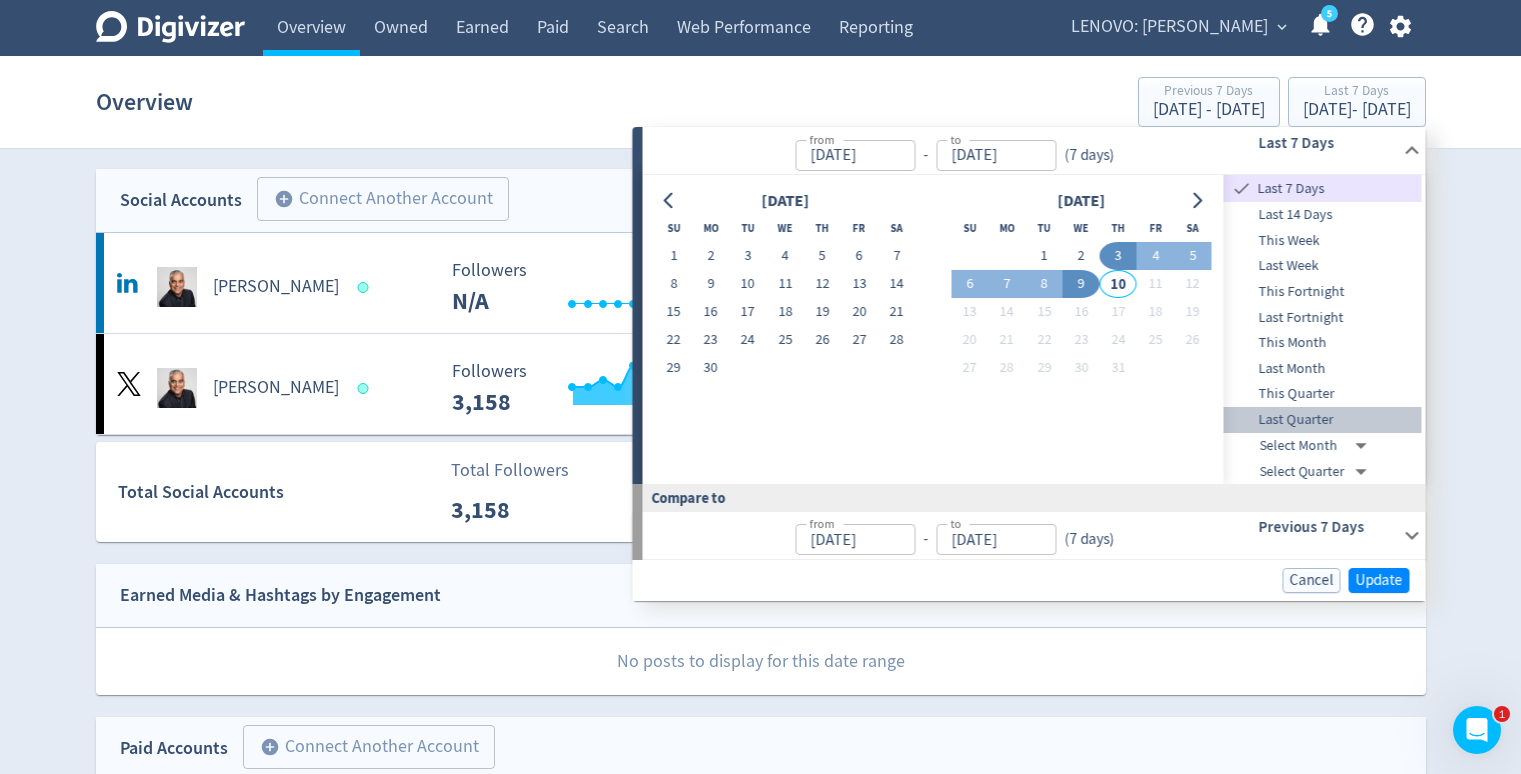click on "Last Quarter" at bounding box center [1323, 420] 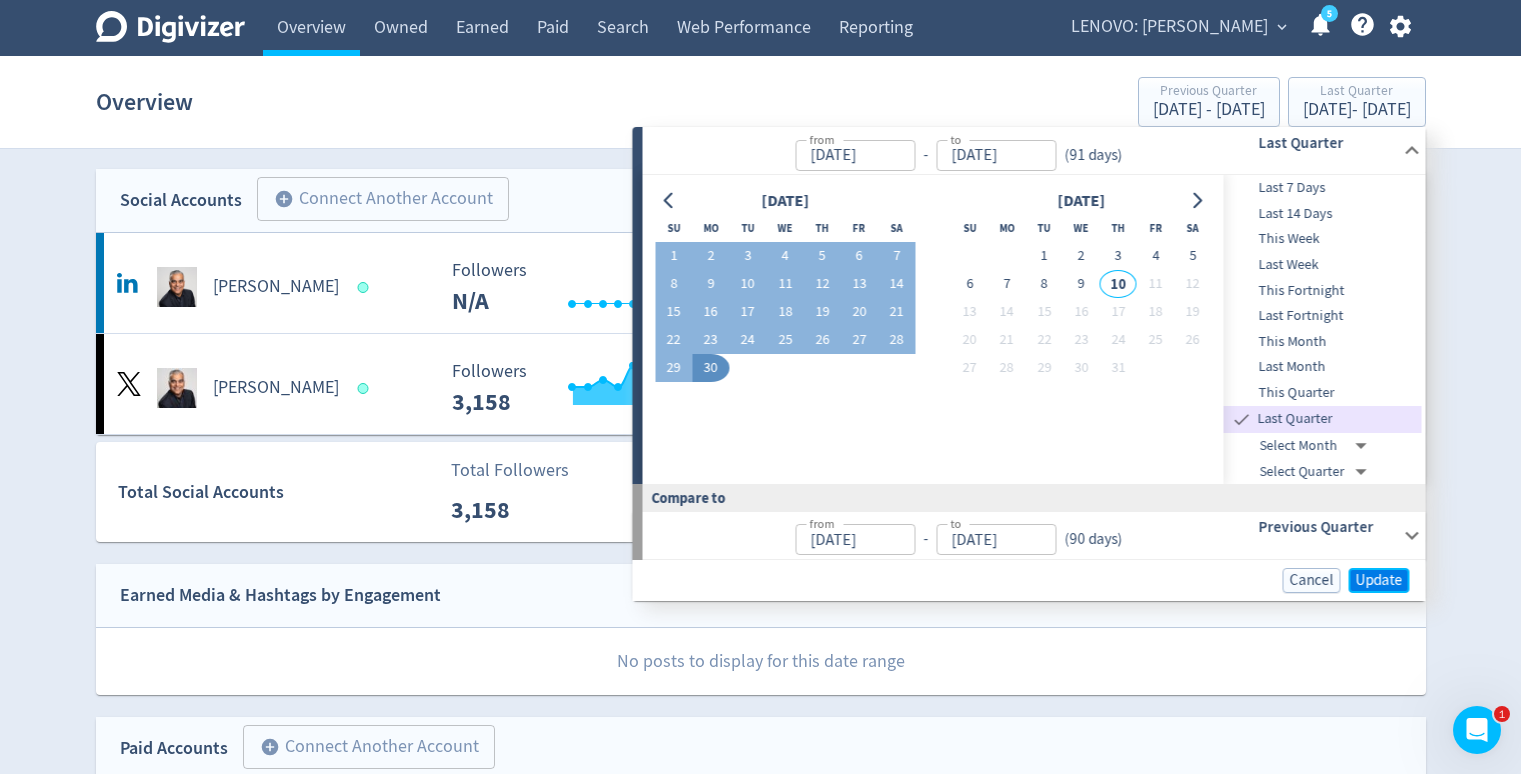 click on "Update" at bounding box center (1379, 580) 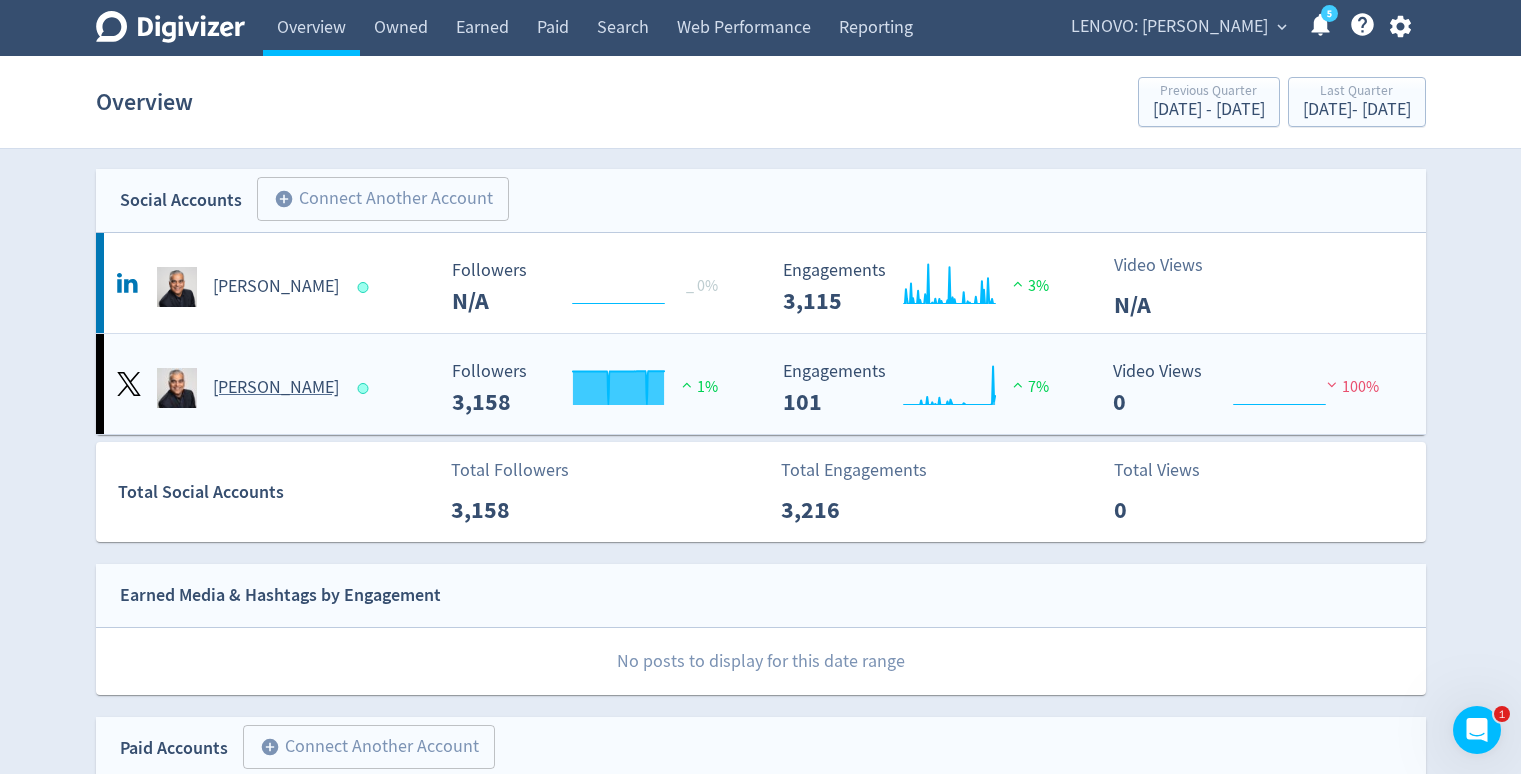 click at bounding box center (362, 388) 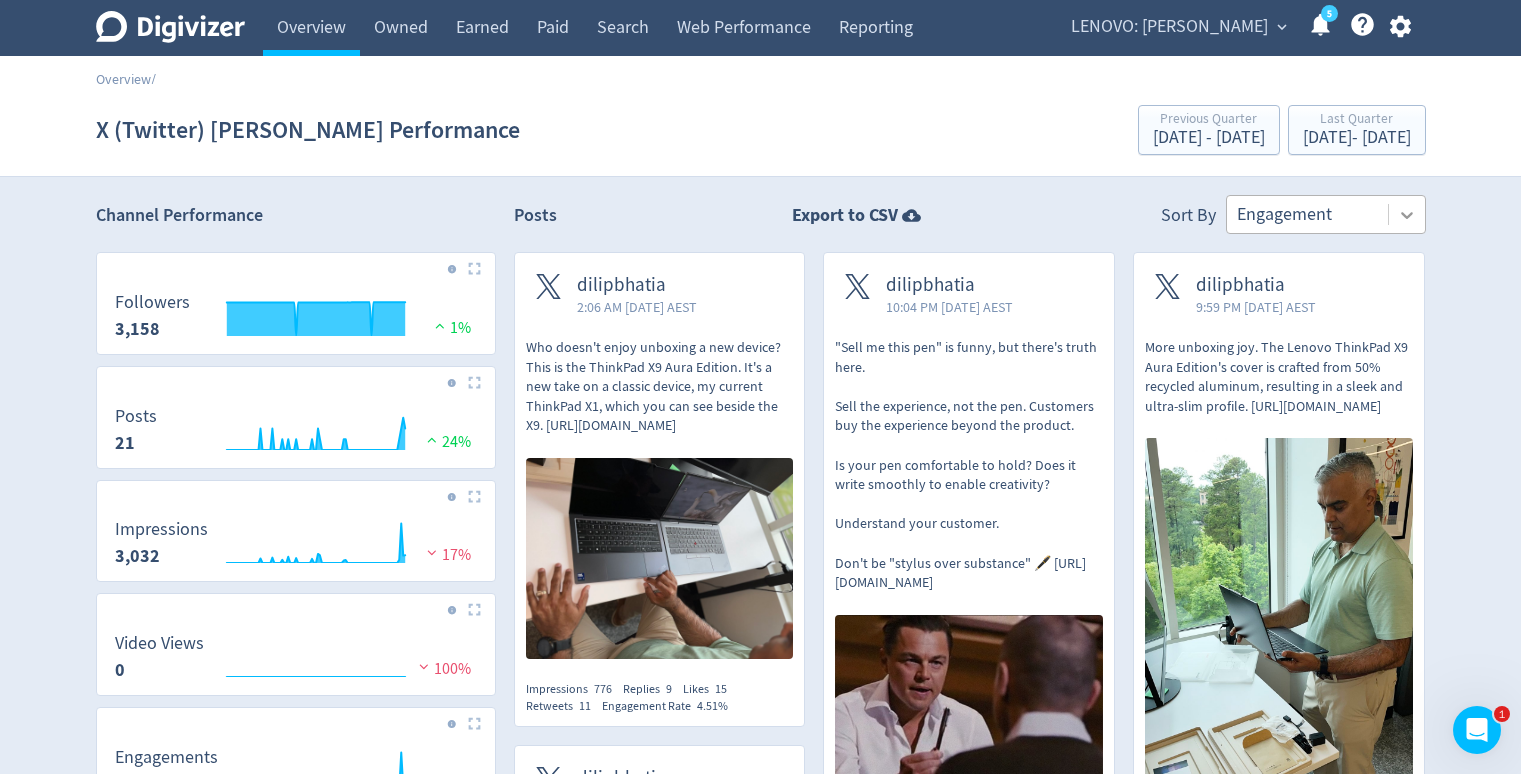click 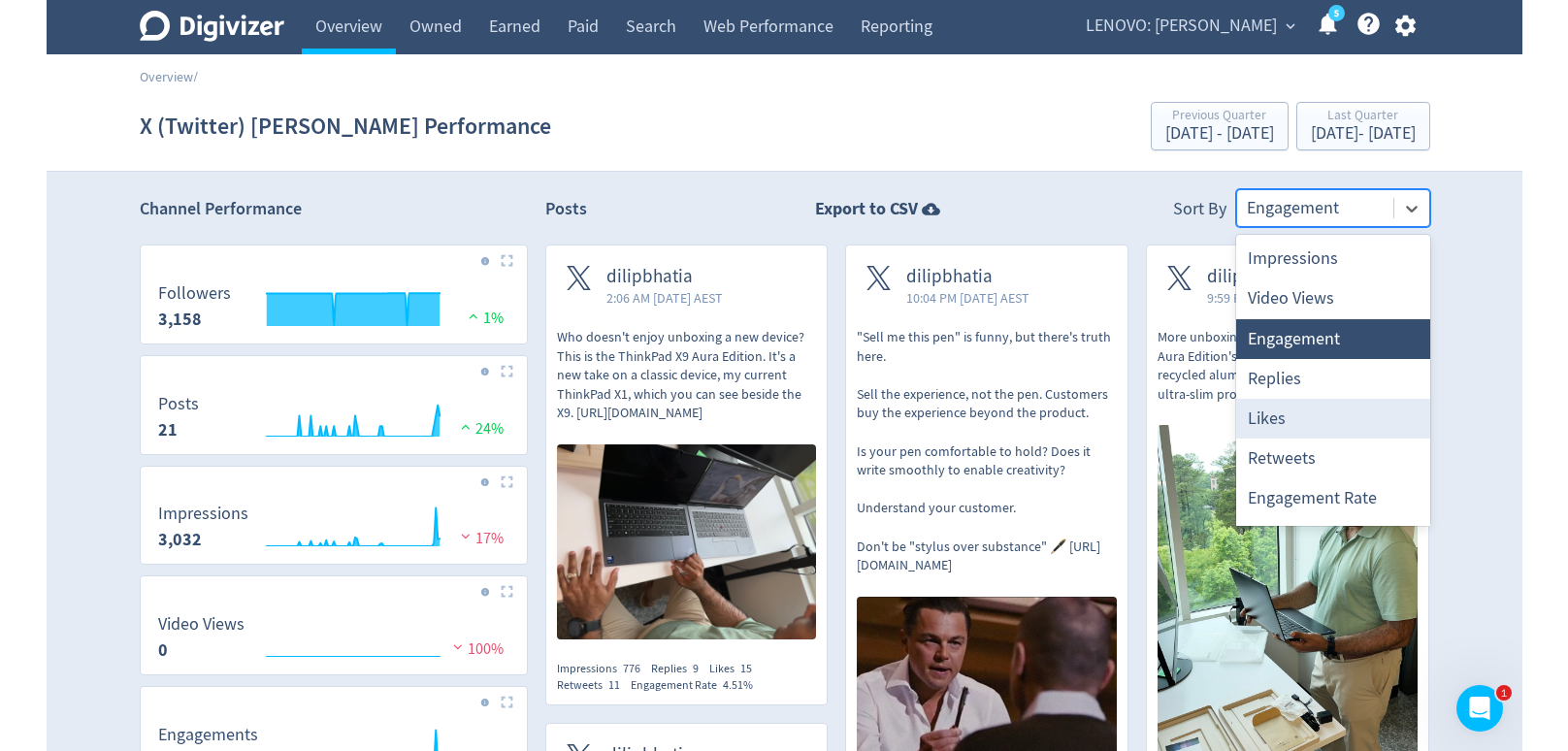 scroll, scrollTop: 36, scrollLeft: 0, axis: vertical 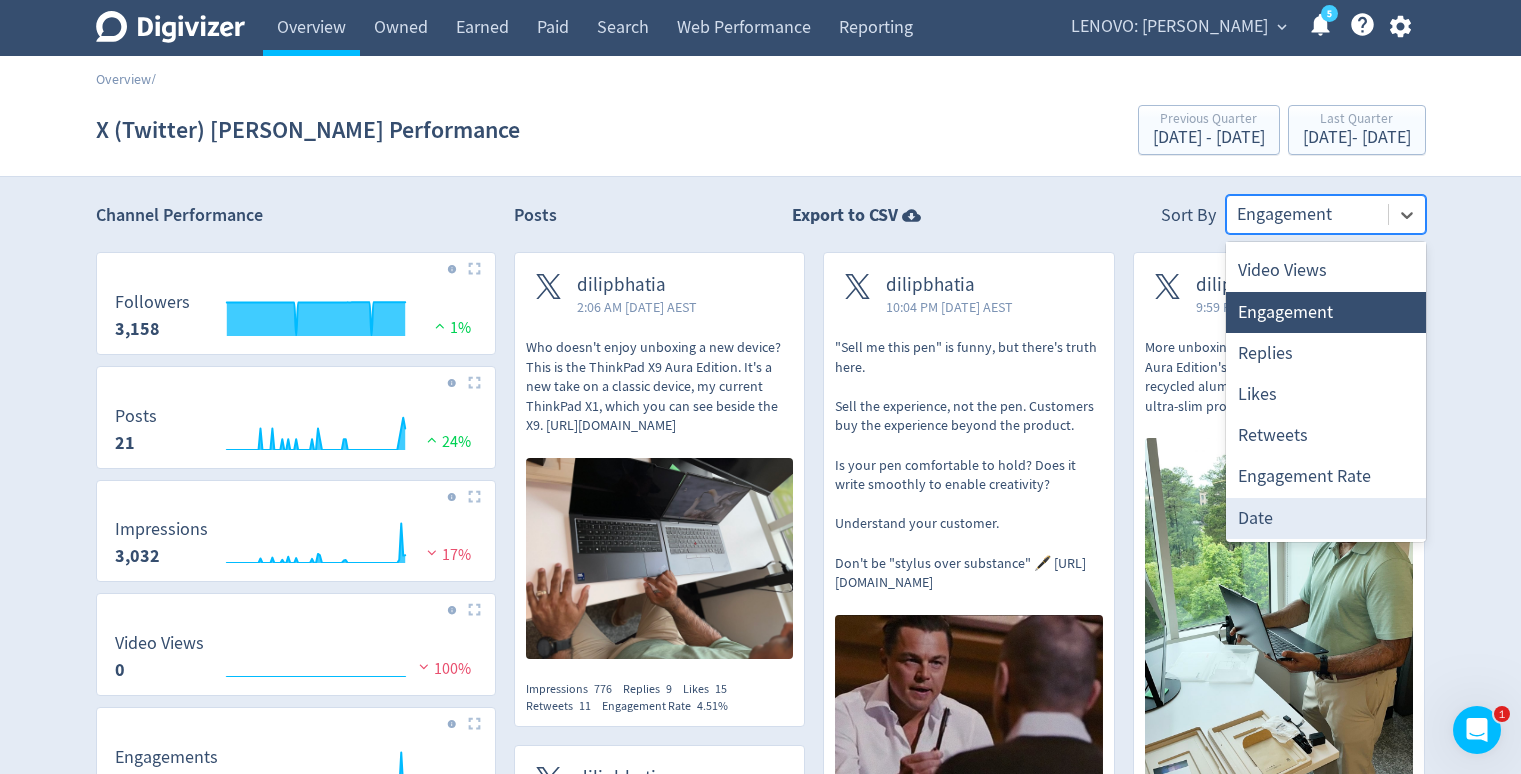 click on "Date" at bounding box center (1326, 518) 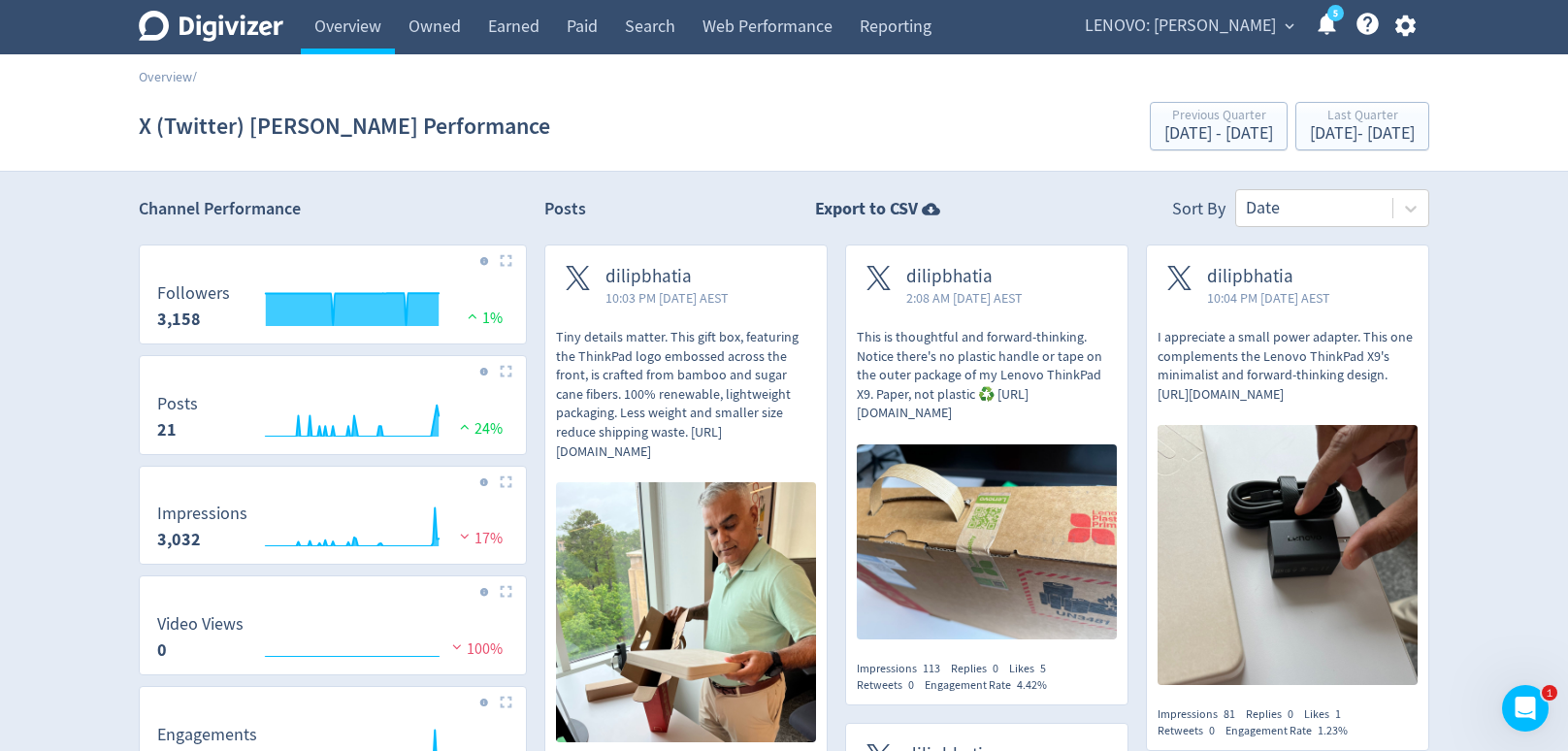 click 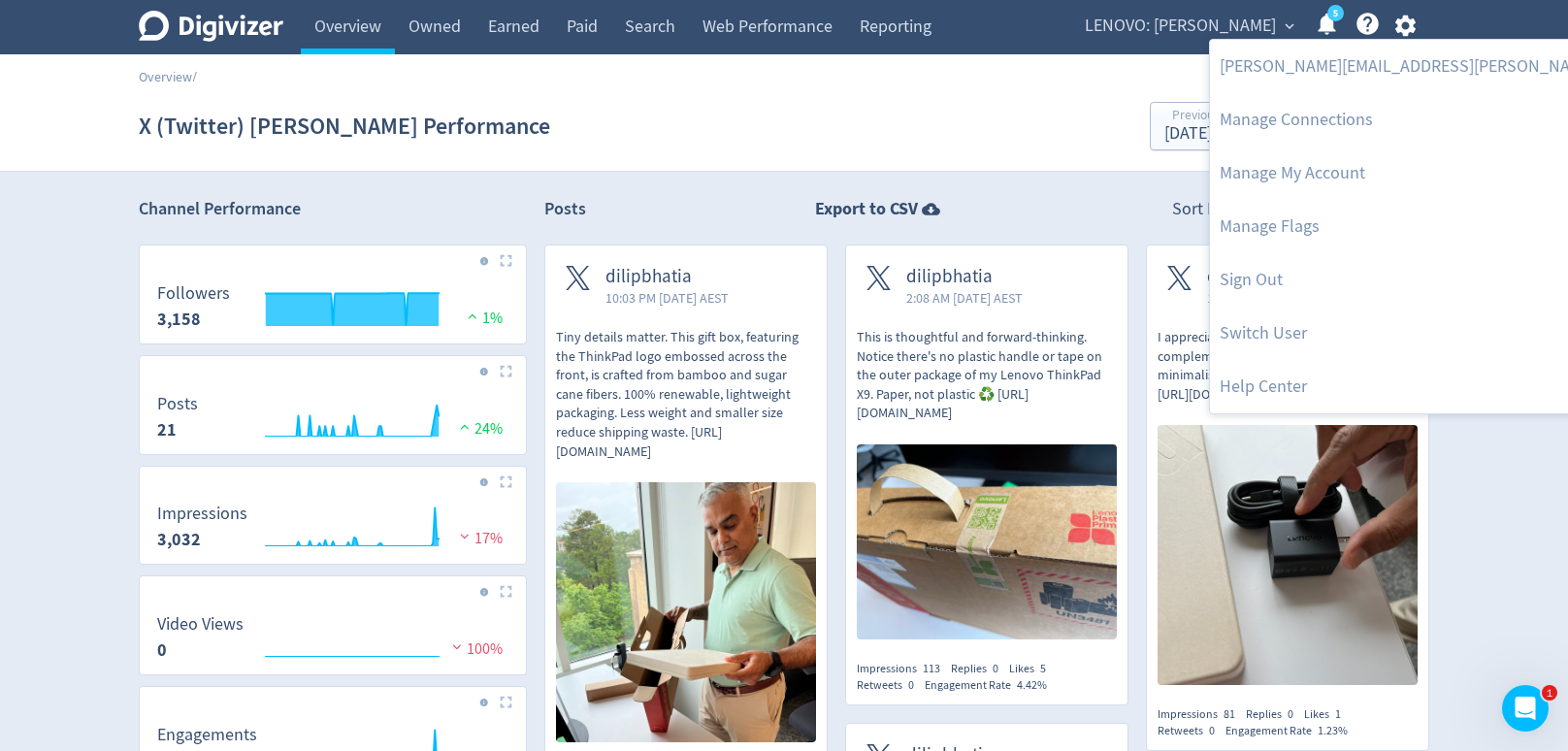 click at bounding box center (784, 376) 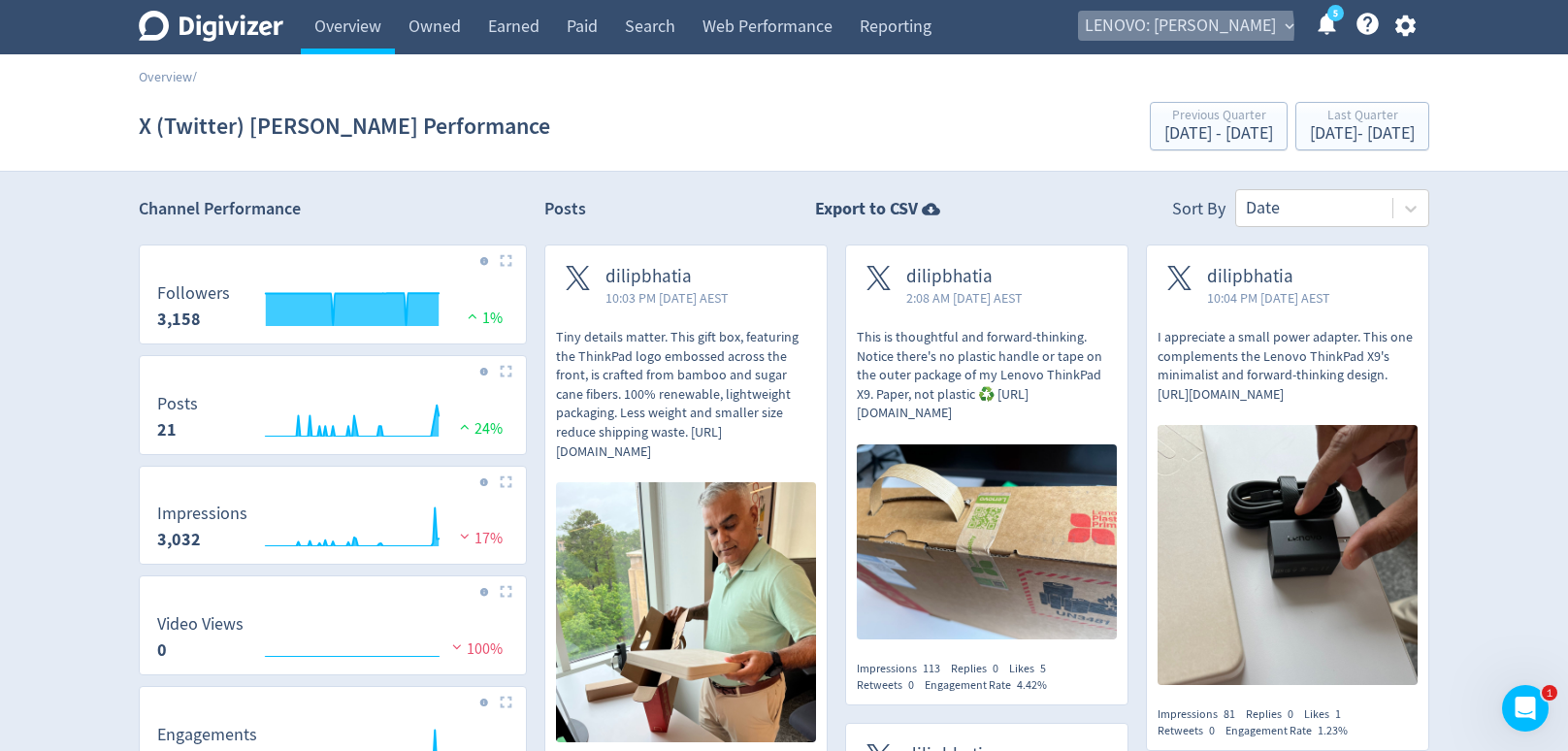 click on "LENOVO: Dilip Bhatia" at bounding box center (1180, 26) 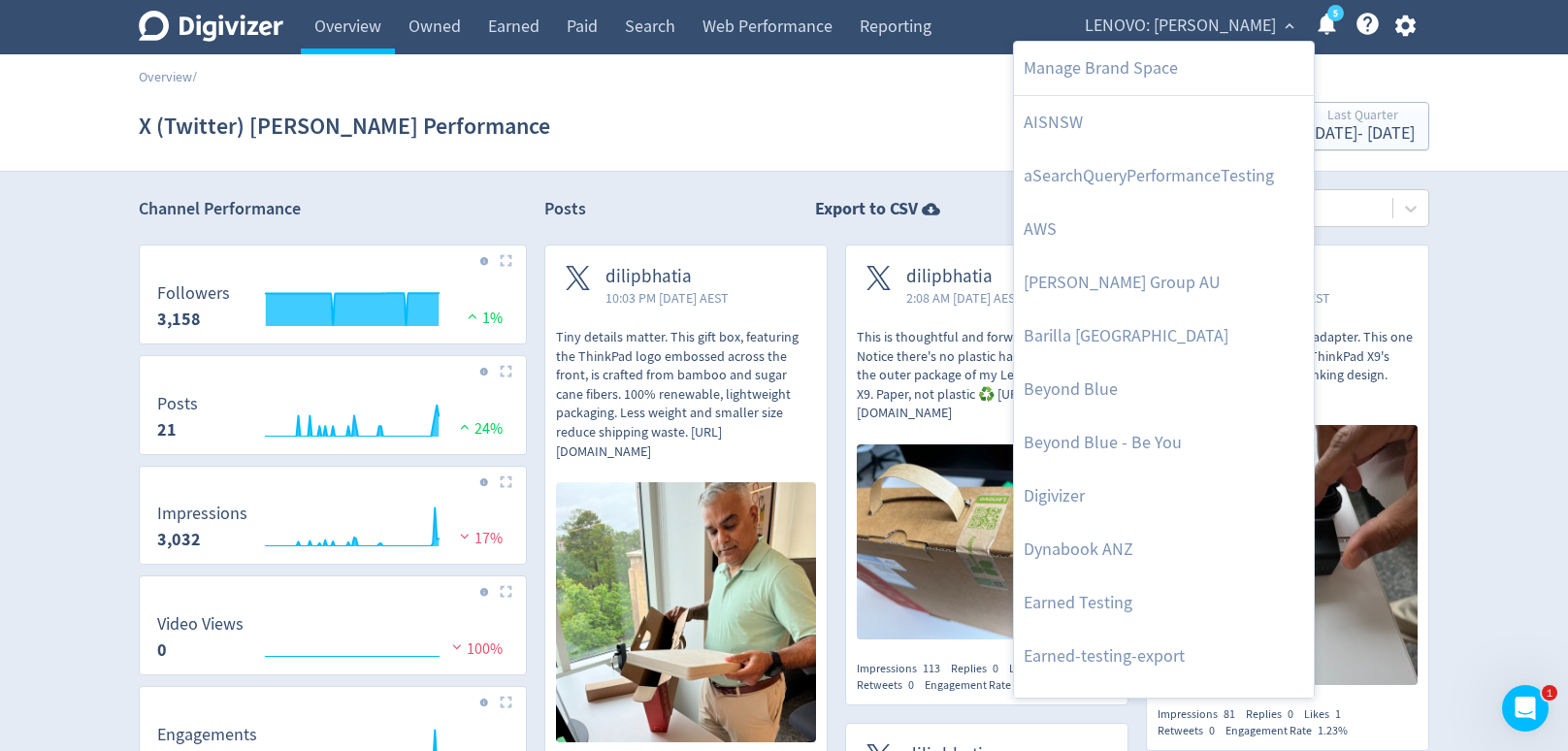 click at bounding box center (784, 376) 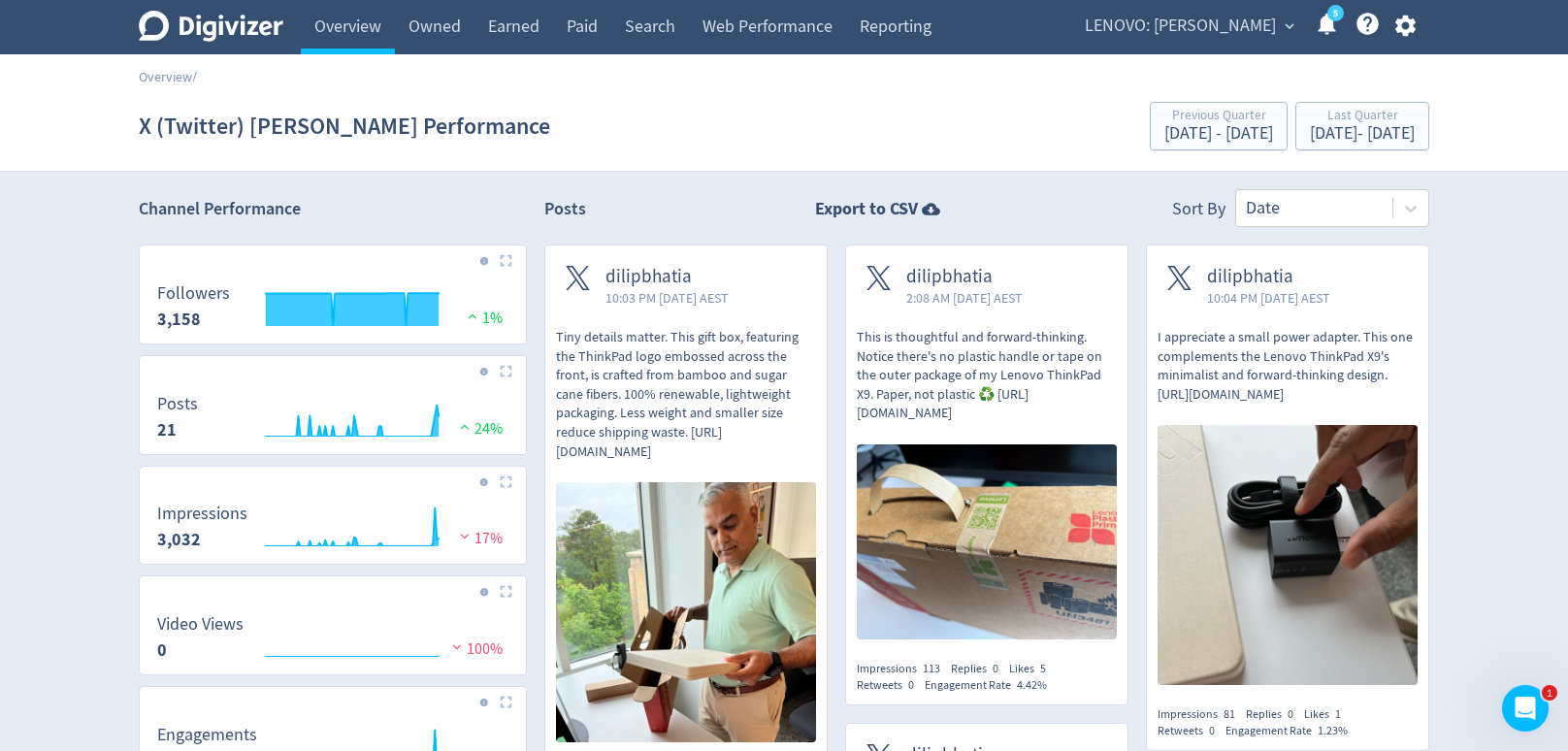 click on "Digivizer Logo Mark Digivizer Logo Overview Owned Earned Paid Search Web Performance Reporting LENOVO: Dilip Bhatia expand_more
5
Help Center - Searchable support on using Digivizer Overview Owned Earned Paid Search Web Reporting Overview   /   X (Twitter) Dilip Bhatia Performance Previous Quarter Jan 1, 2025   -   Mar 31, 2025 Last Quarter Apr 1, 2025  -   Jun 30, 2025 Channel Performance Created with Highcharts 10.3.3
Followers
3,158
1% Created with Highcharts 10.3.3
Posts
21
24% Created with Highcharts 10.3.3
Impressions
3,032
17% Created with Highcharts 10.3.3
Video Views
0
100% Created with Highcharts 10.3.3
Engagements
101
7% Created with Highcharts 10.3.3
Replies
13
63%" at bounding box center [784, 1917] 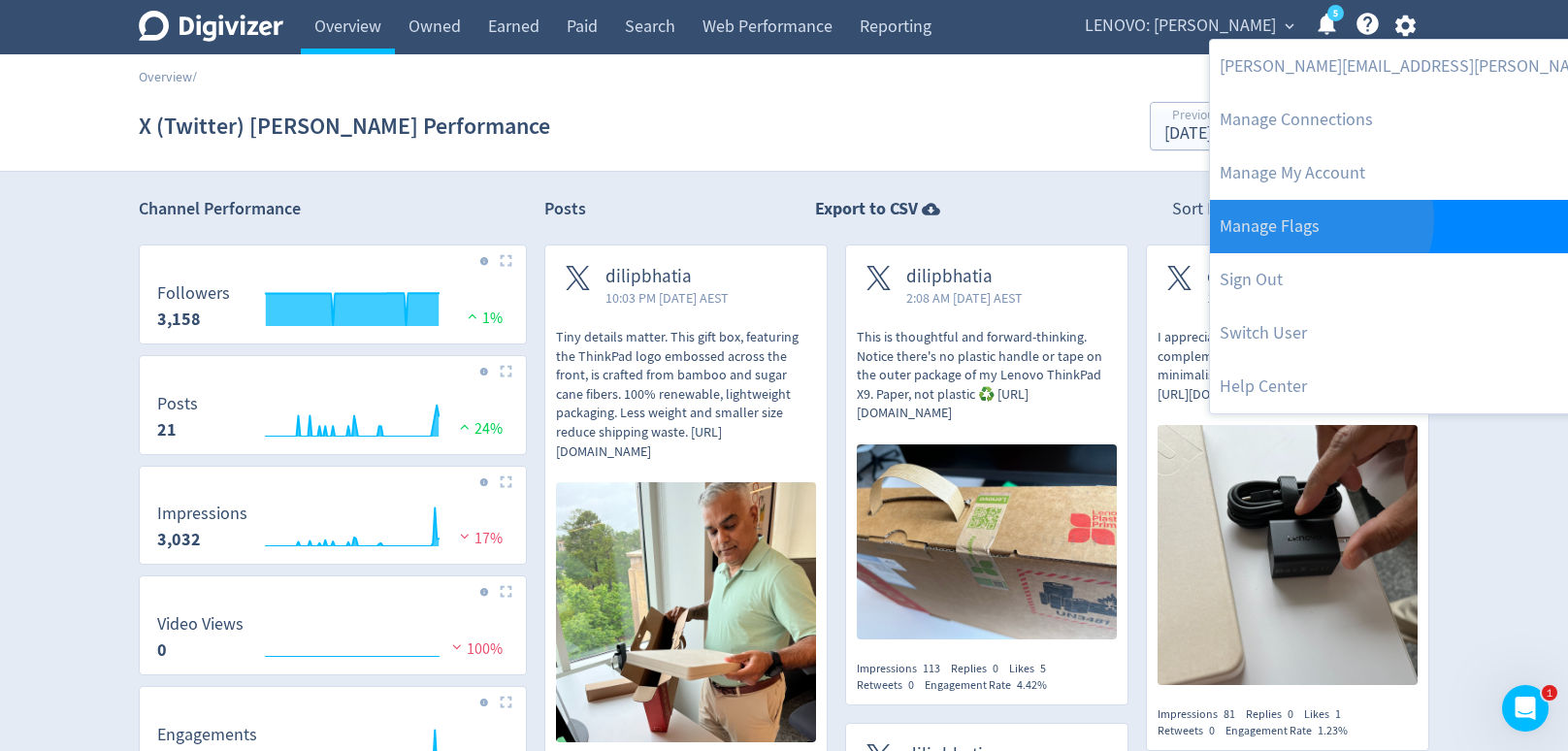 click on "Manage Flags" at bounding box center [1469, 226] 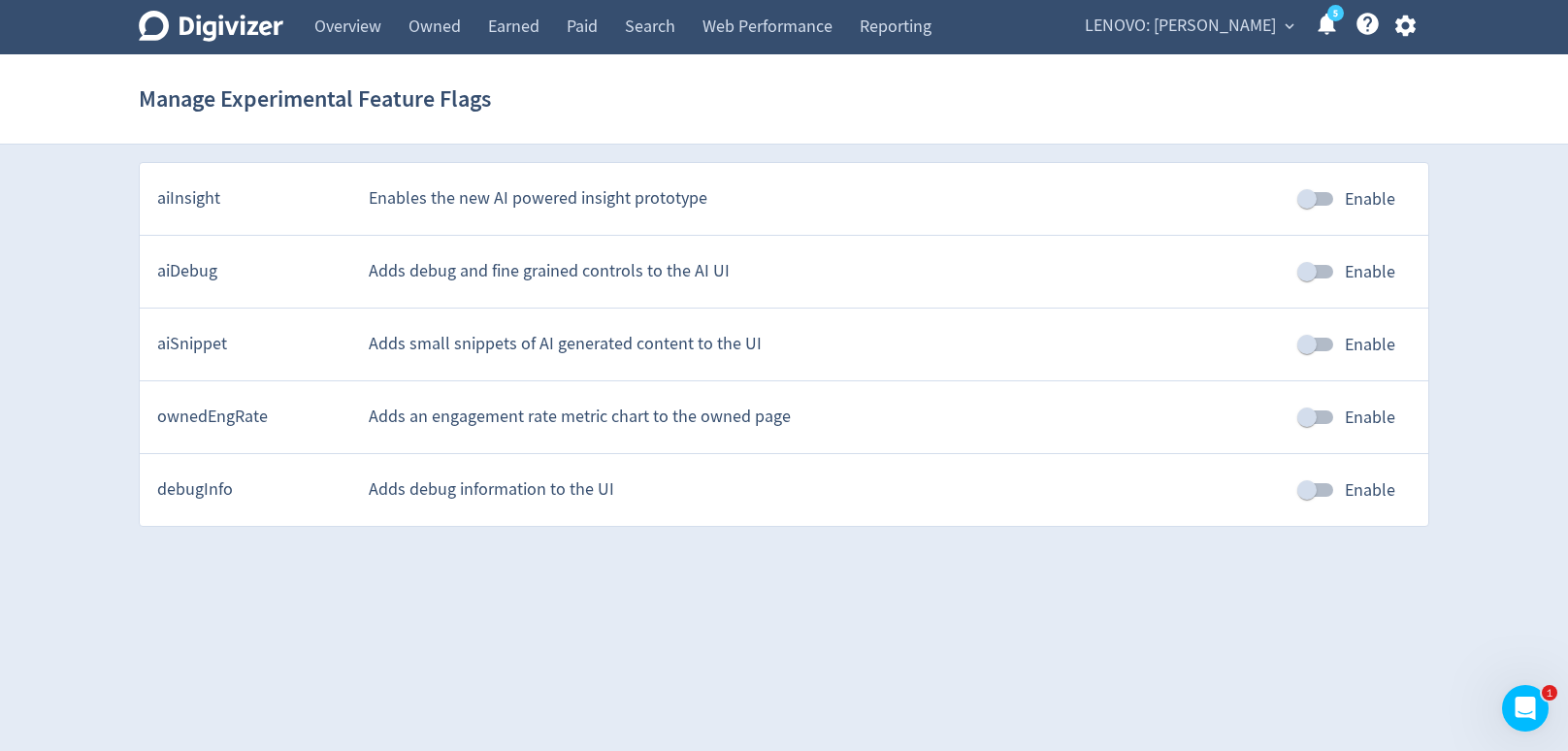 click on "Enable" at bounding box center [1307, 490] 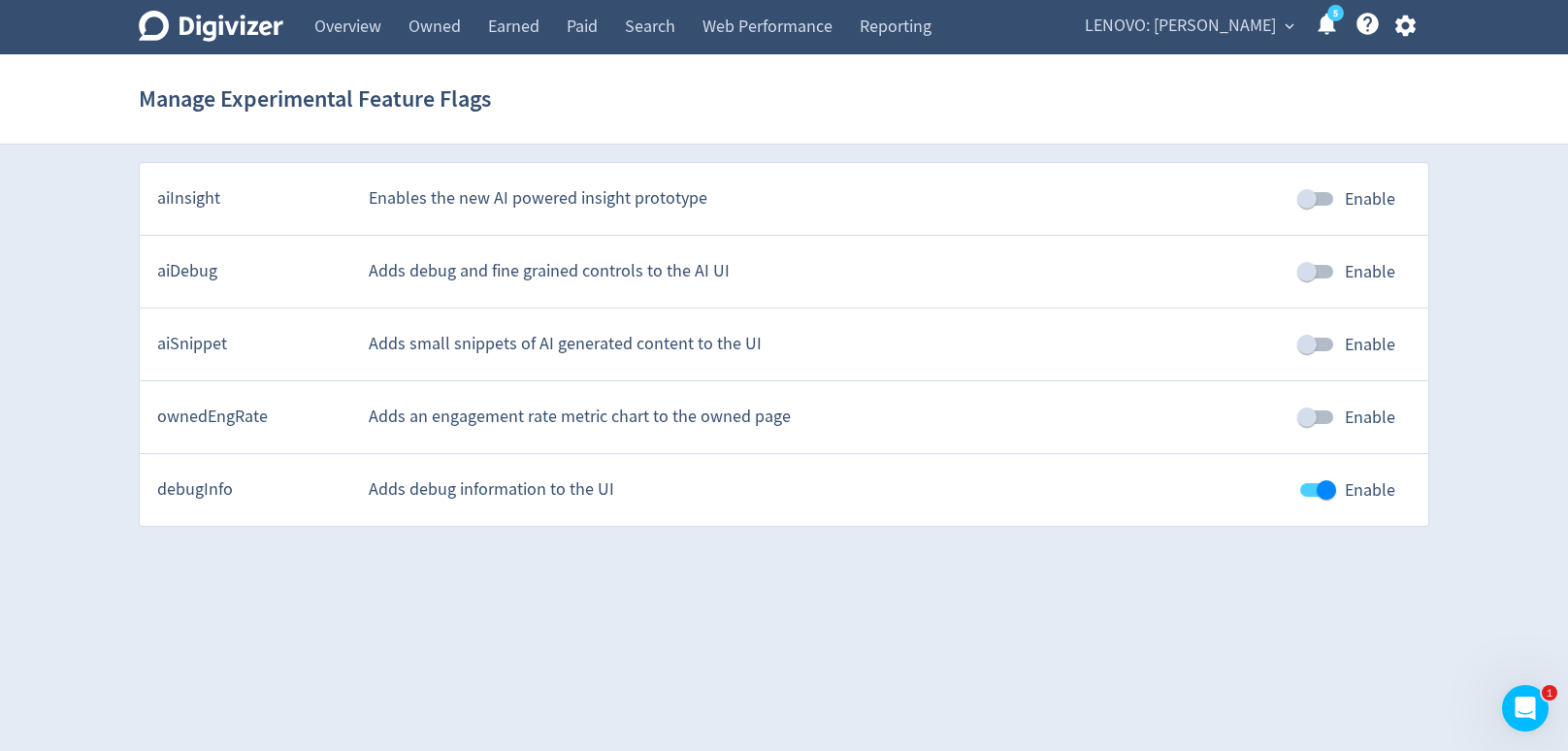 click on "LENOVO: Dilip Bhatia" at bounding box center [1180, 26] 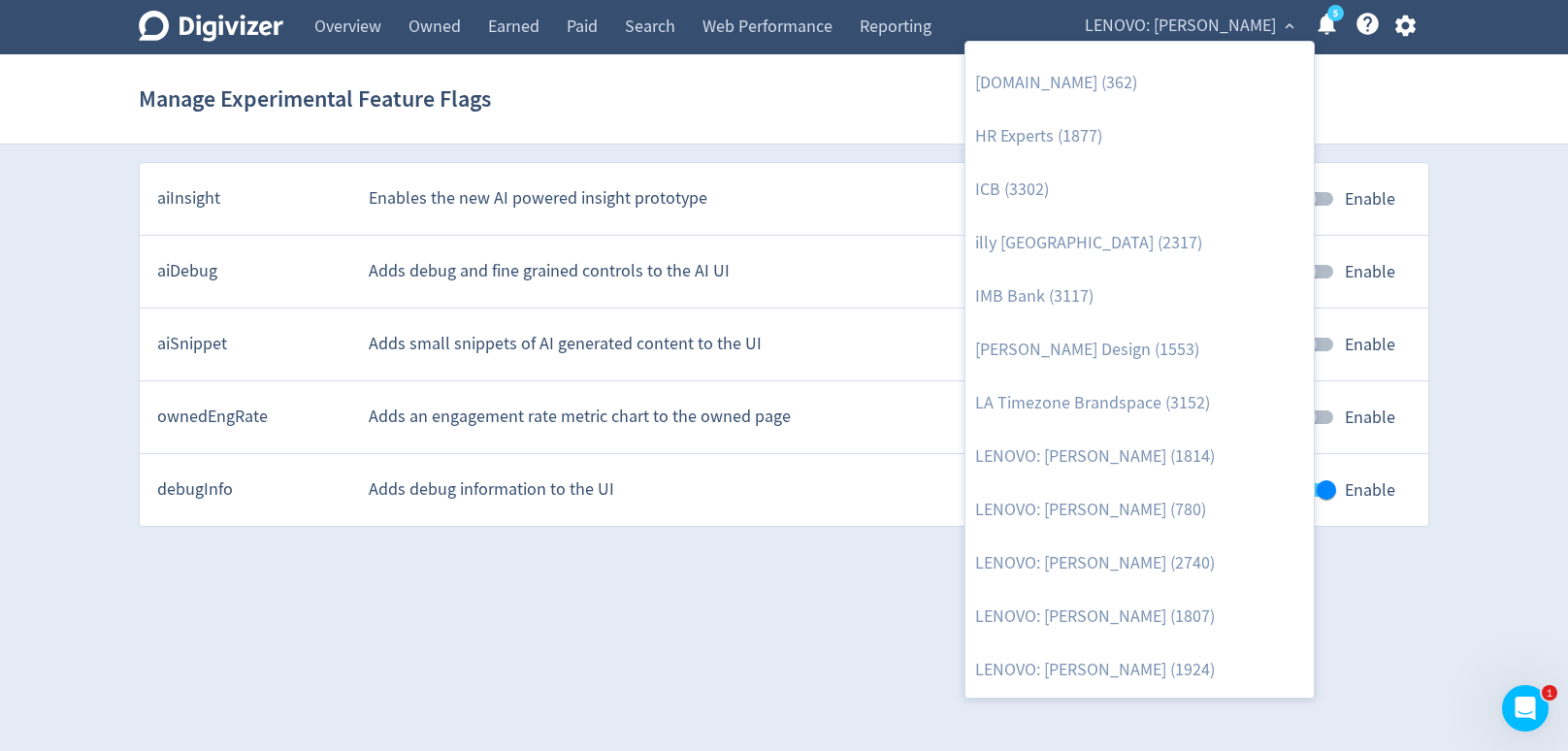 scroll, scrollTop: 945, scrollLeft: 0, axis: vertical 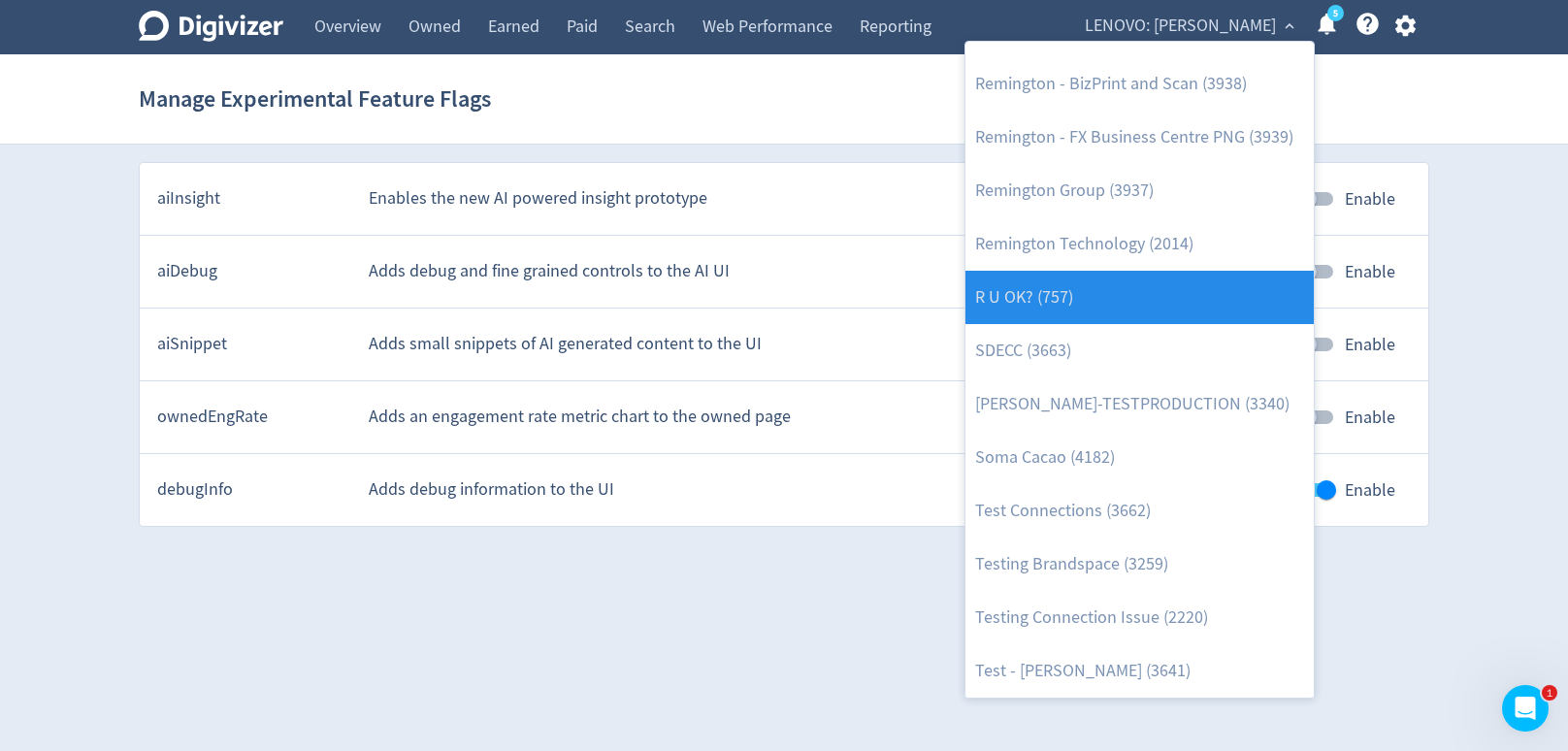click on "R U OK? (757)" at bounding box center (1139, 297) 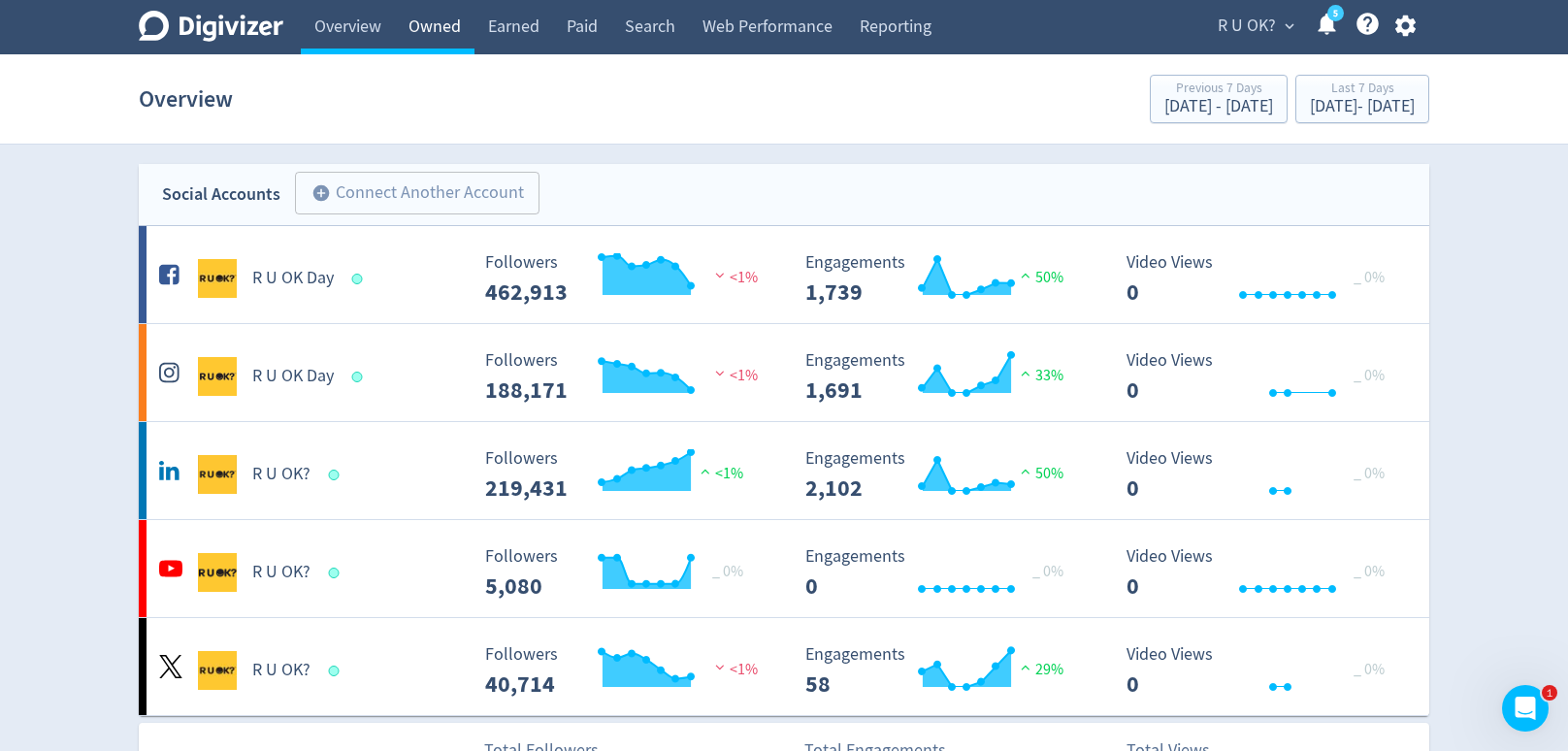 click on "Owned" at bounding box center [435, 27] 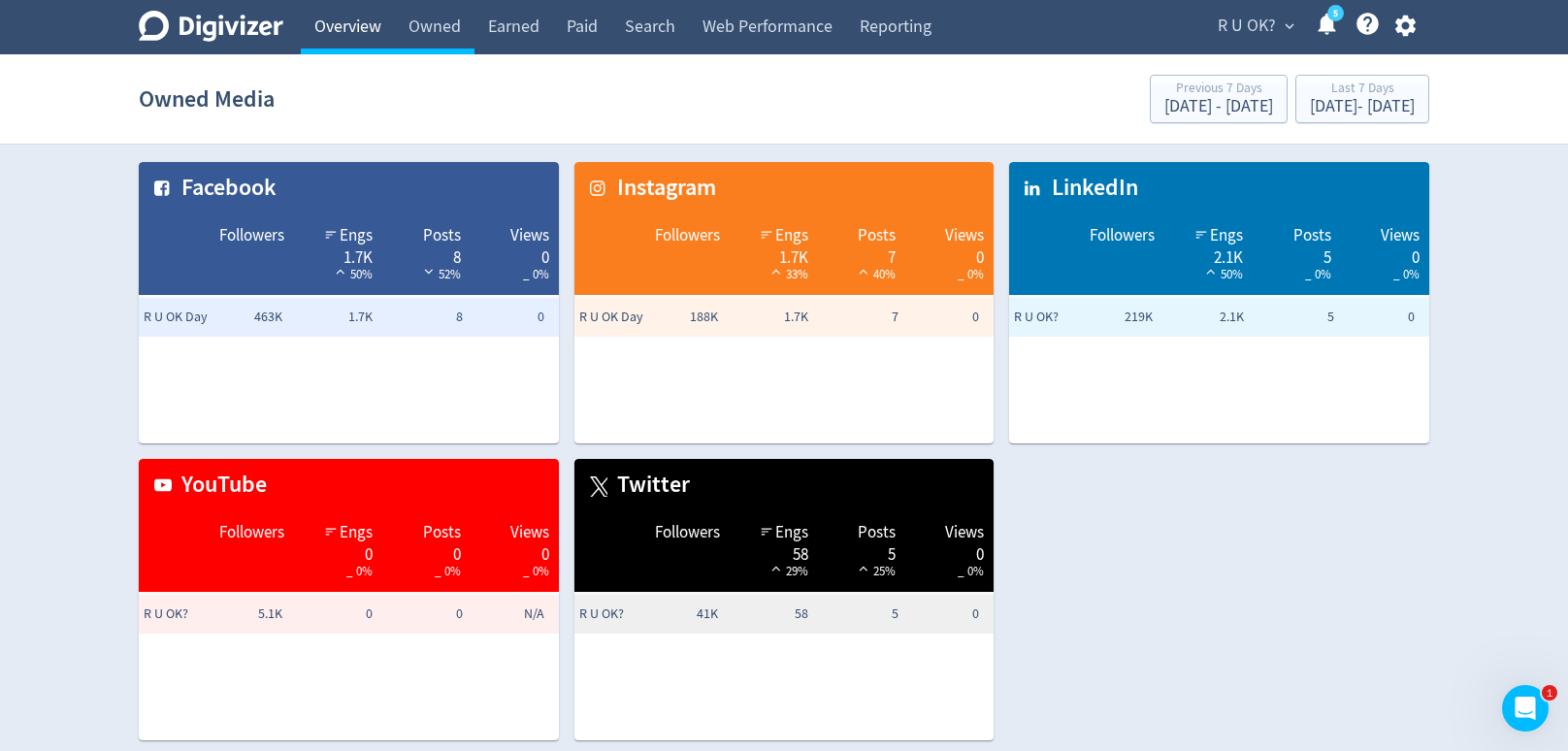 click on "Overview" at bounding box center [347, 27] 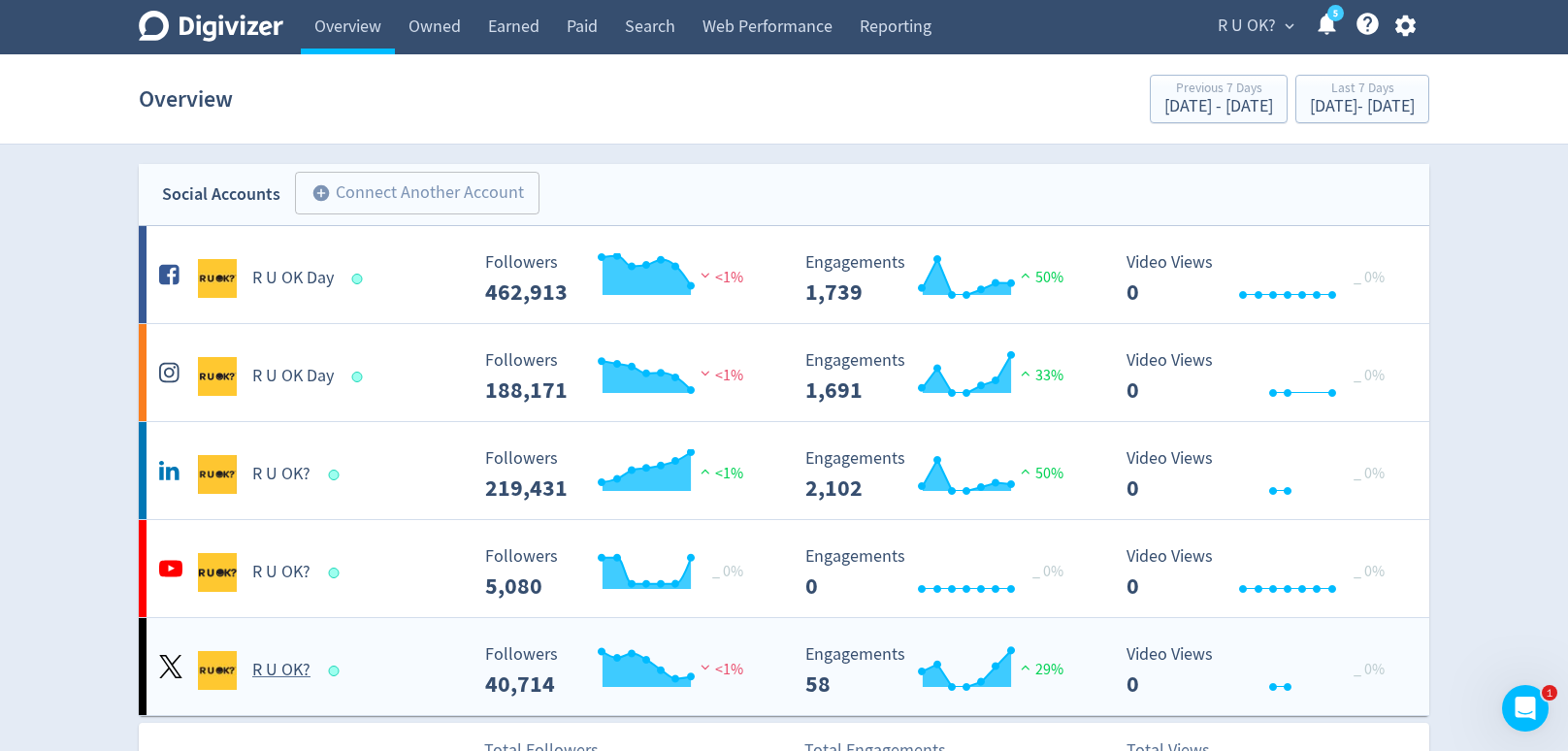 click at bounding box center (334, 670) 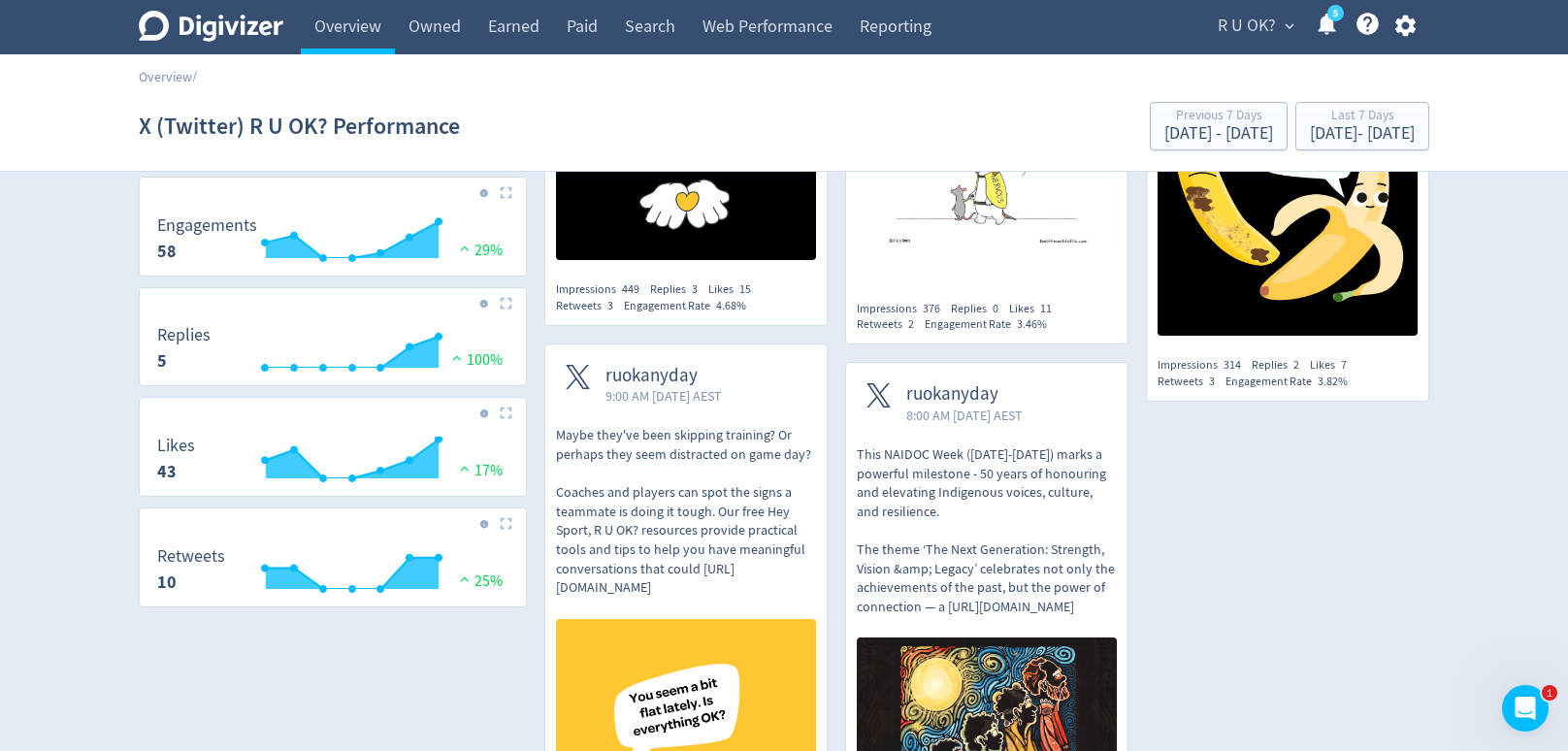 scroll, scrollTop: 171, scrollLeft: 0, axis: vertical 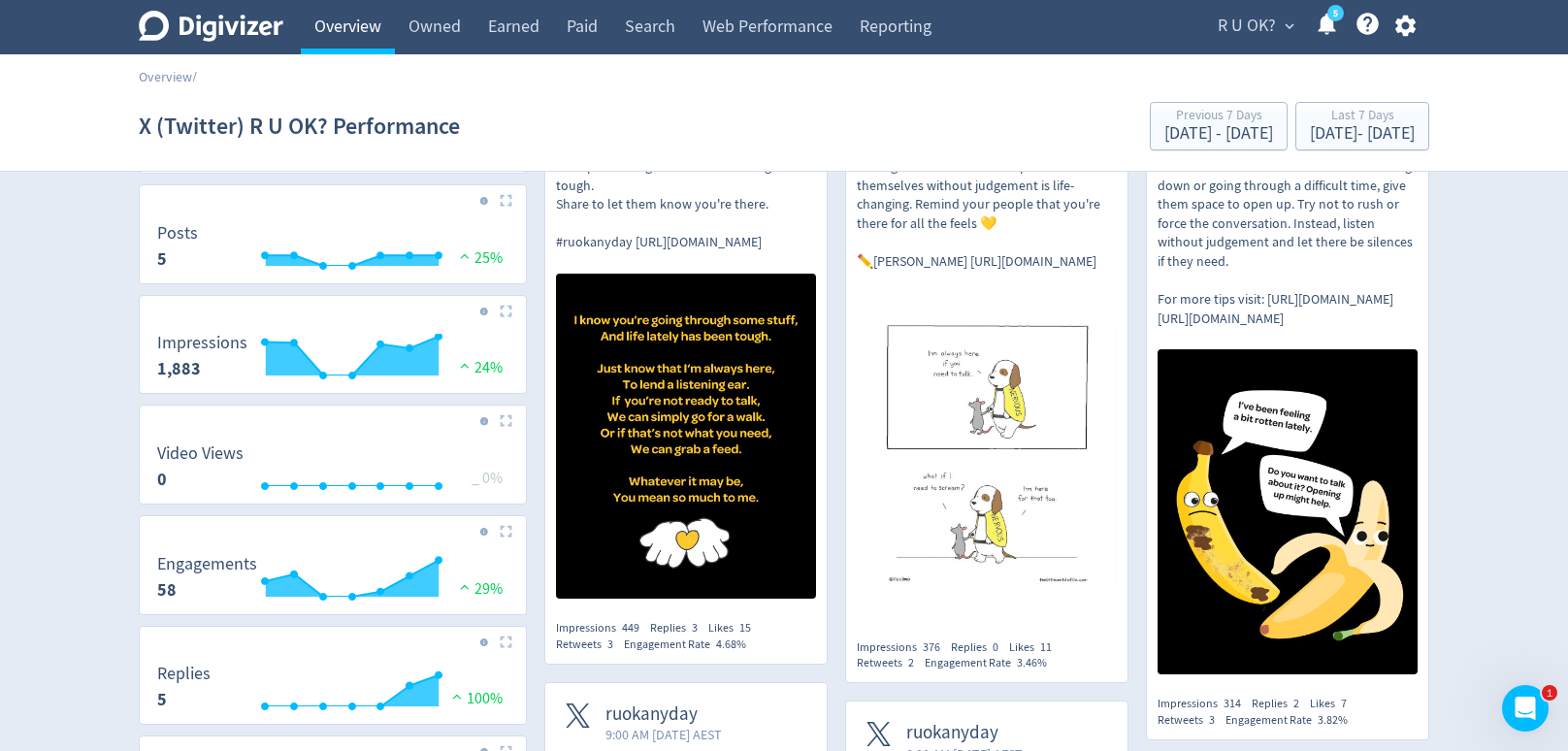 click on "Overview" at bounding box center (347, 27) 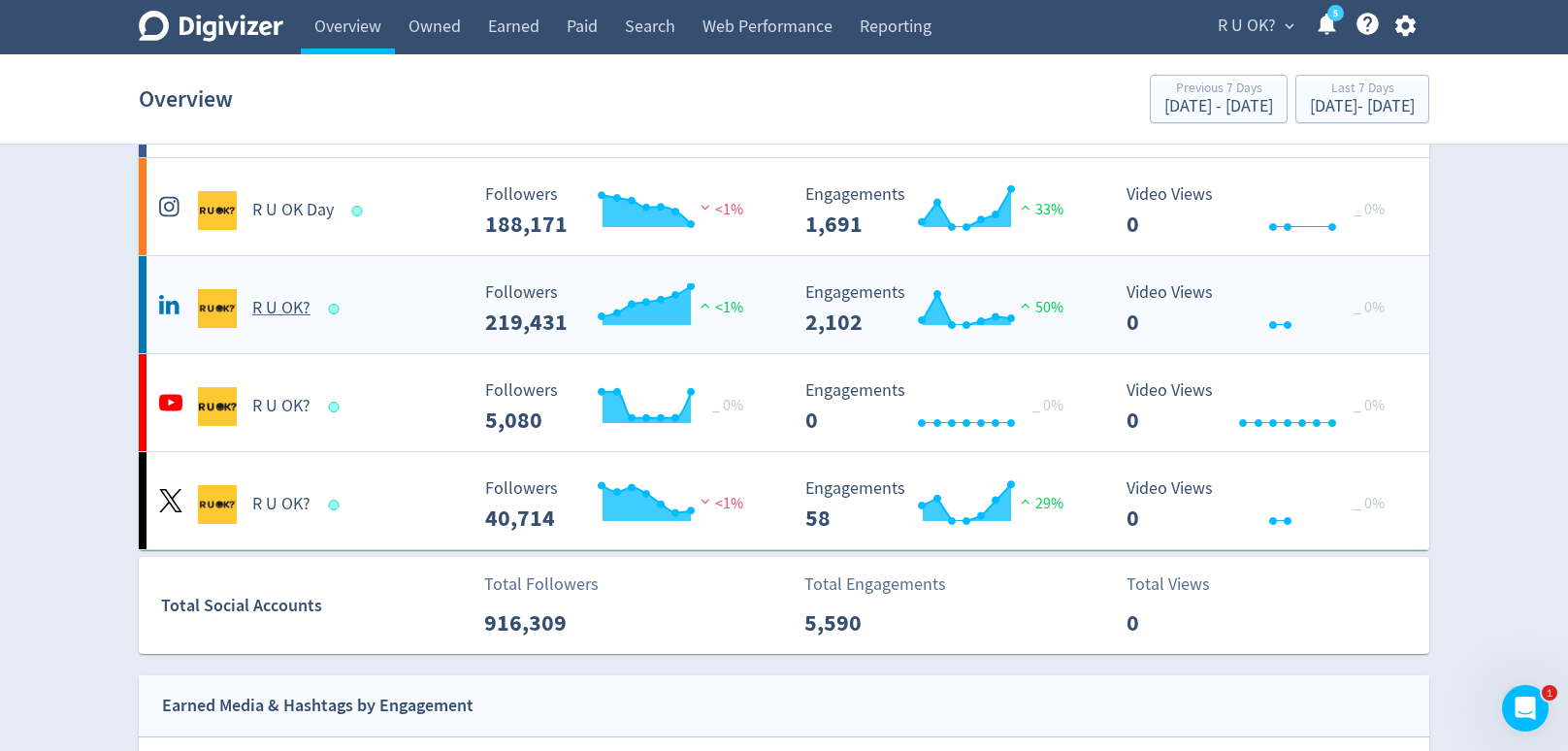 scroll, scrollTop: 208, scrollLeft: 0, axis: vertical 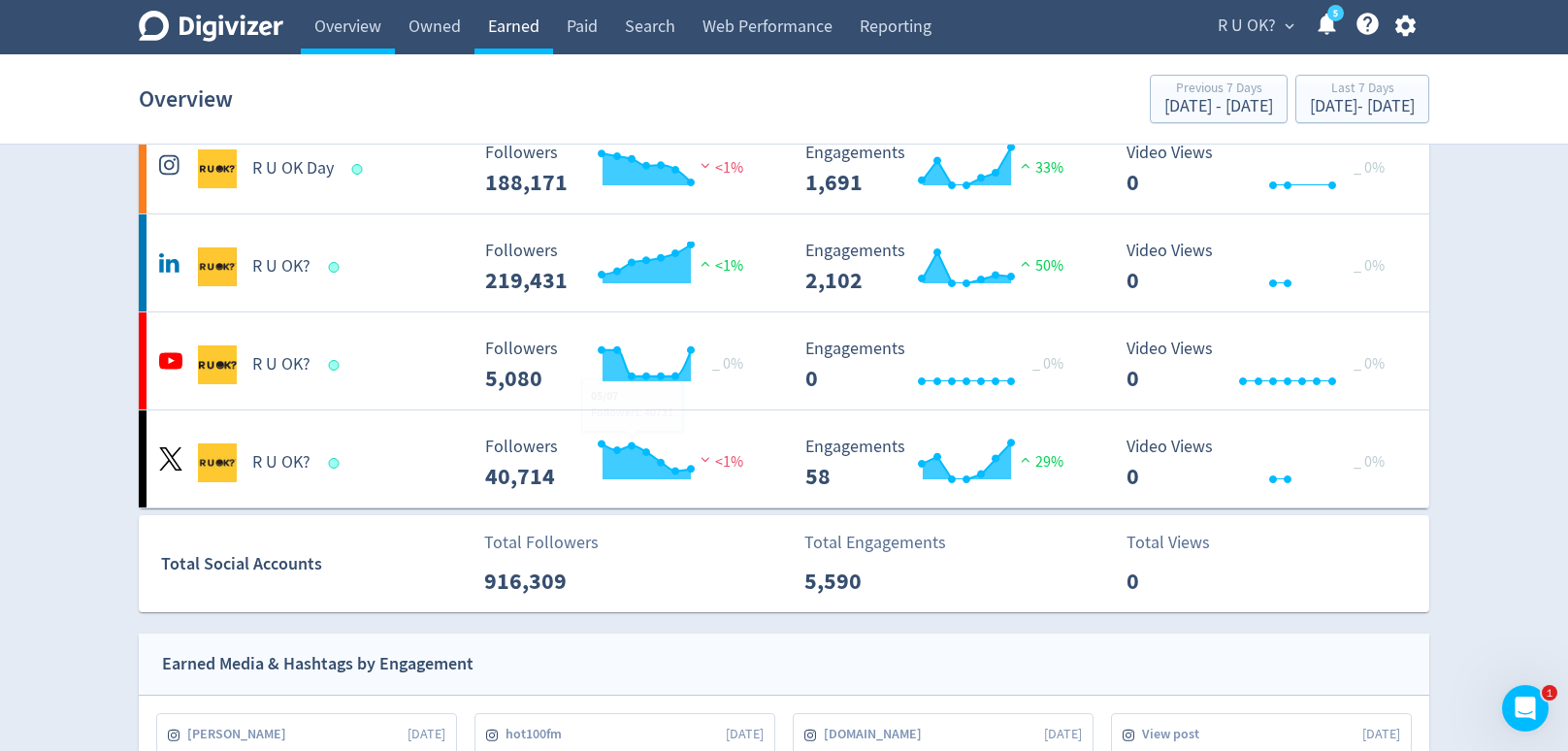 click on "Earned" at bounding box center [513, 27] 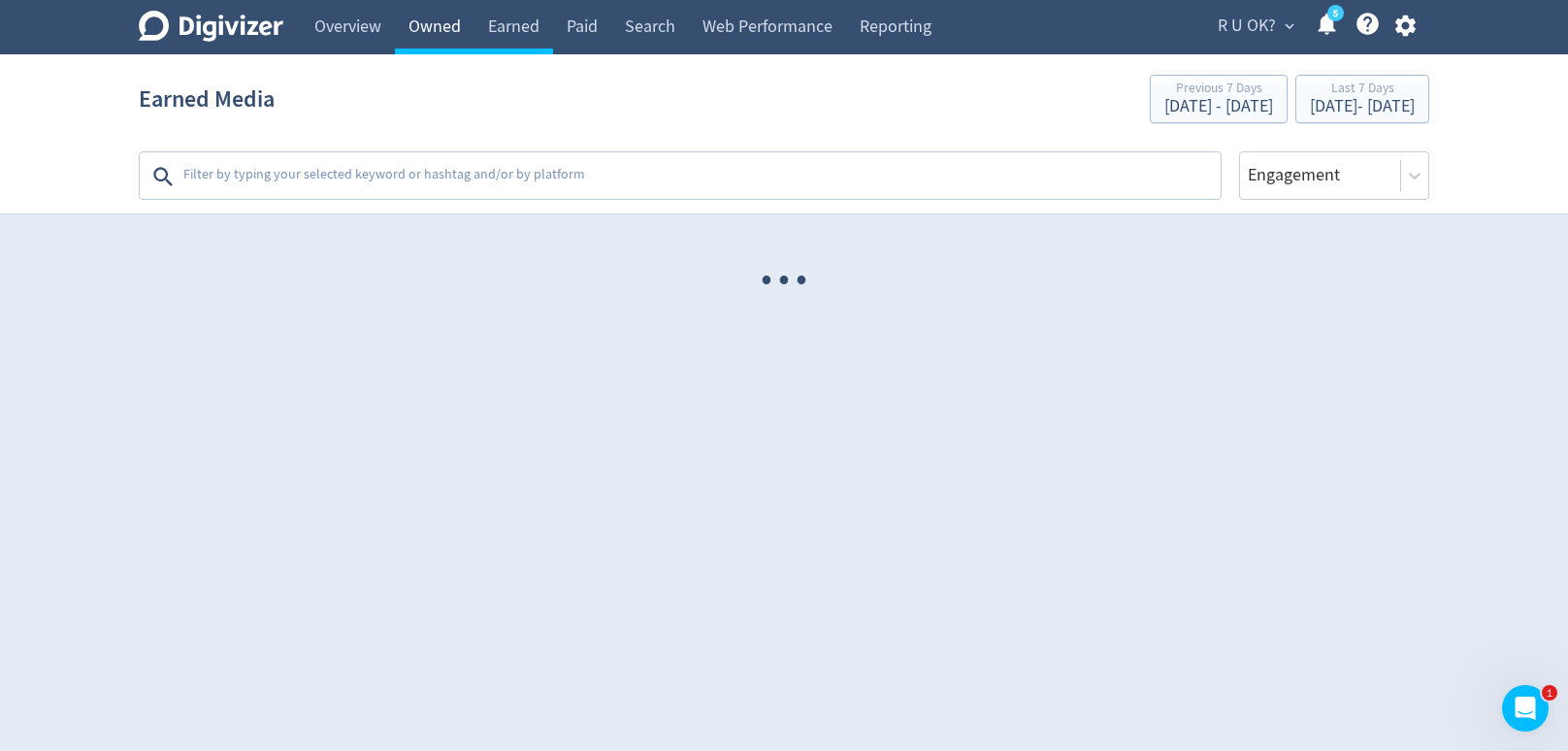 scroll, scrollTop: 0, scrollLeft: 0, axis: both 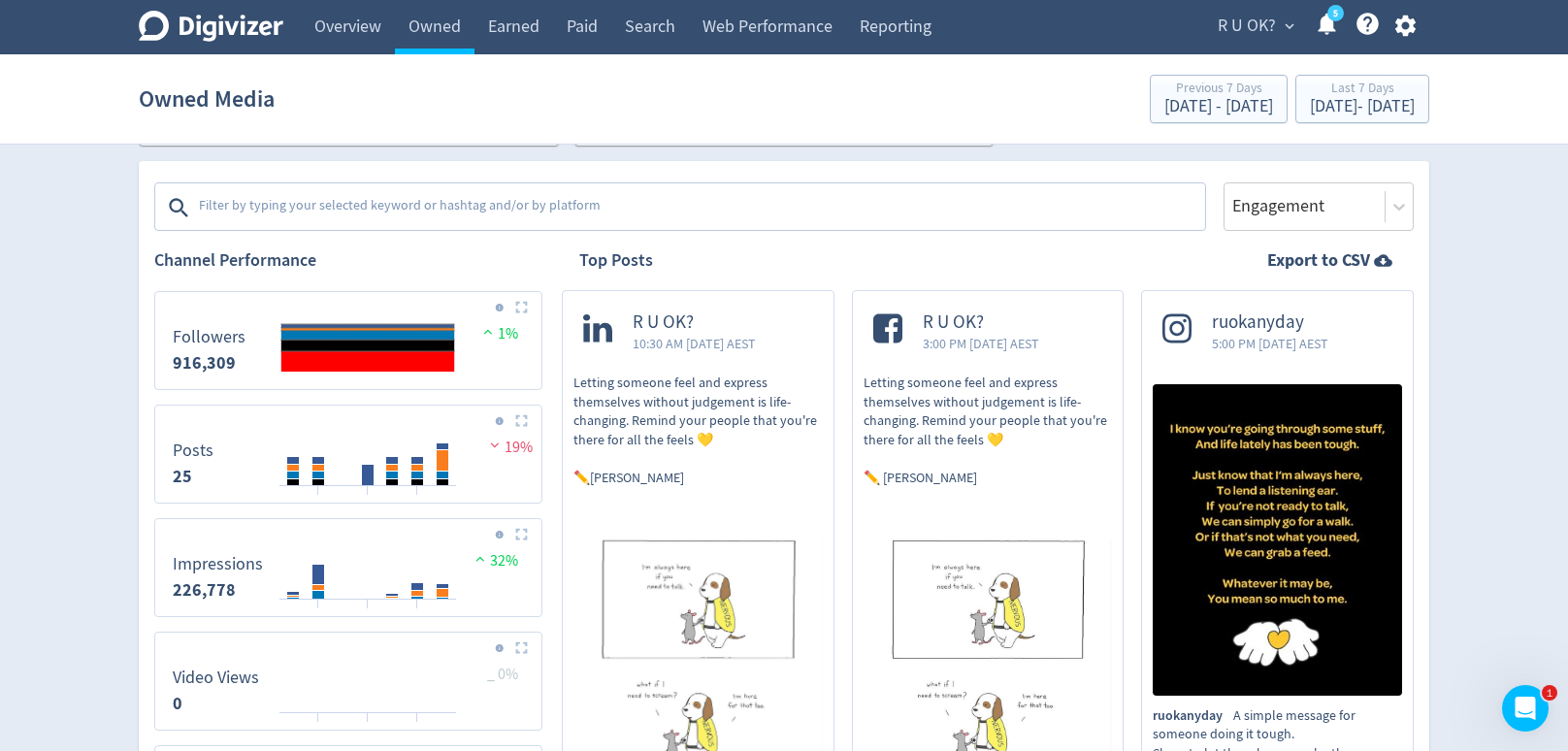 click at bounding box center (700, 208) 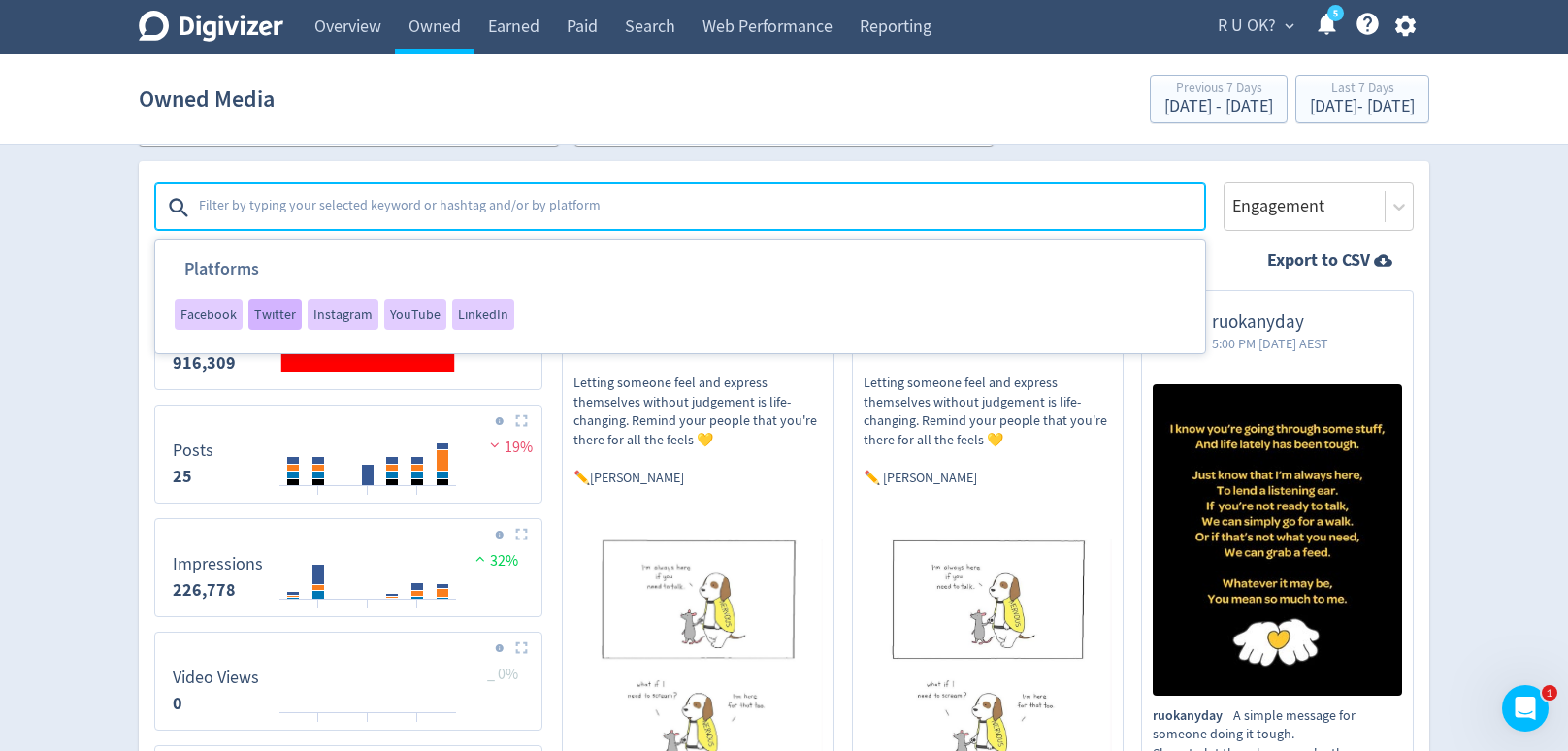 click on "Twitter" at bounding box center (275, 314) 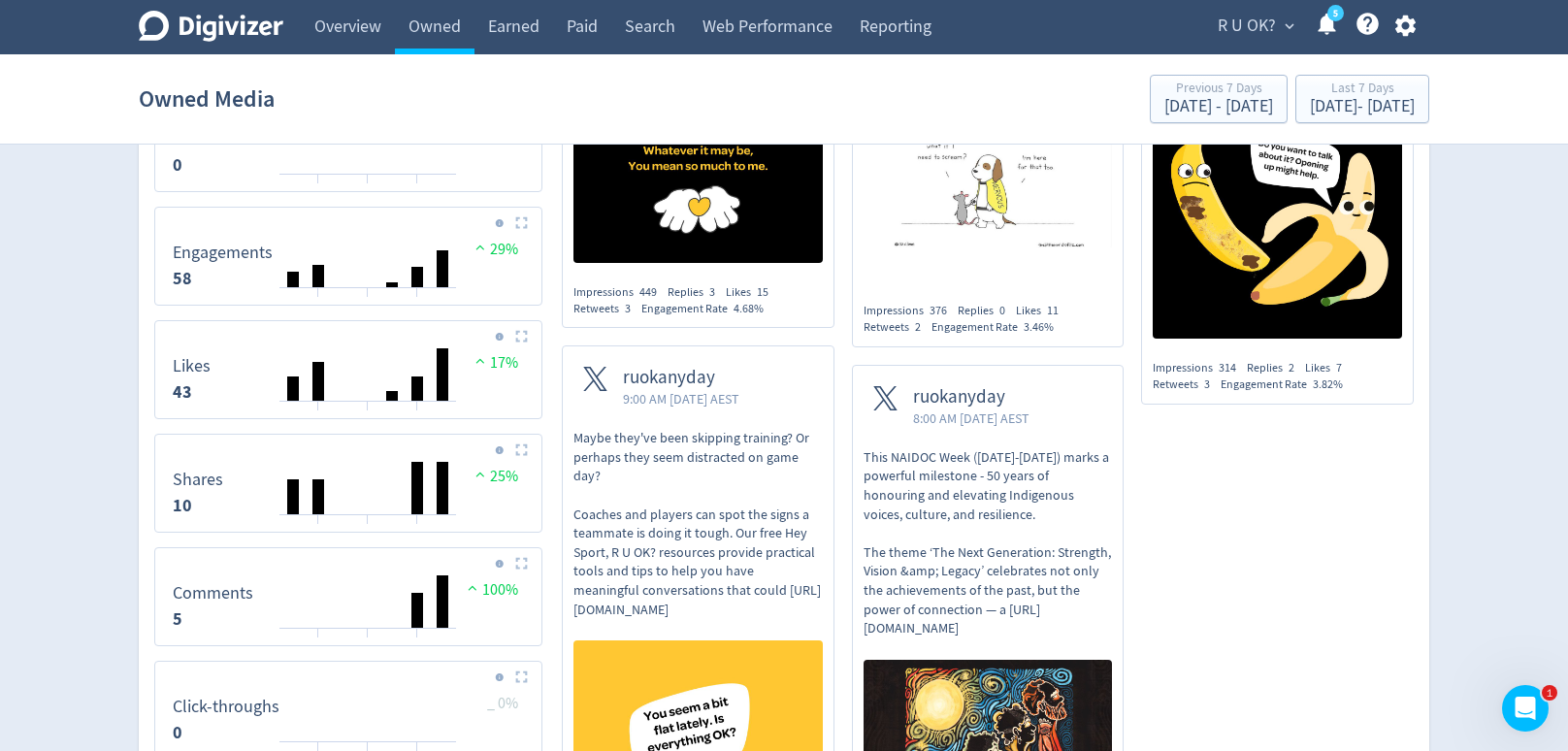 scroll, scrollTop: 1069, scrollLeft: 0, axis: vertical 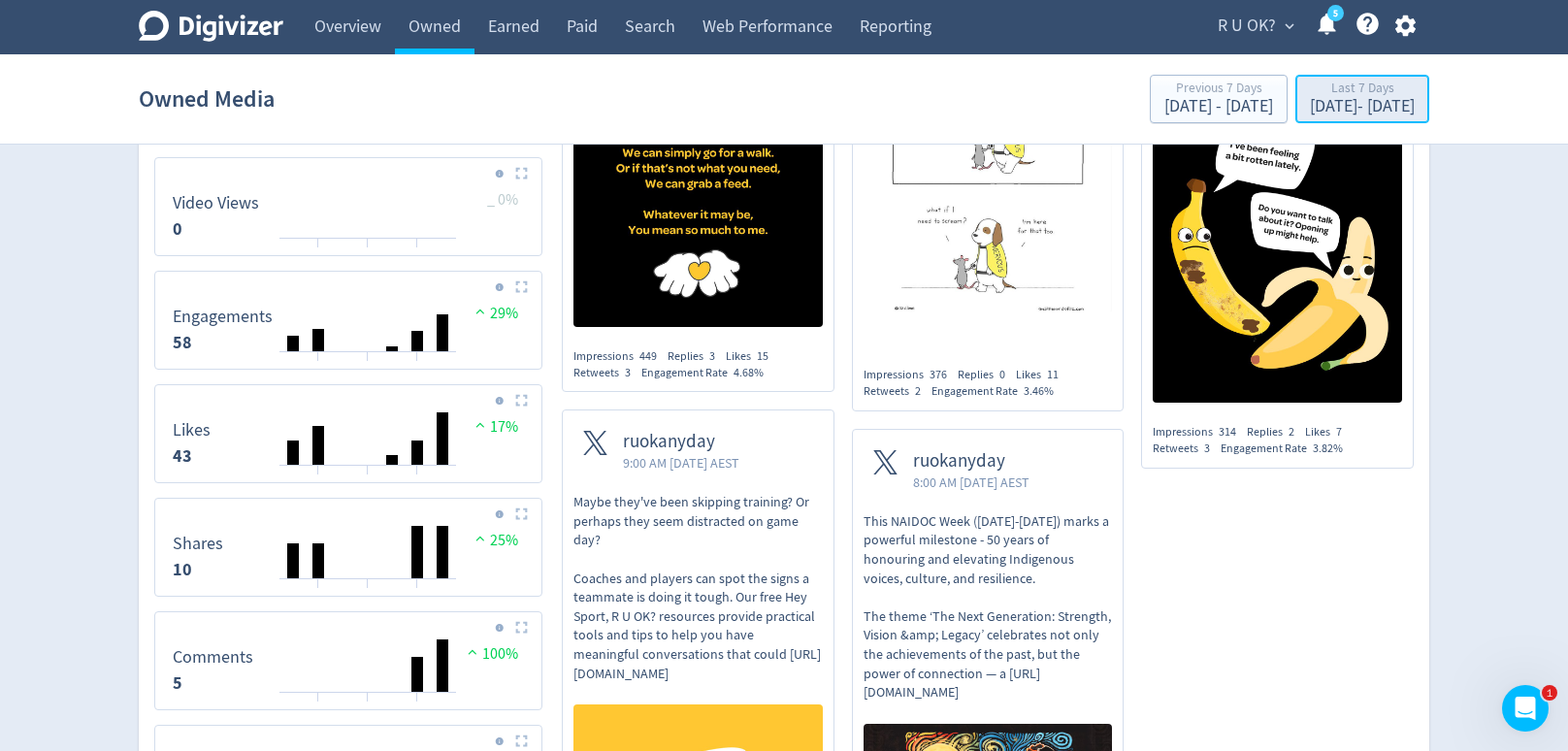 click on "[DATE]  -   [DATE]" at bounding box center [1362, 107] 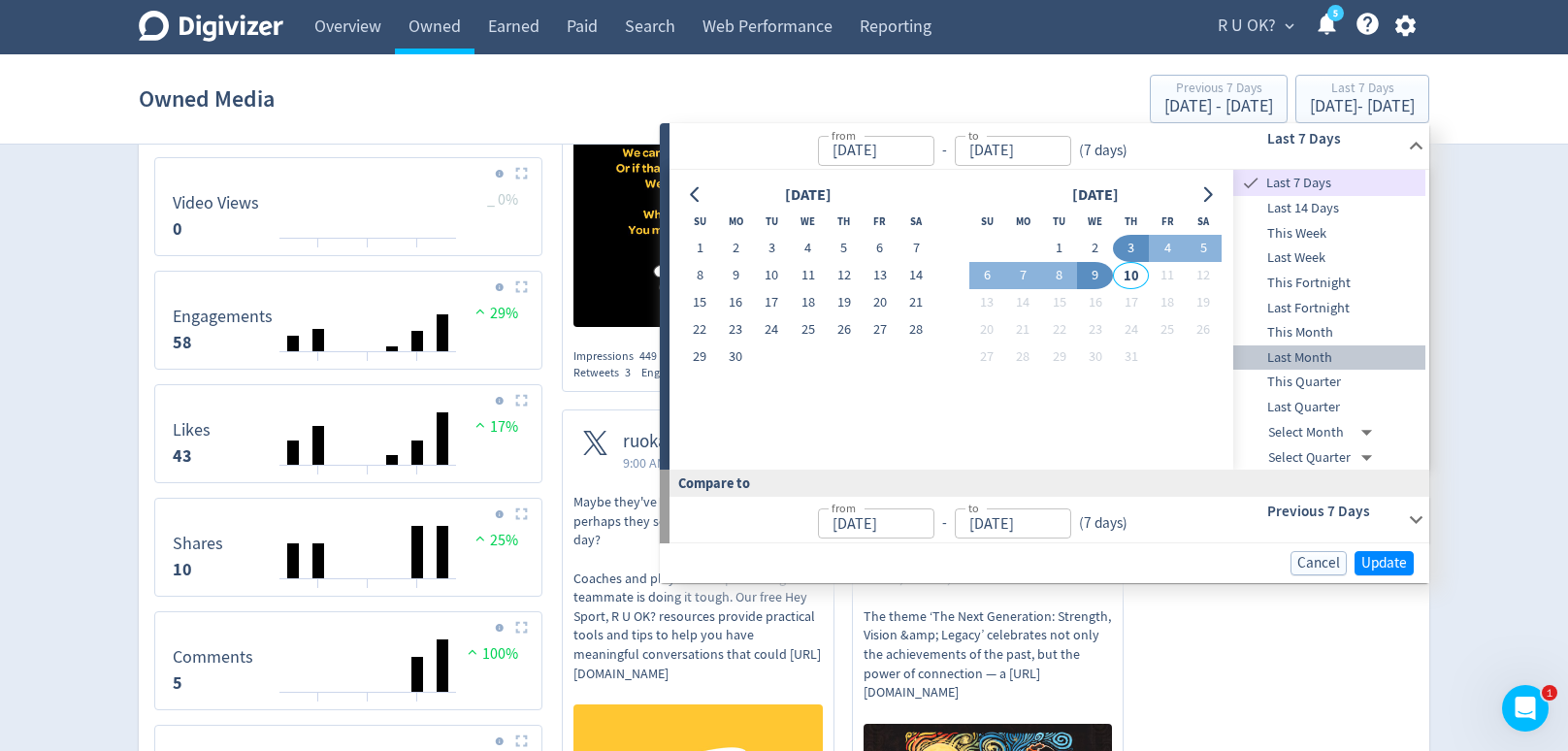 click on "Last Month" at bounding box center [1329, 358] 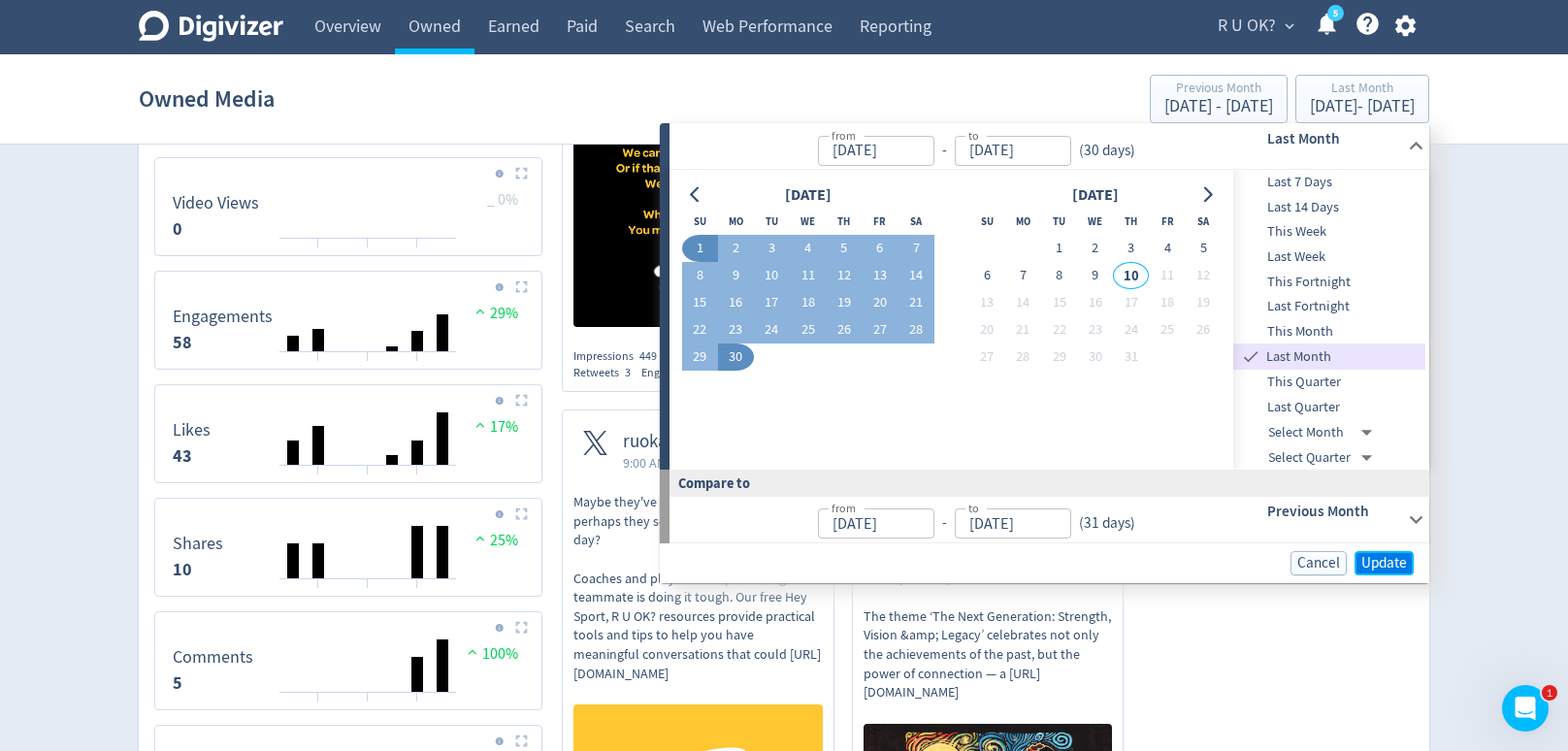 click on "Update" at bounding box center (1384, 563) 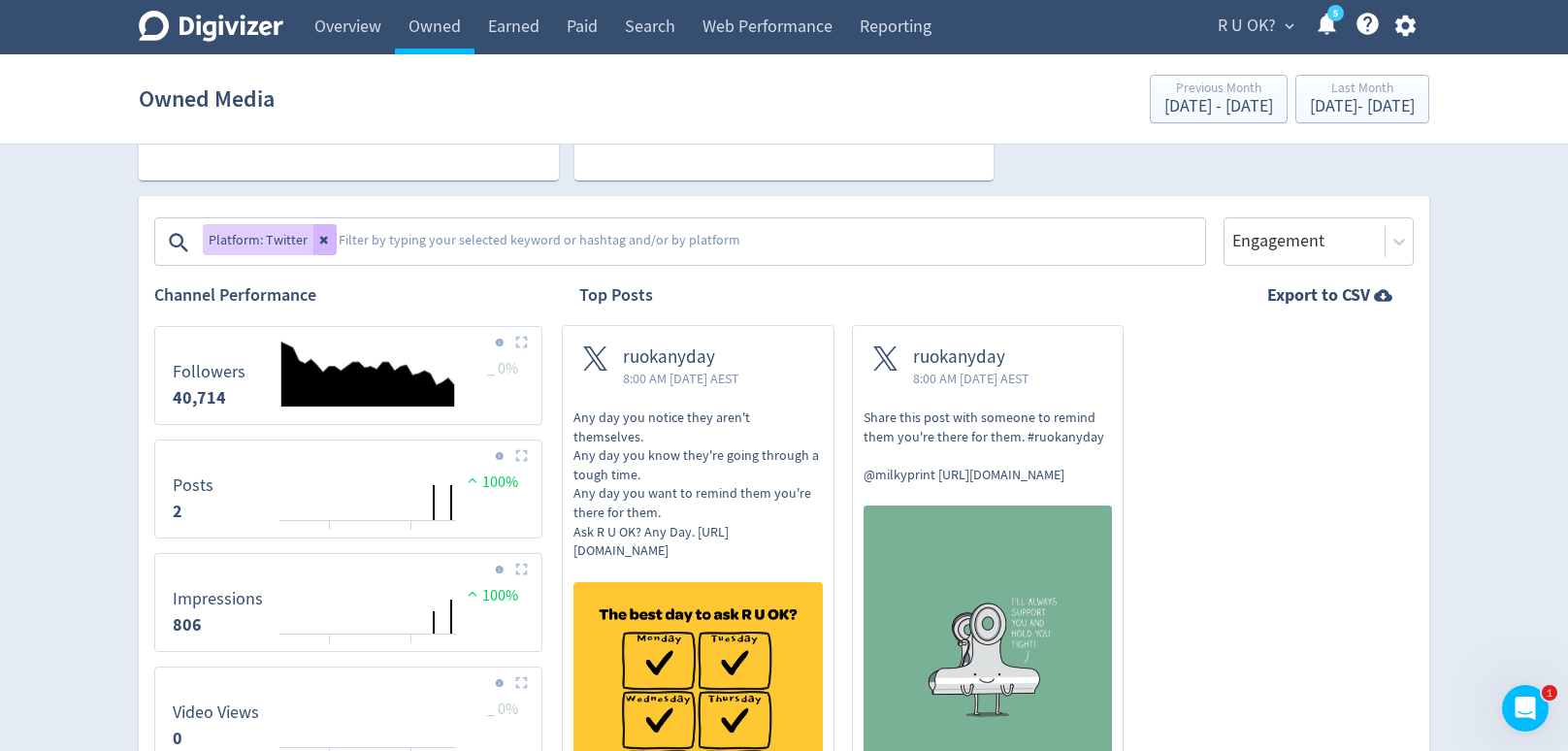 scroll, scrollTop: 559, scrollLeft: 0, axis: vertical 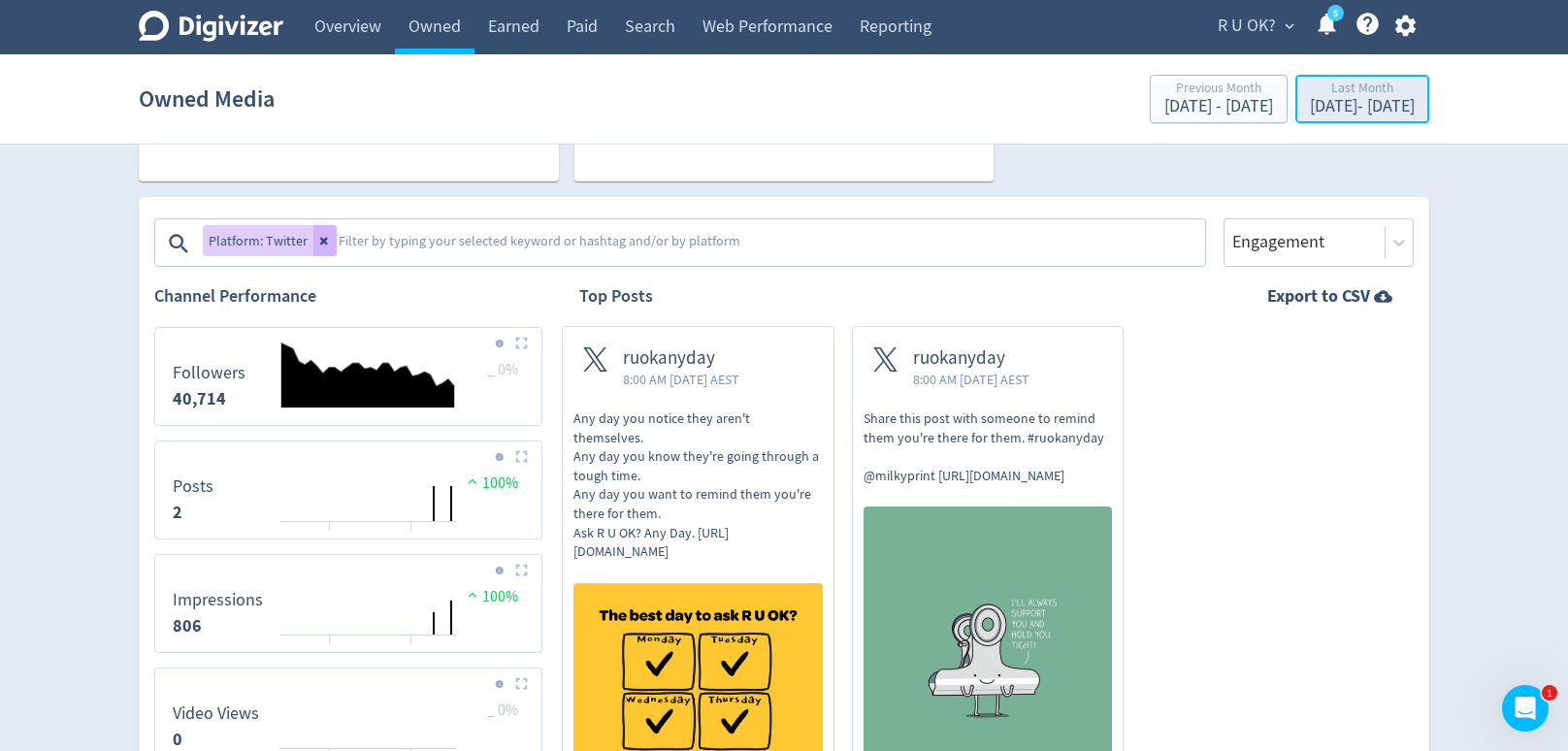 click on "Jun 1, 2025  -   Jun 30, 2025" at bounding box center [1362, 107] 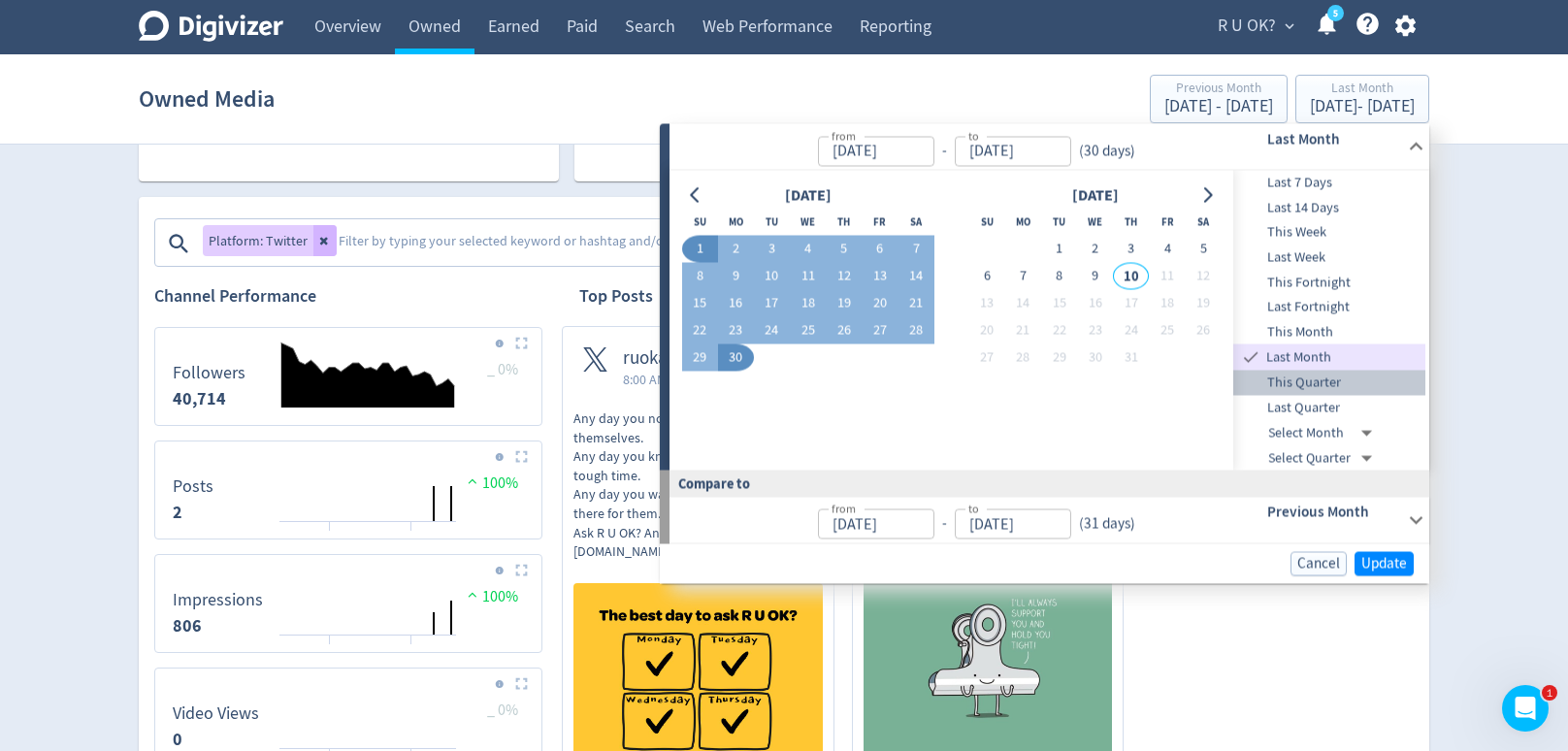click on "This Quarter" at bounding box center [1329, 383] 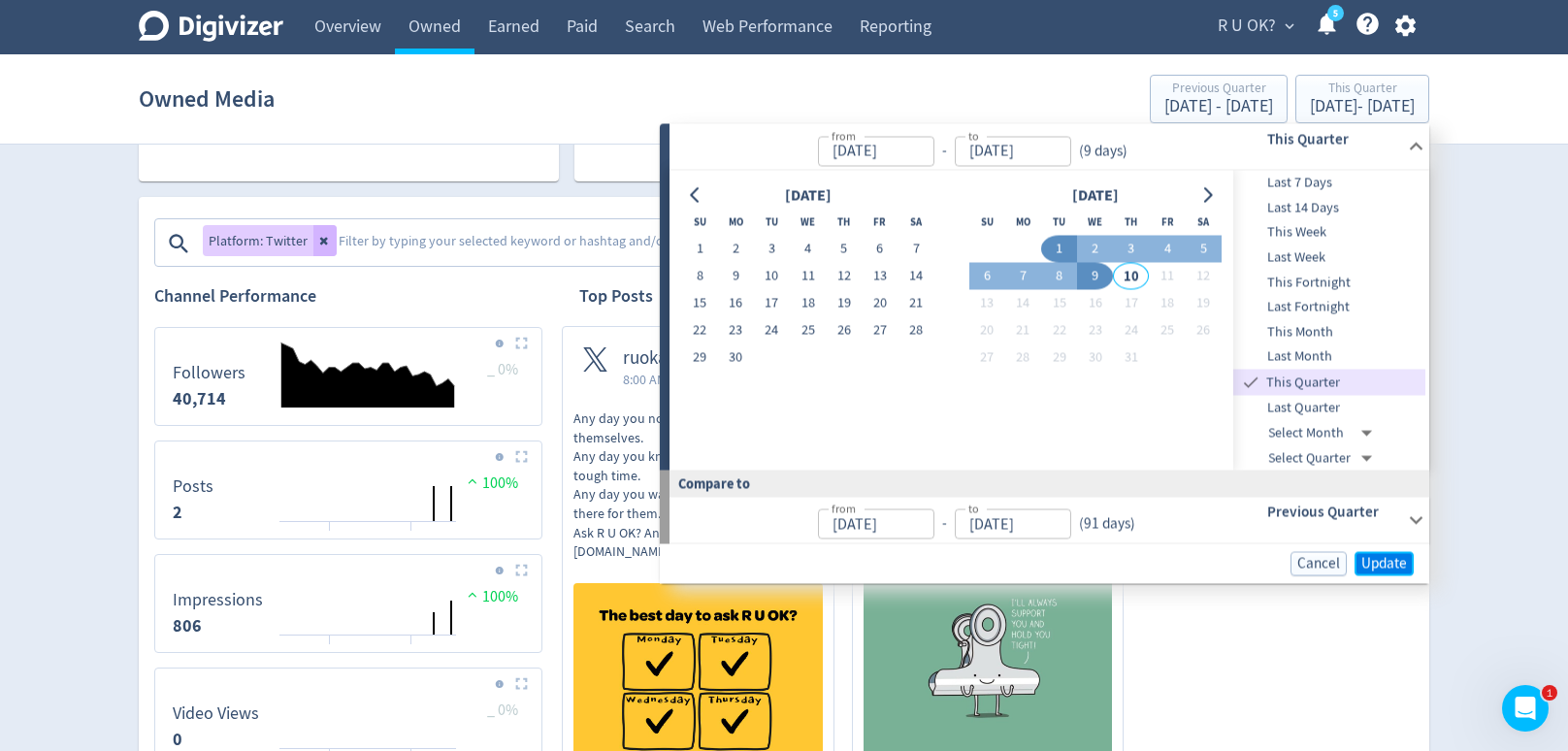 click on "Update" at bounding box center (1384, 563) 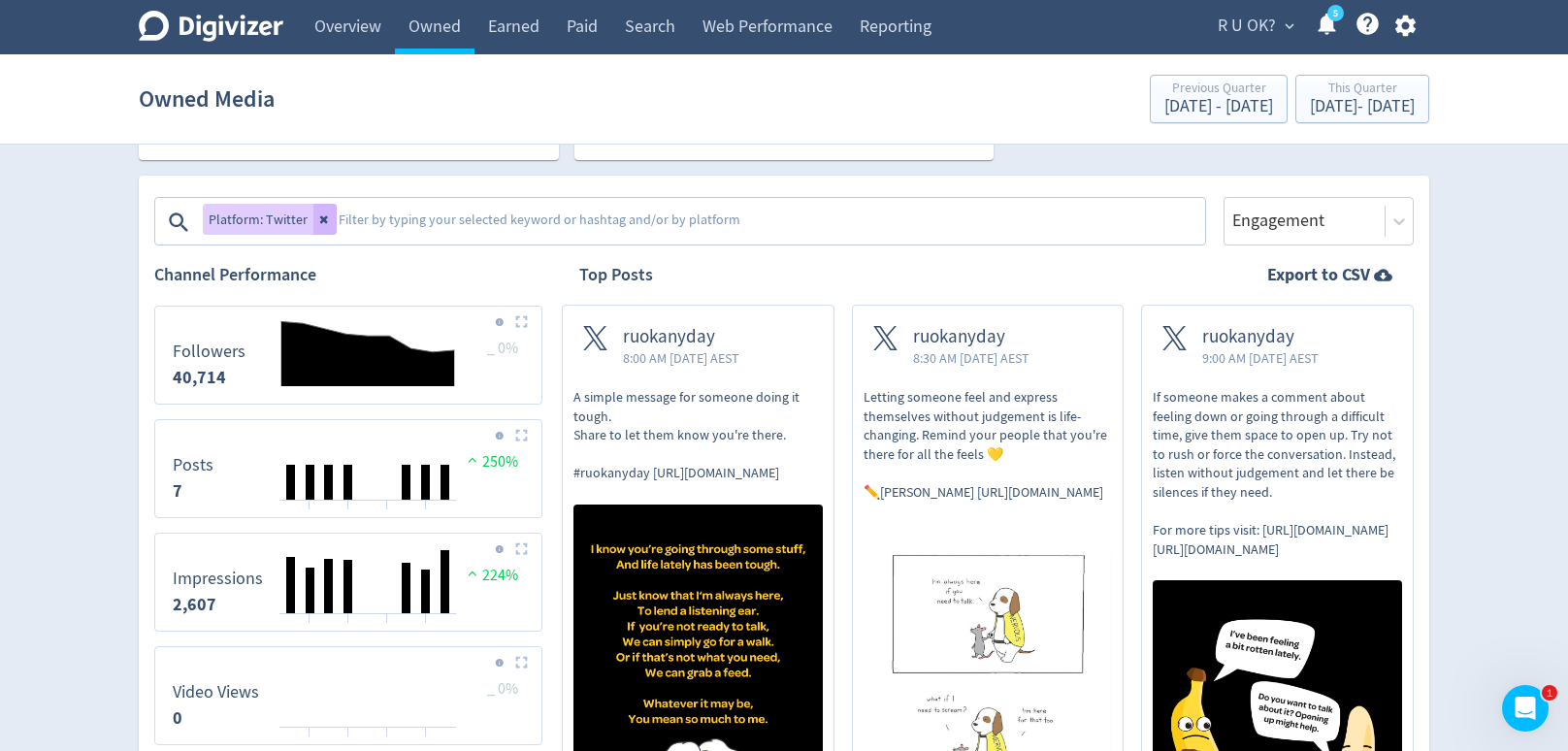 scroll, scrollTop: 581, scrollLeft: 0, axis: vertical 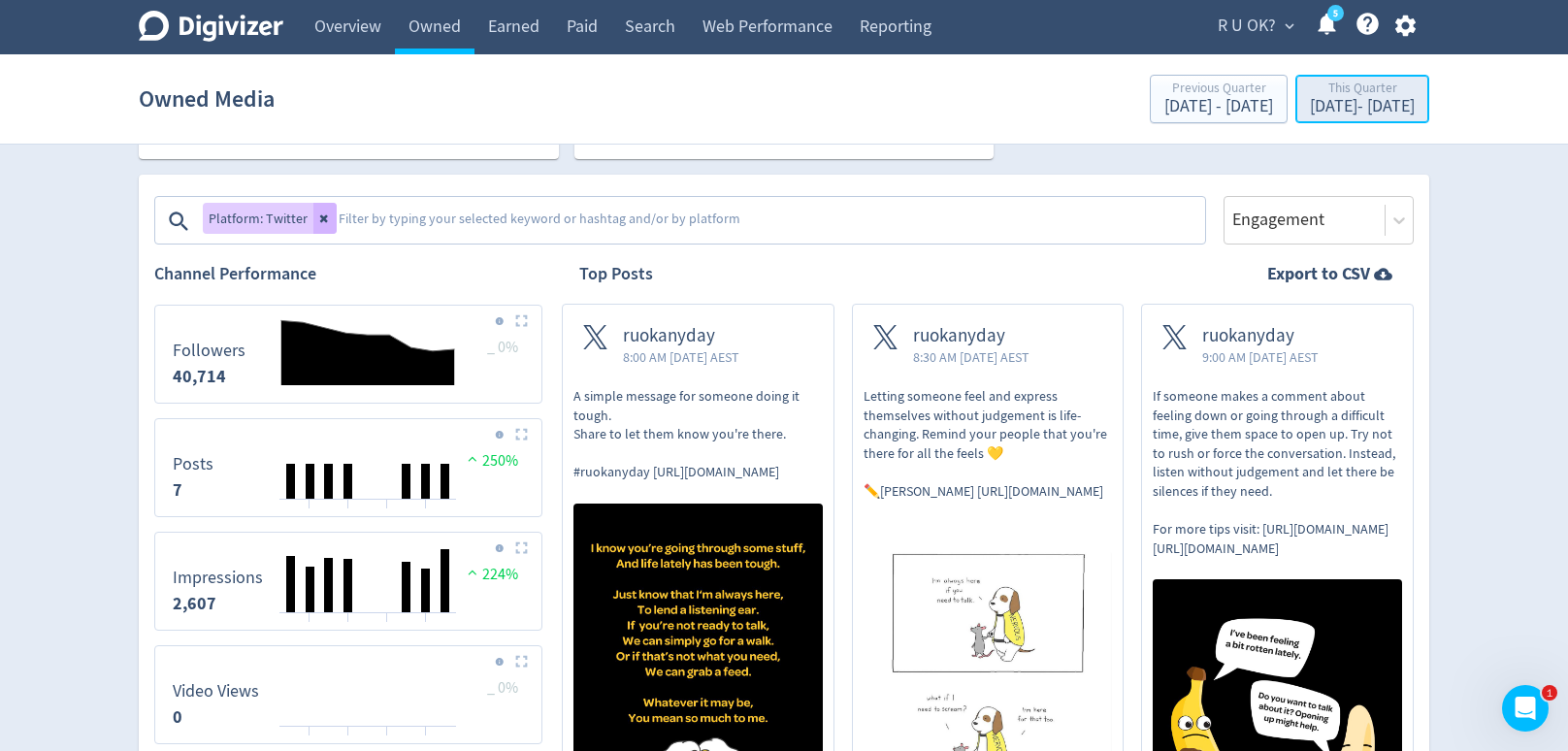 click on "Jul 1, 2025  -   Jul 9, 2025" at bounding box center [1362, 107] 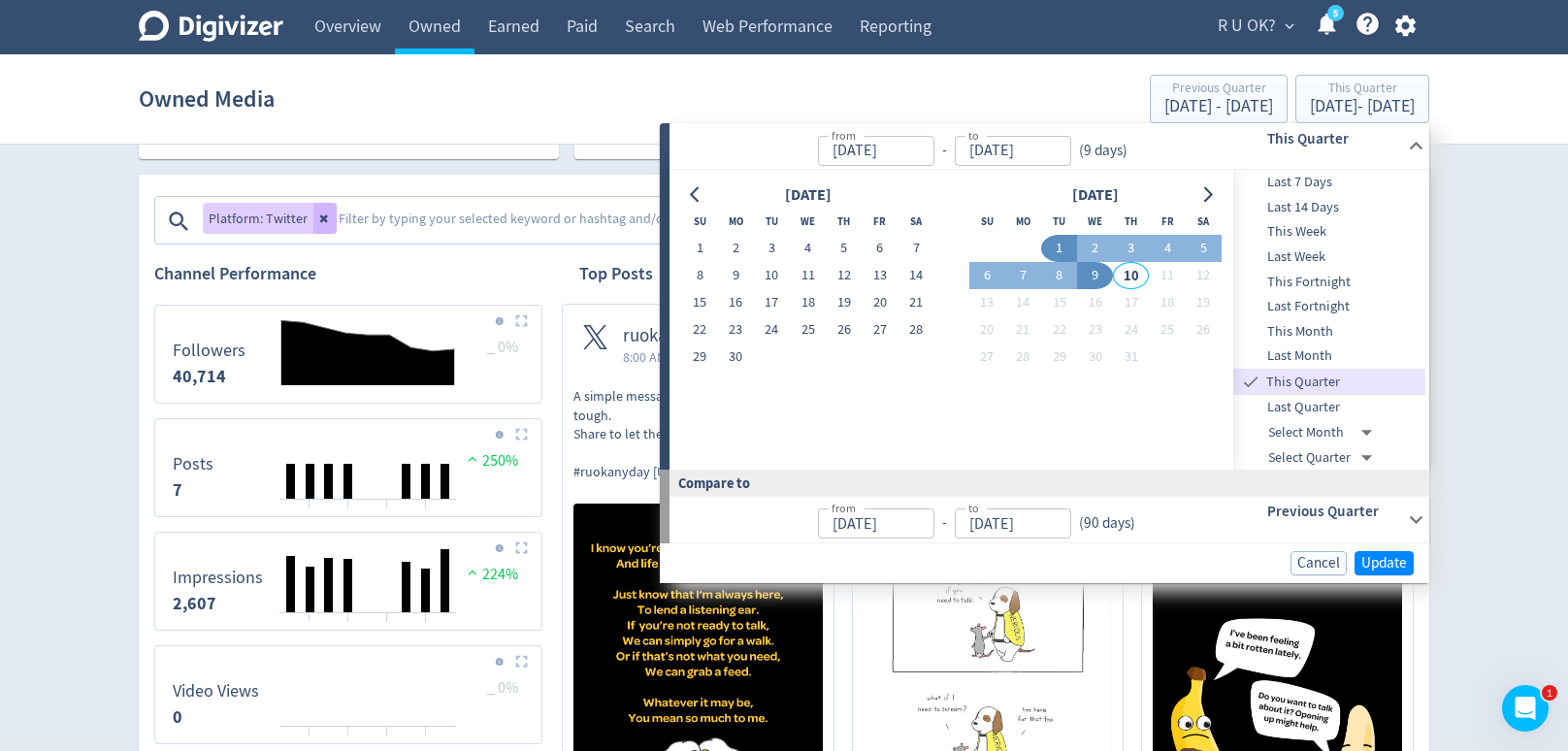 click on "Last Quarter" at bounding box center [1329, 408] 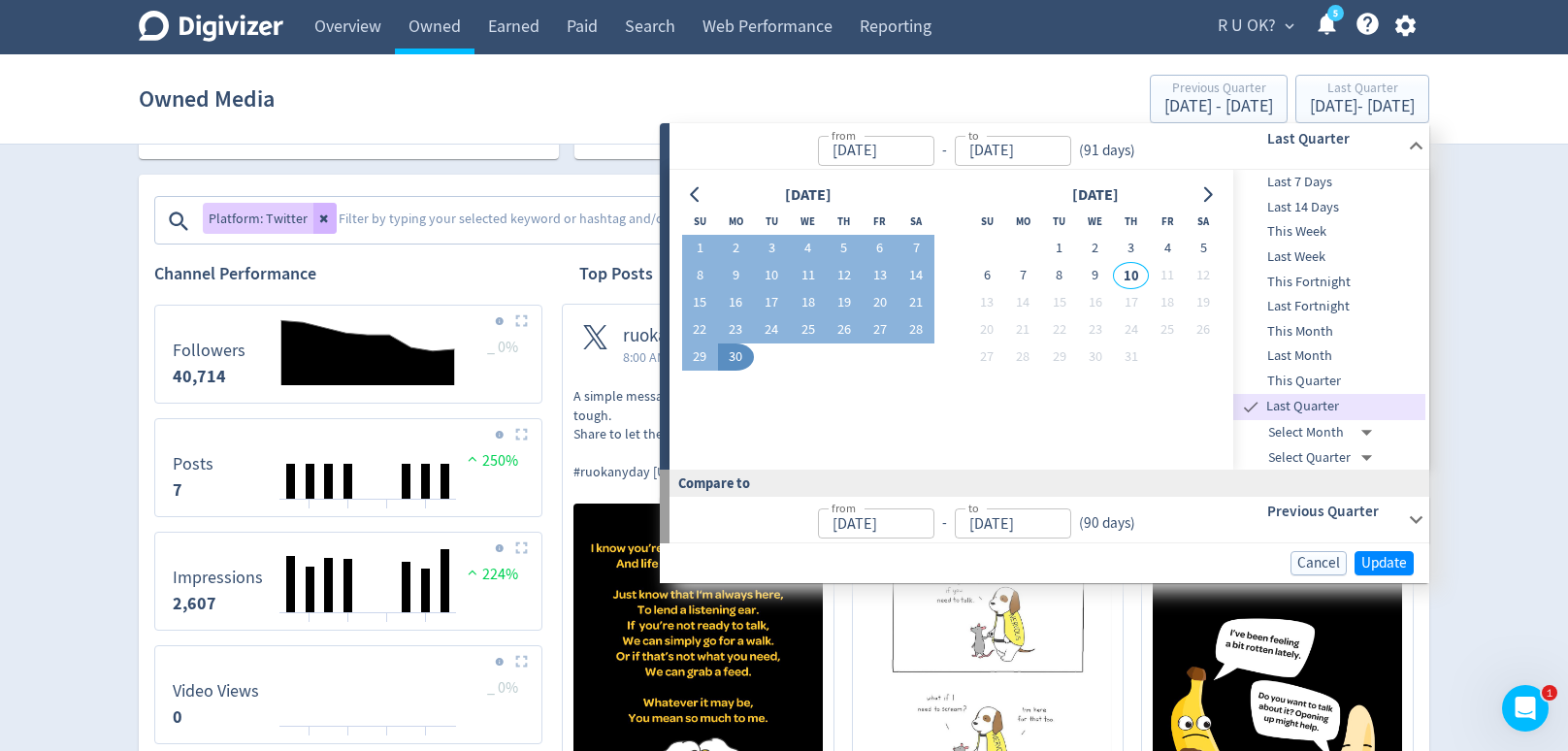 type on "[DATE]" 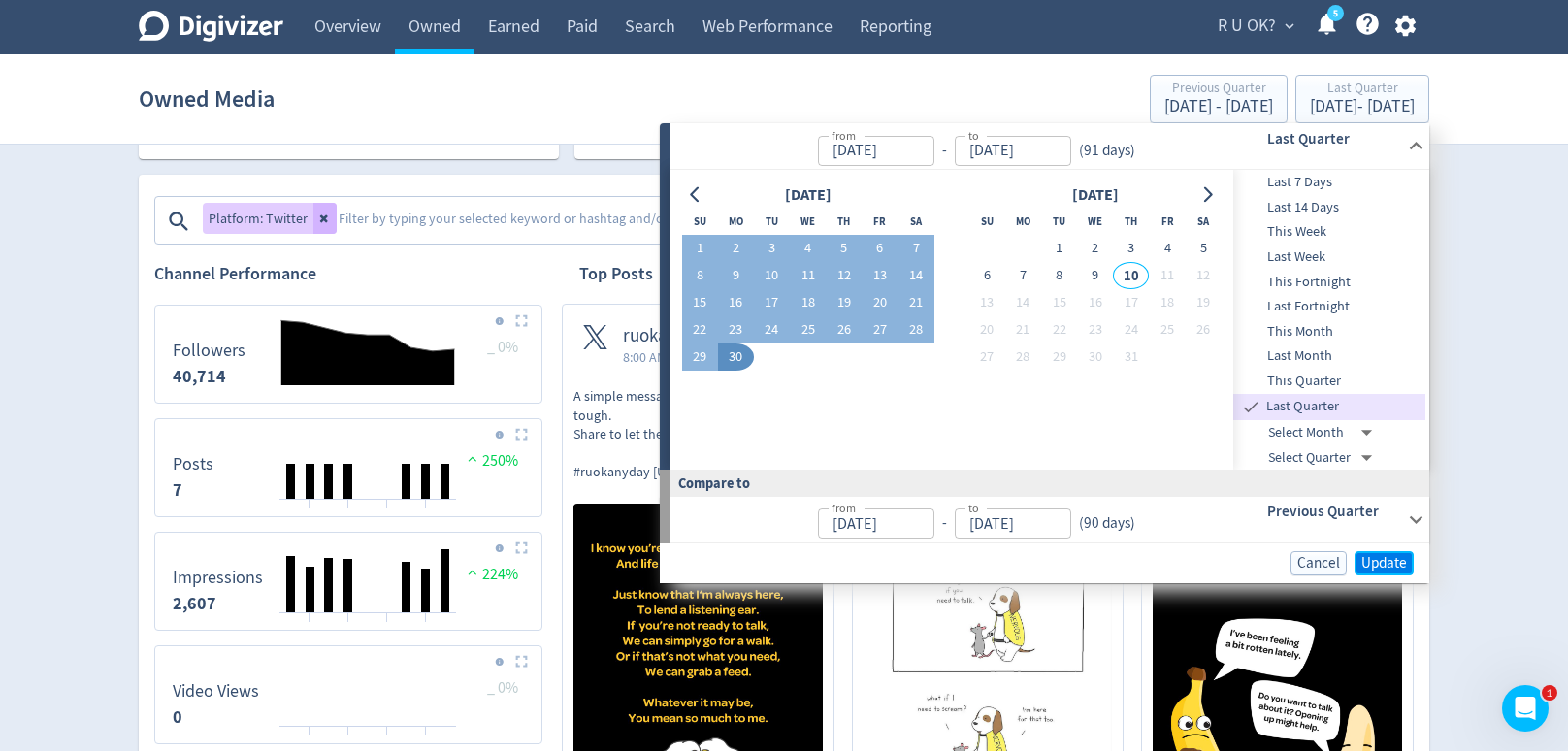 click on "Update" at bounding box center [1384, 563] 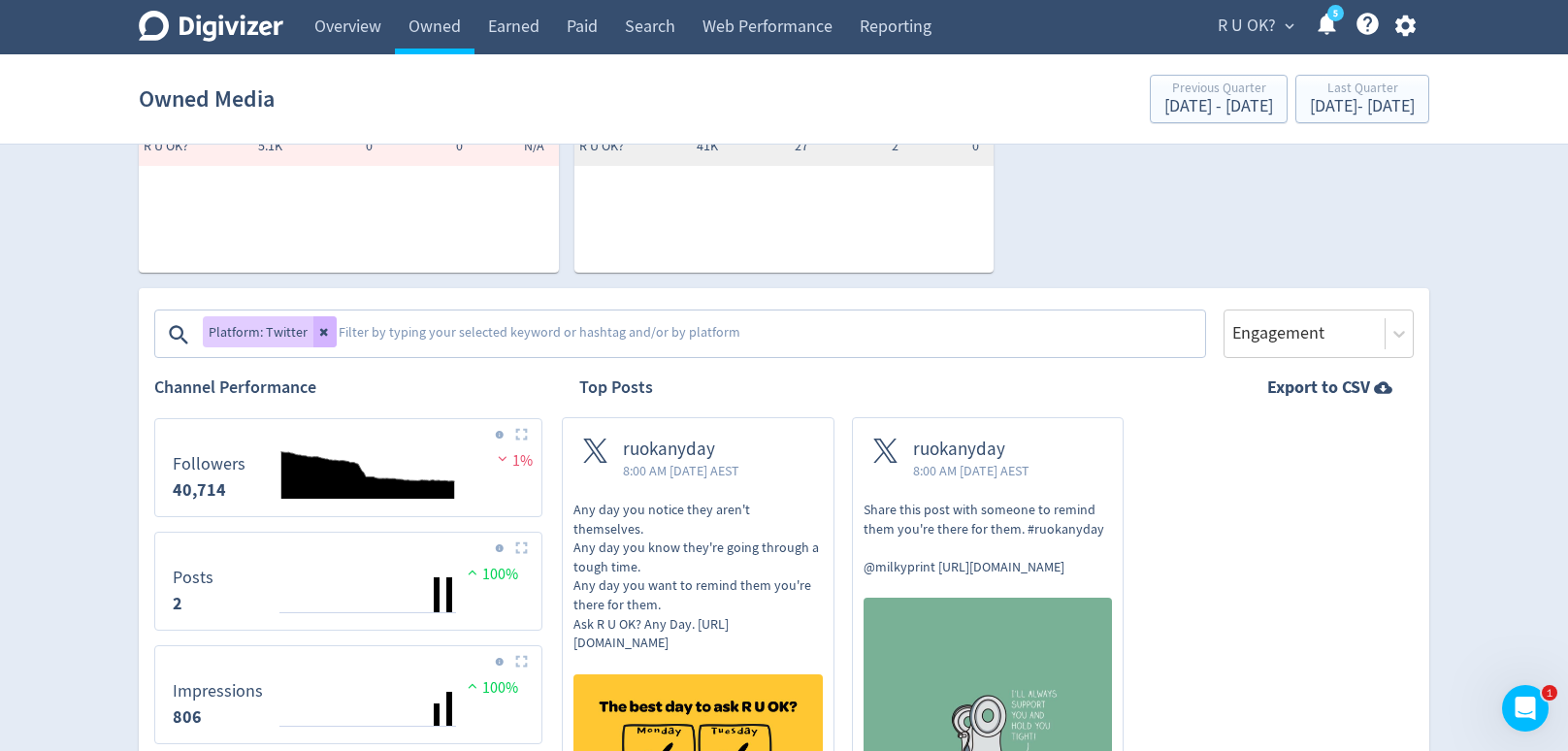 scroll, scrollTop: 460, scrollLeft: 0, axis: vertical 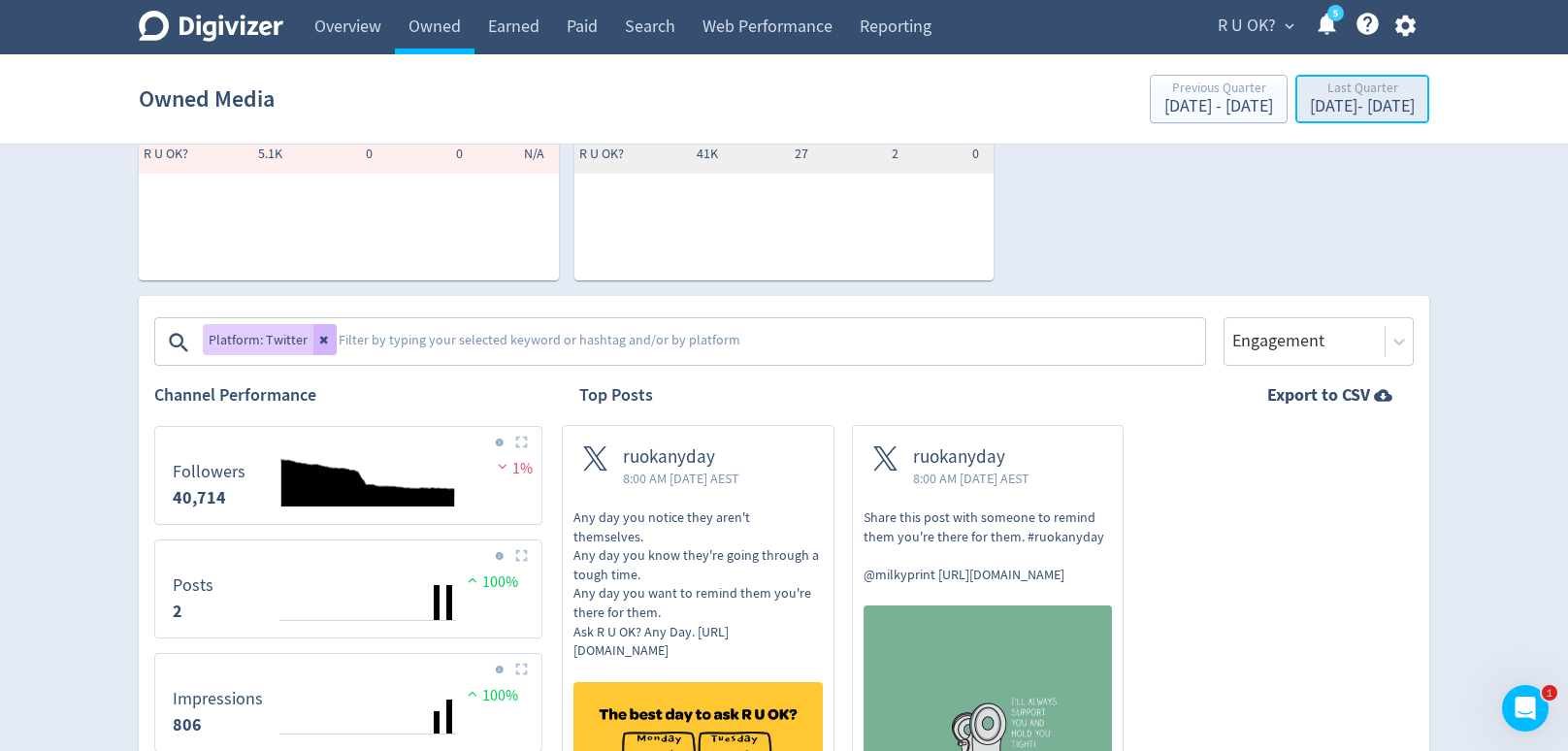 click on "[DATE]  -   [DATE]" at bounding box center (1362, 107) 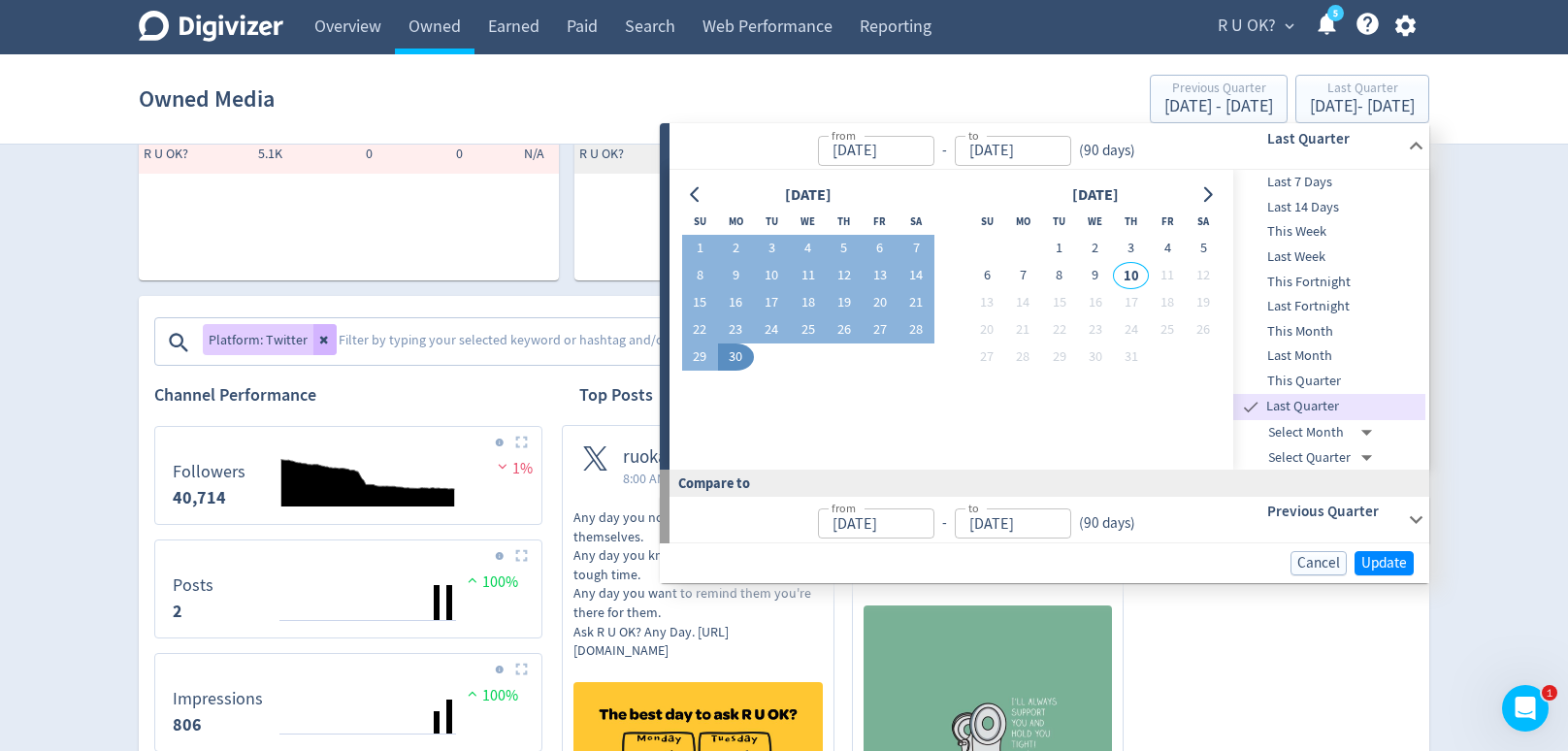 click on "30/06/2025" at bounding box center [876, 150] 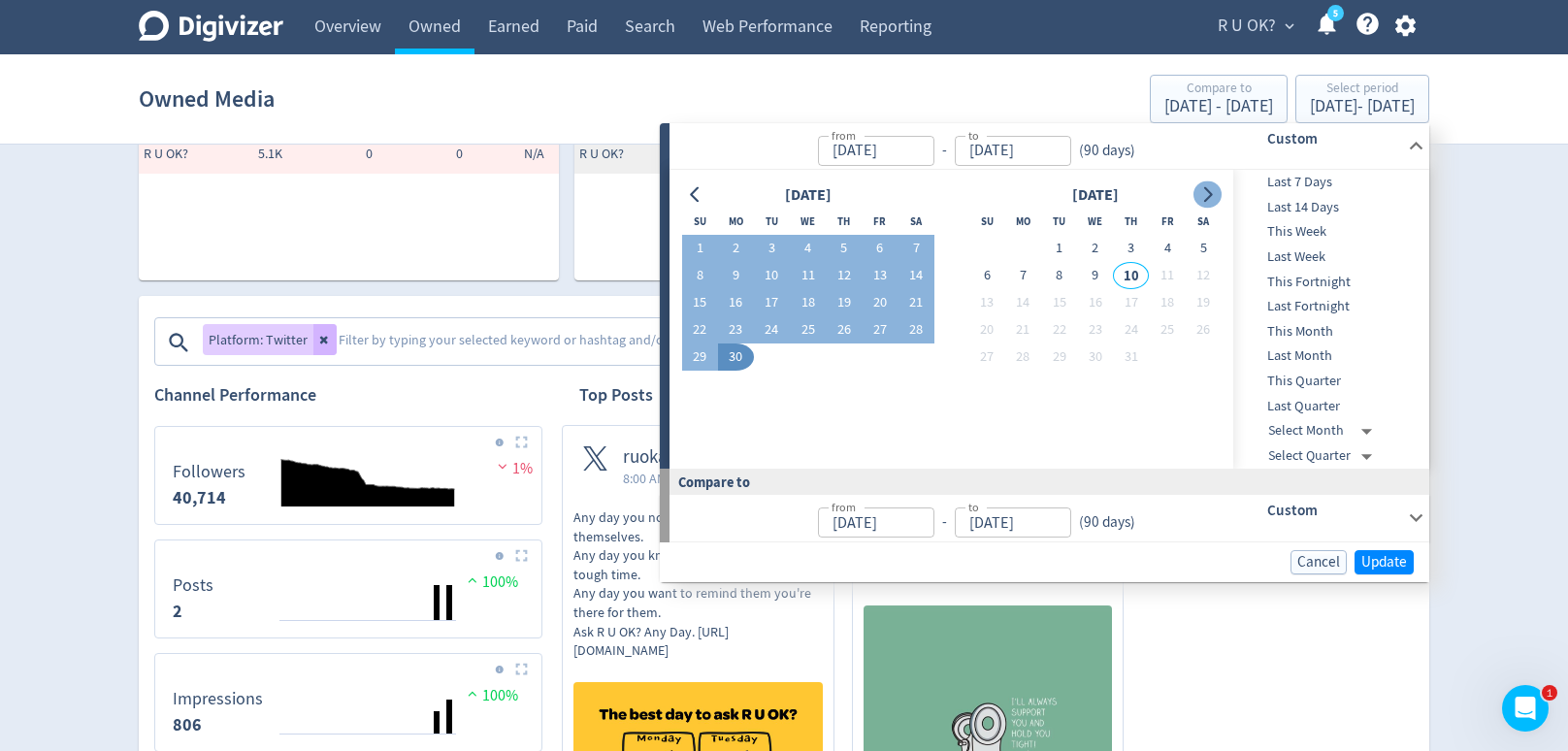 type on "[DATE]" 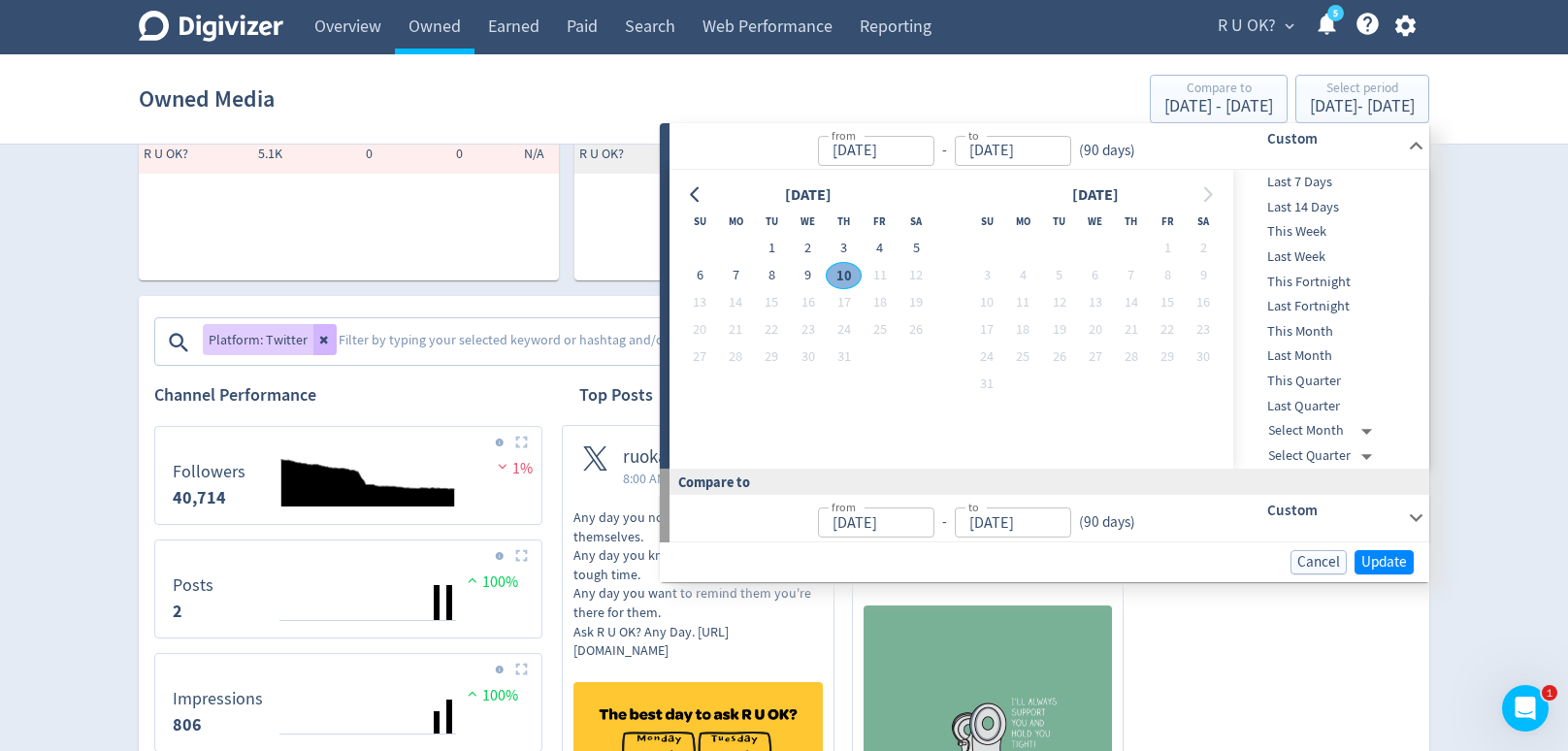 click on "10" at bounding box center [843, 276] 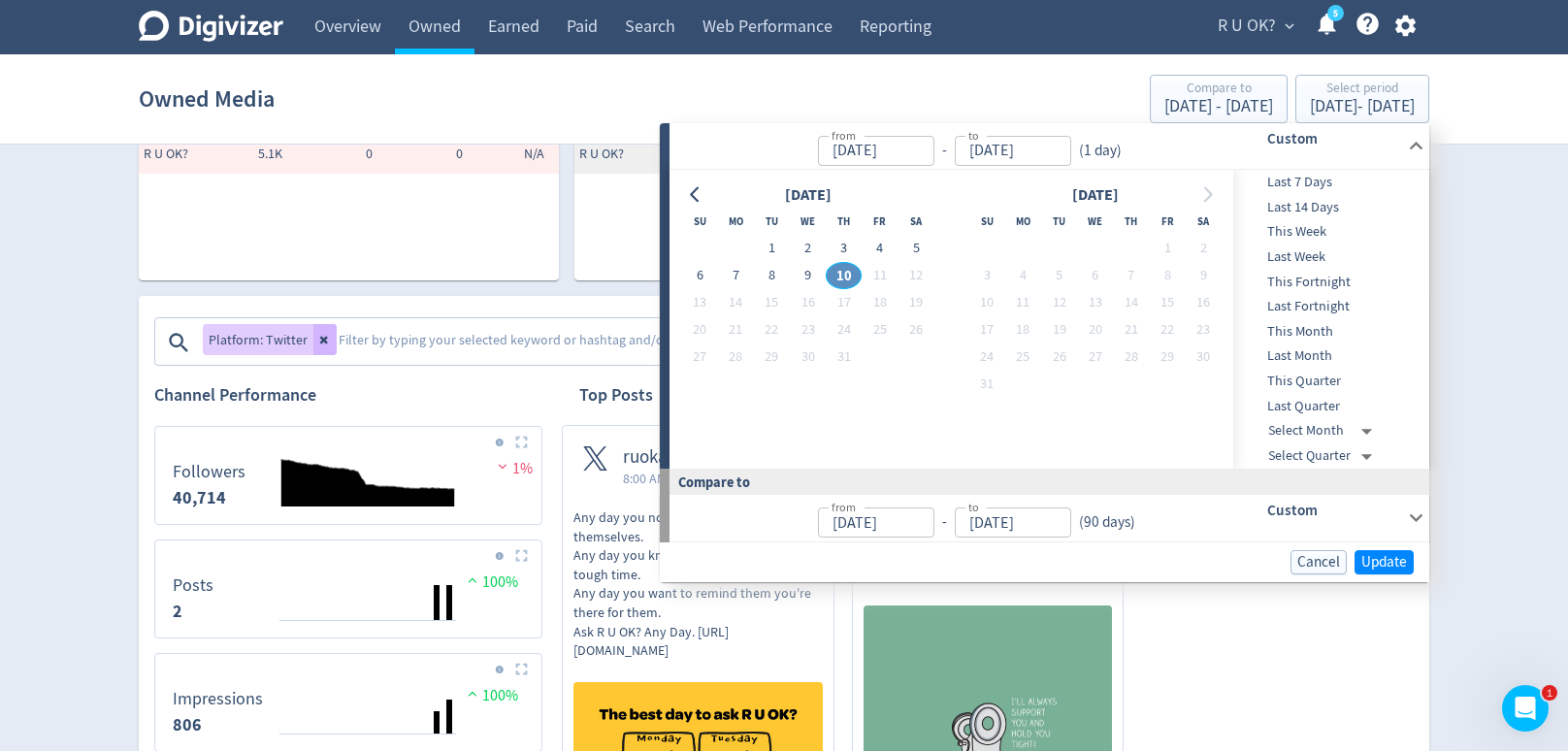 type on "[DATE]" 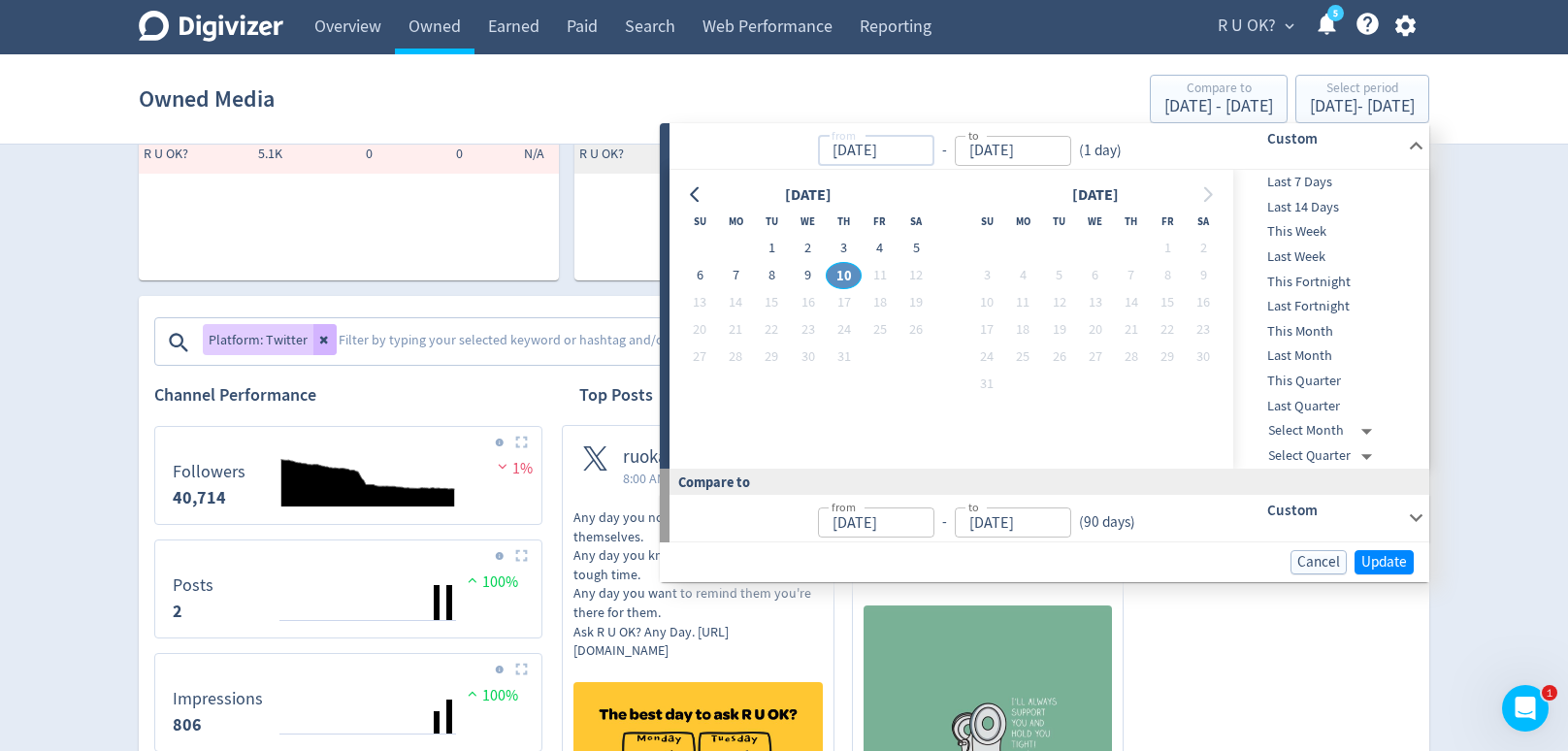 click on "10/07/2025" at bounding box center [876, 150] 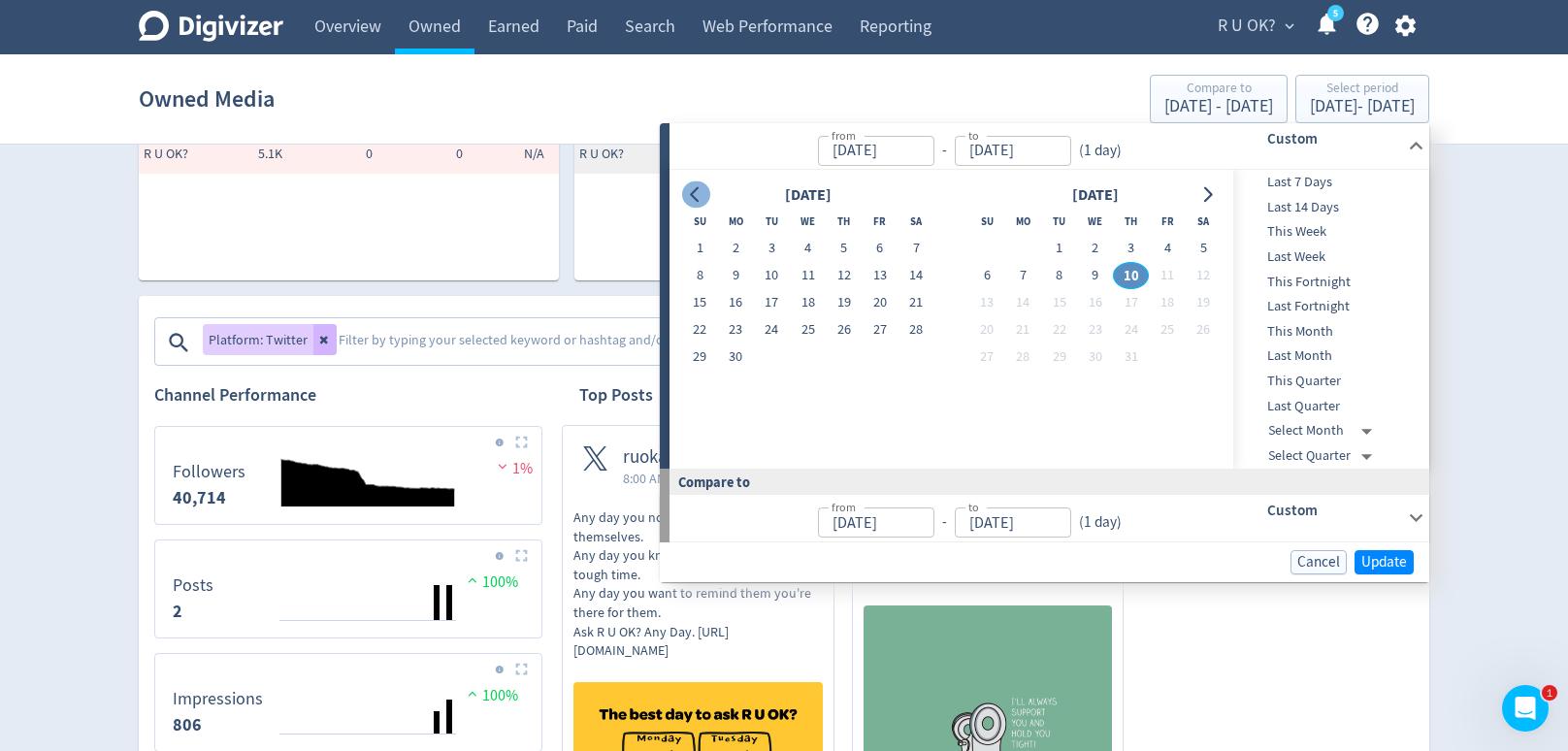 type on "[DATE]" 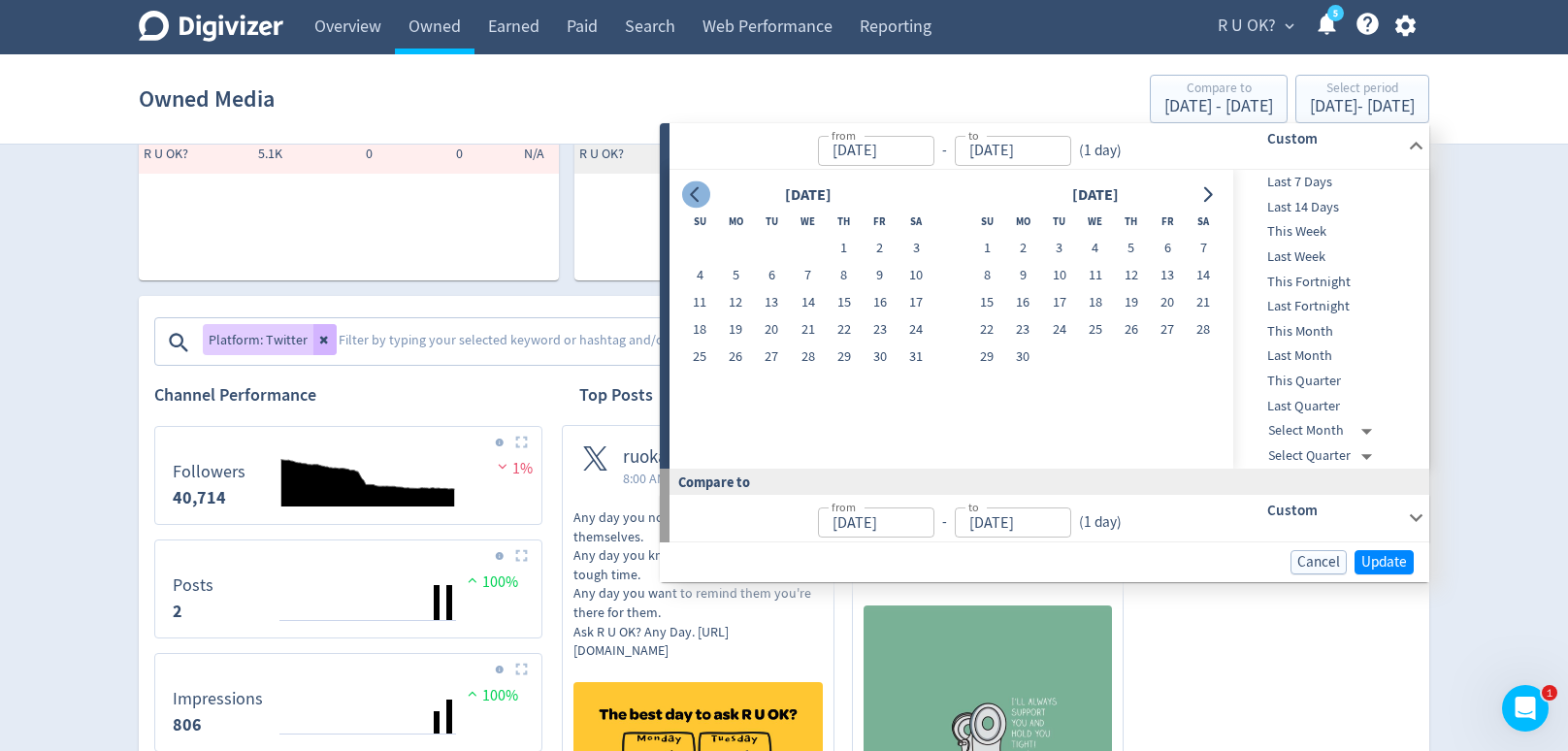 click 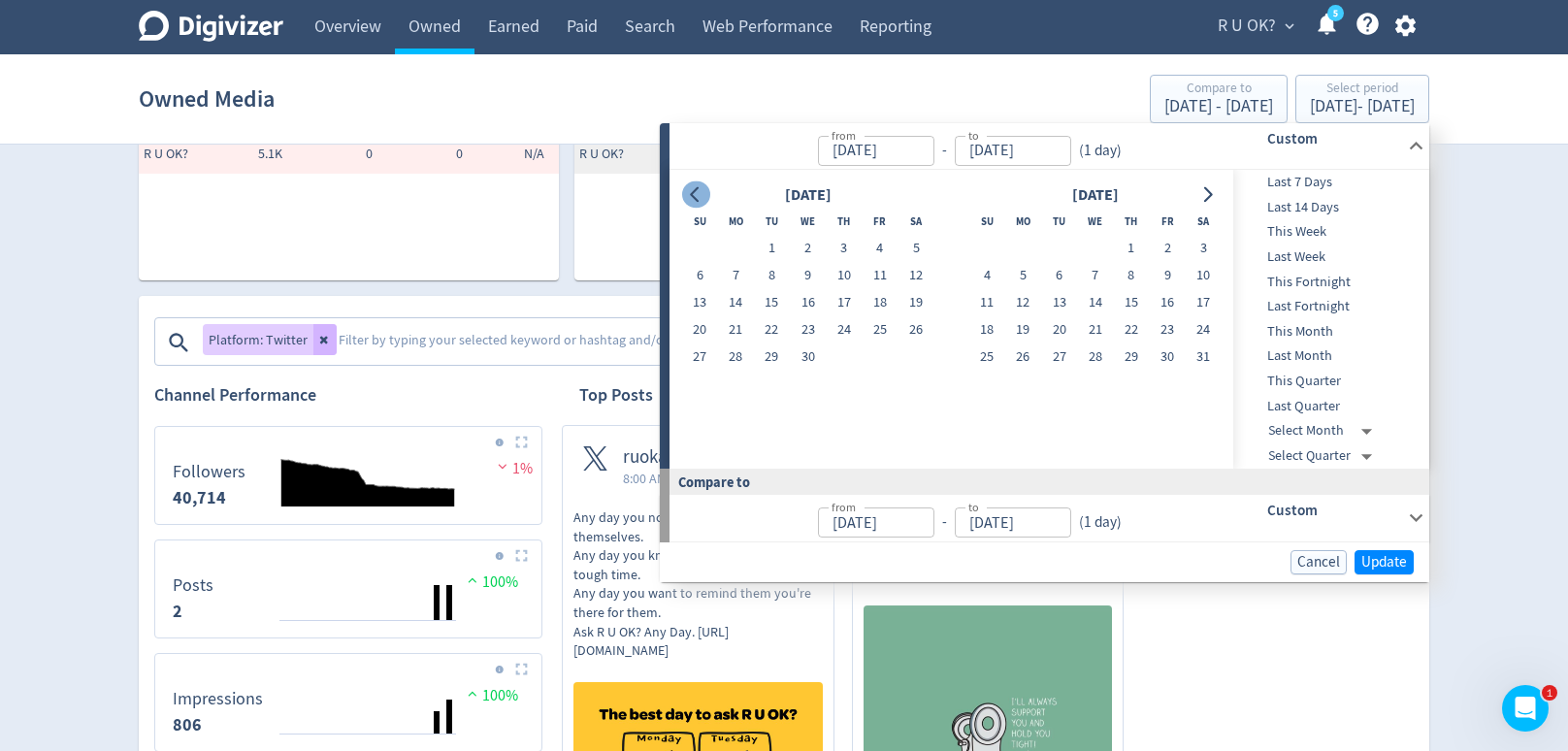click 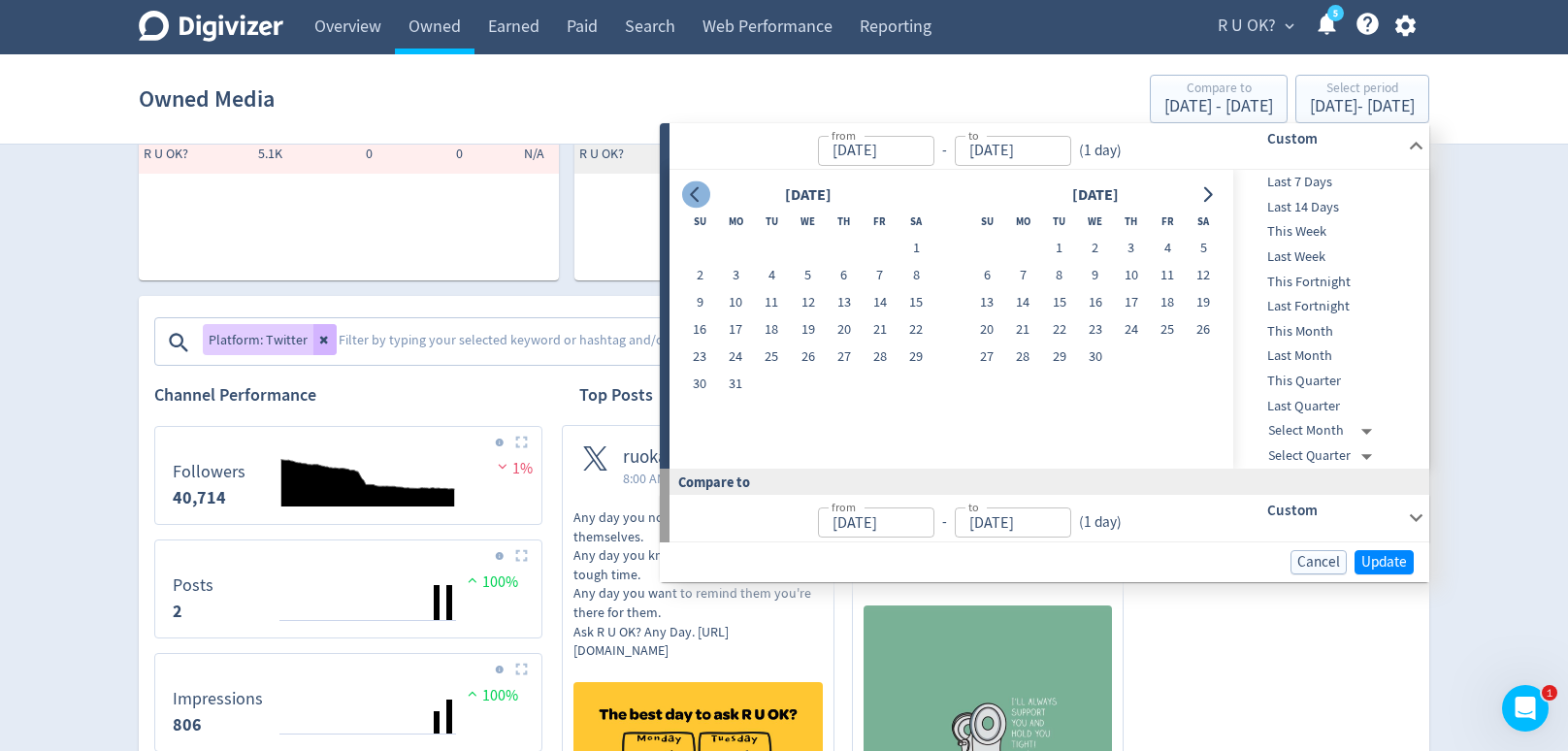 click 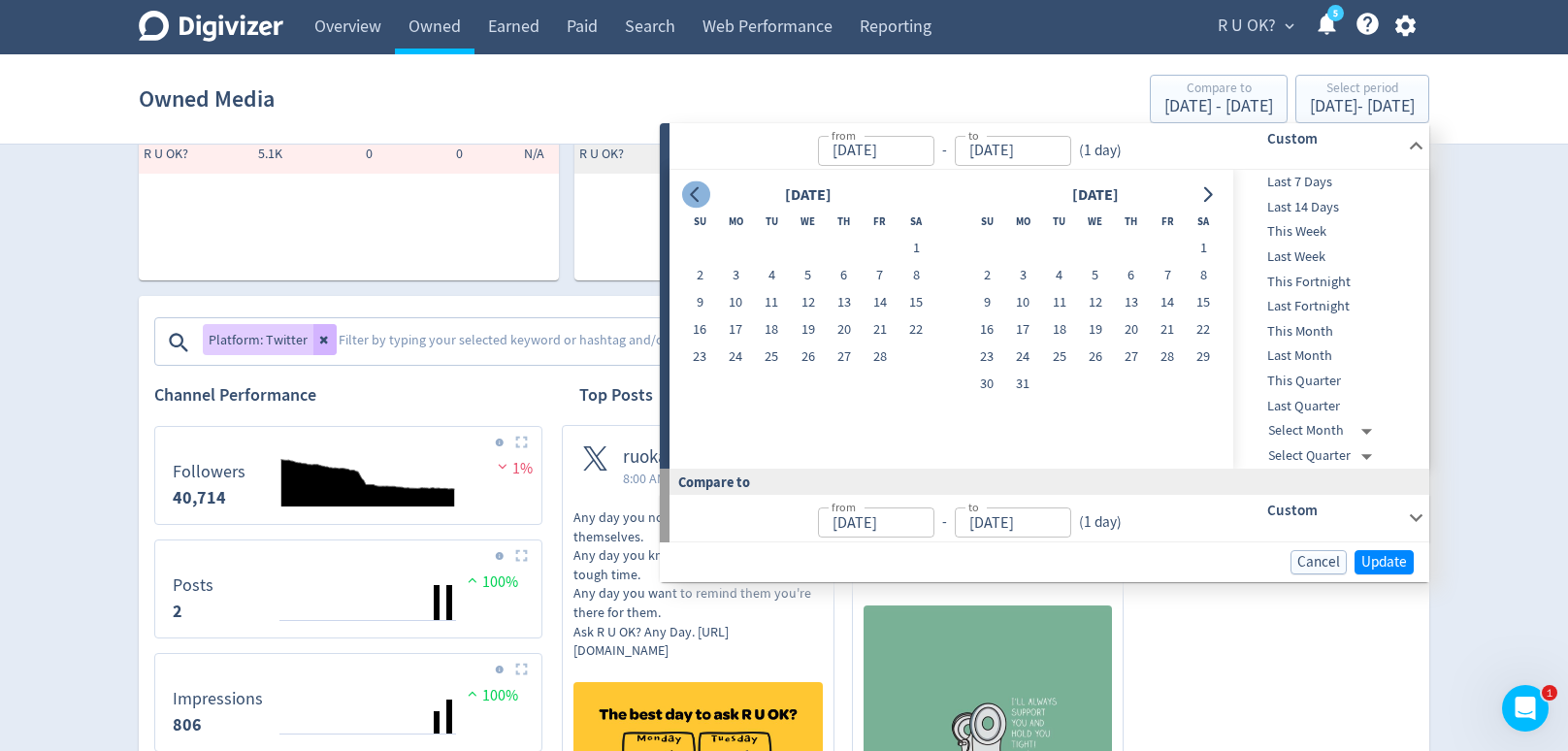 click 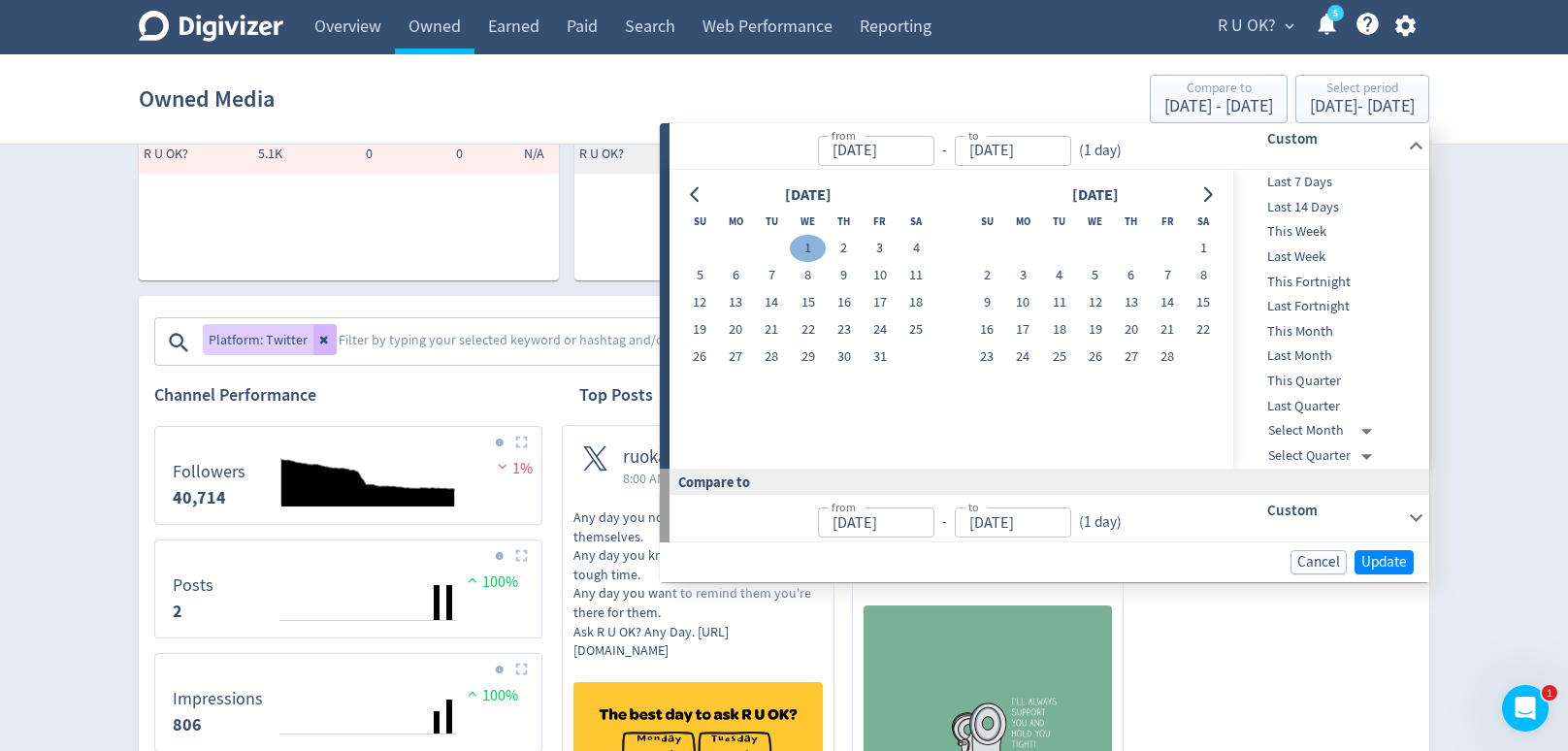 click on "1" at bounding box center (807, 248) 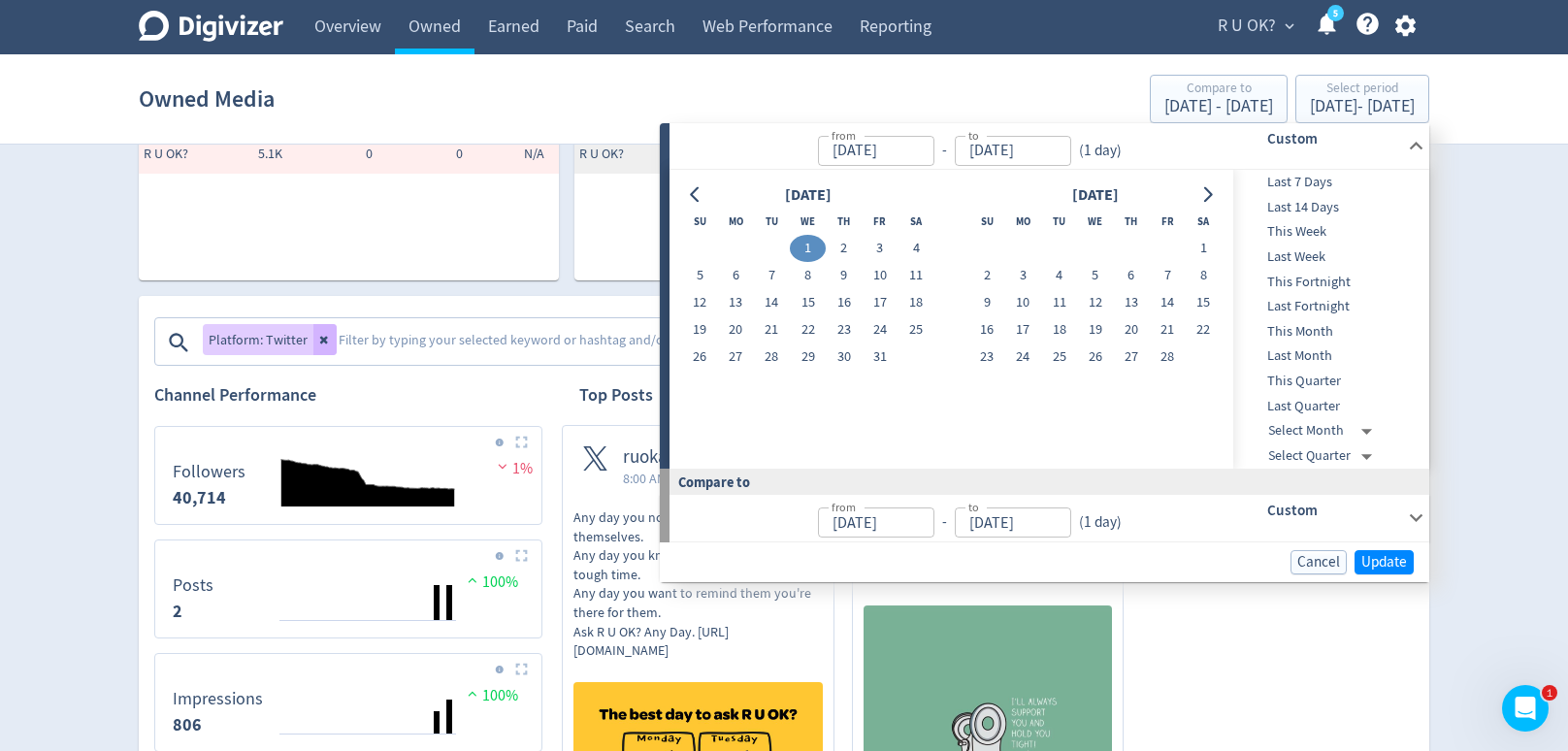 type on "[DATE]" 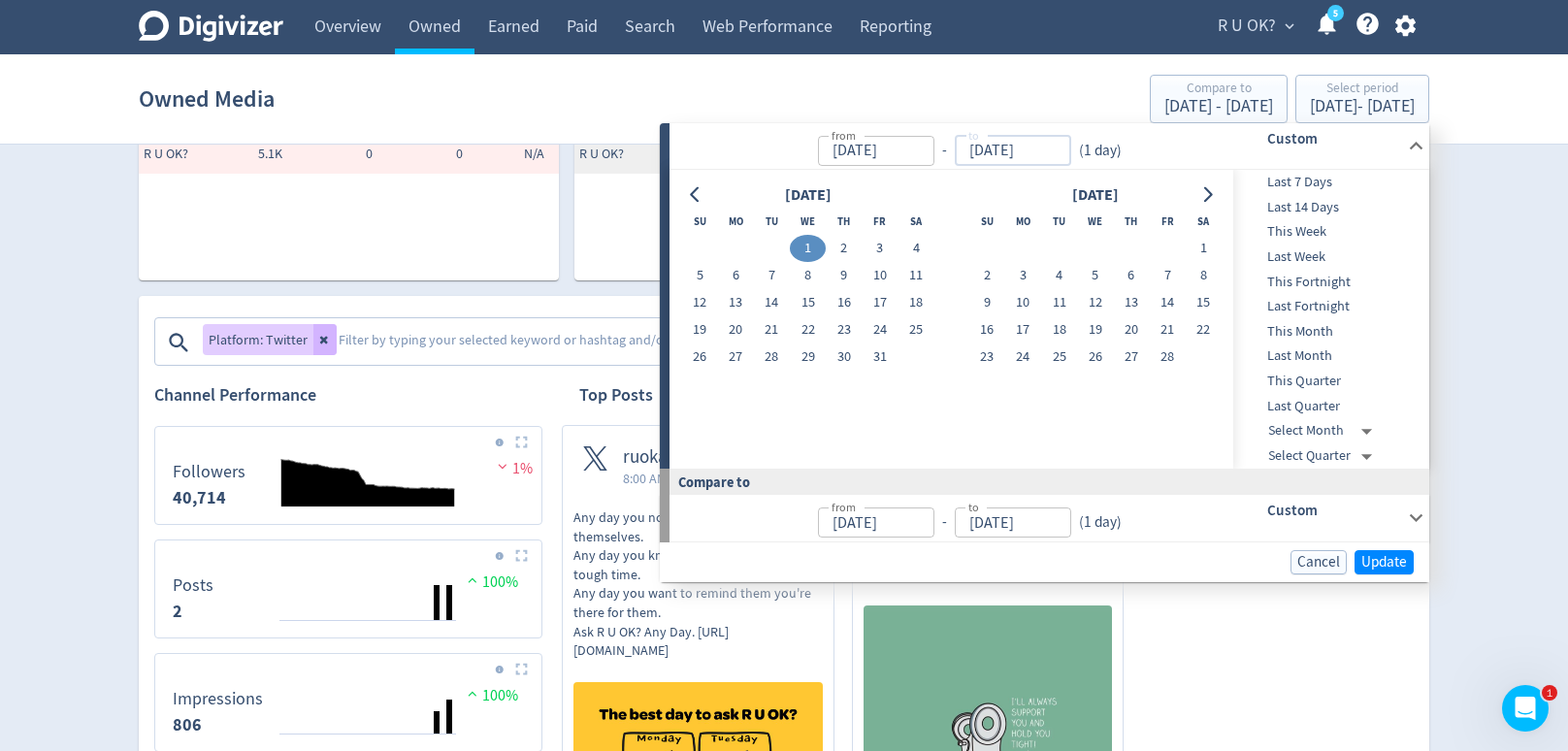 click on "01/01/2025" at bounding box center (1013, 150) 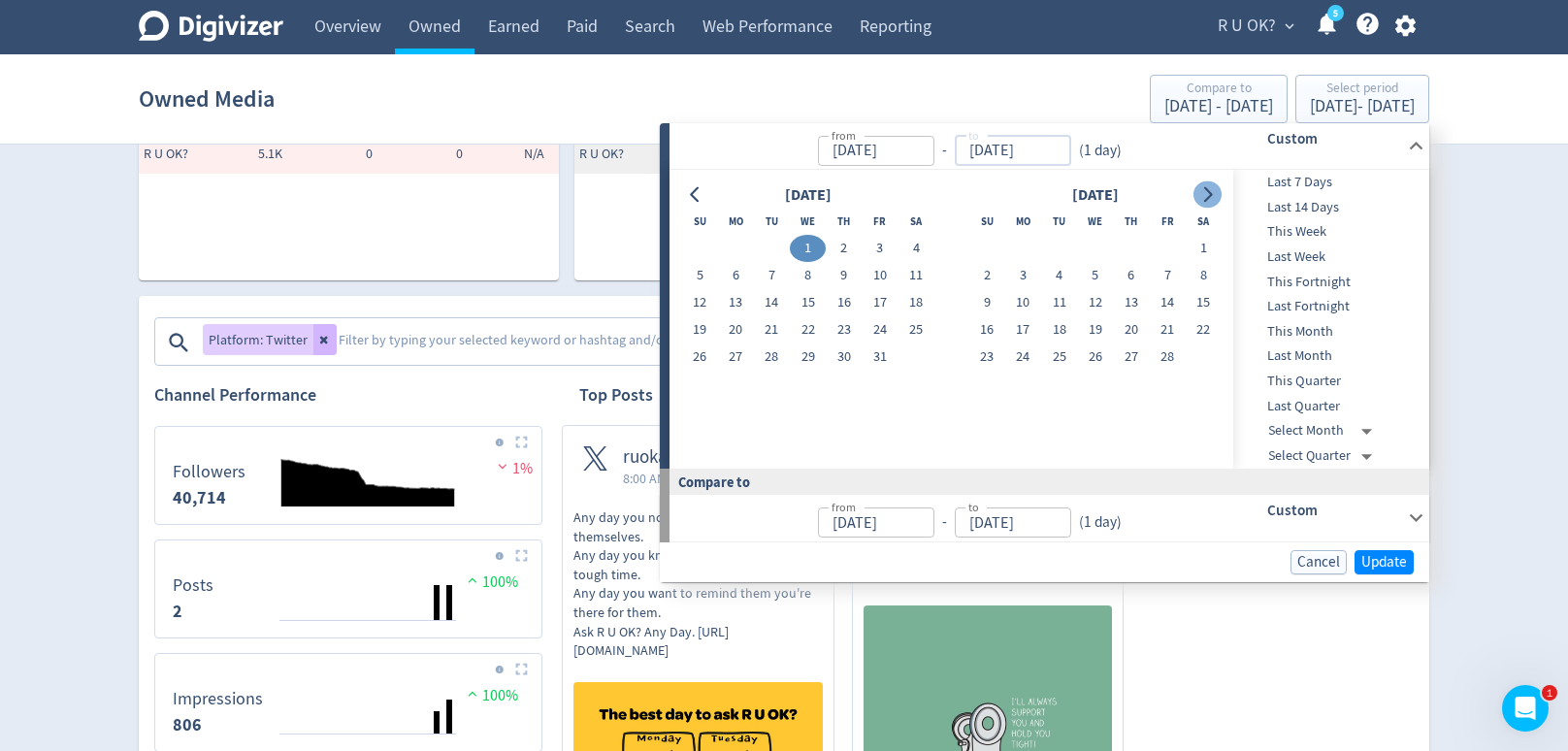 type on "[DATE]" 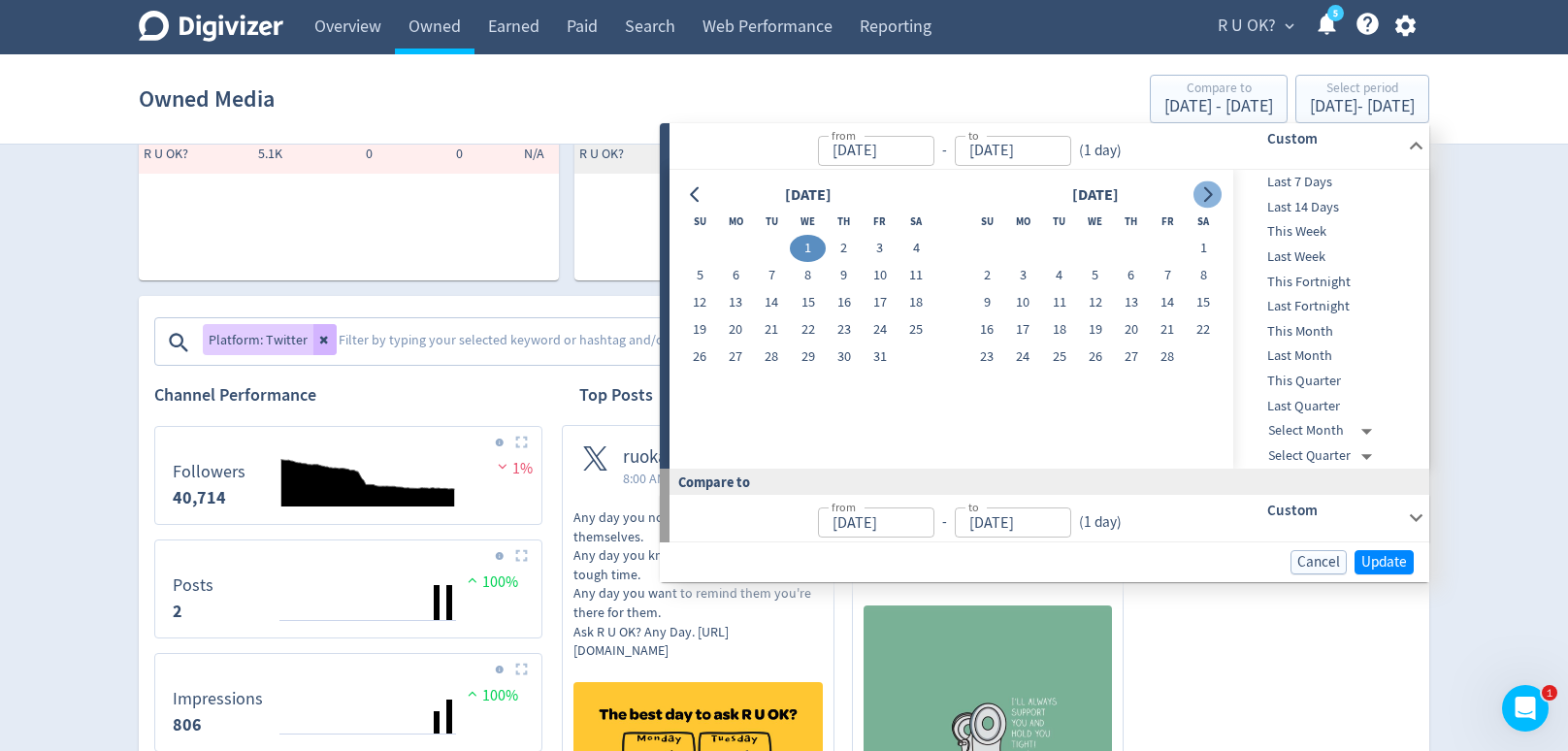 click 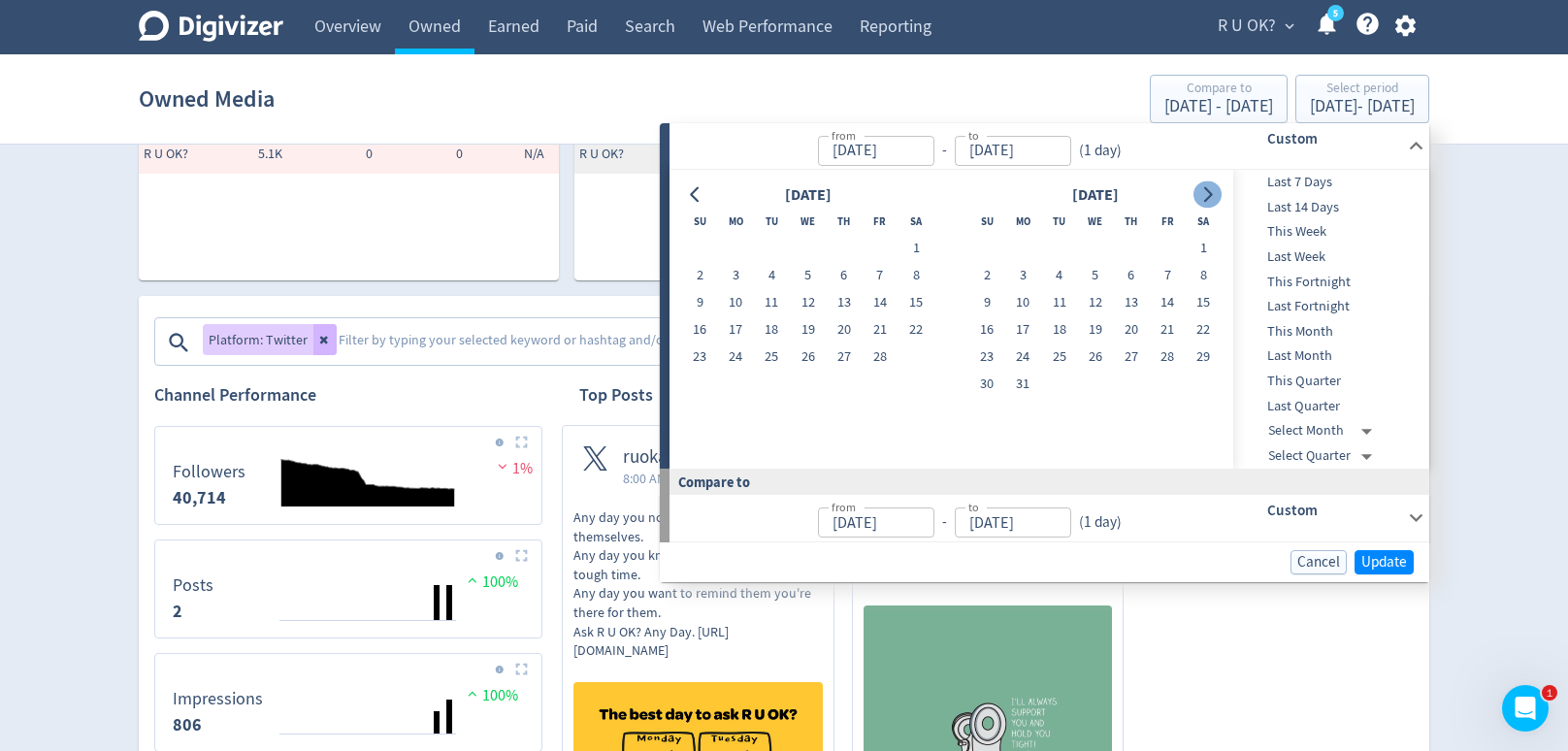 click 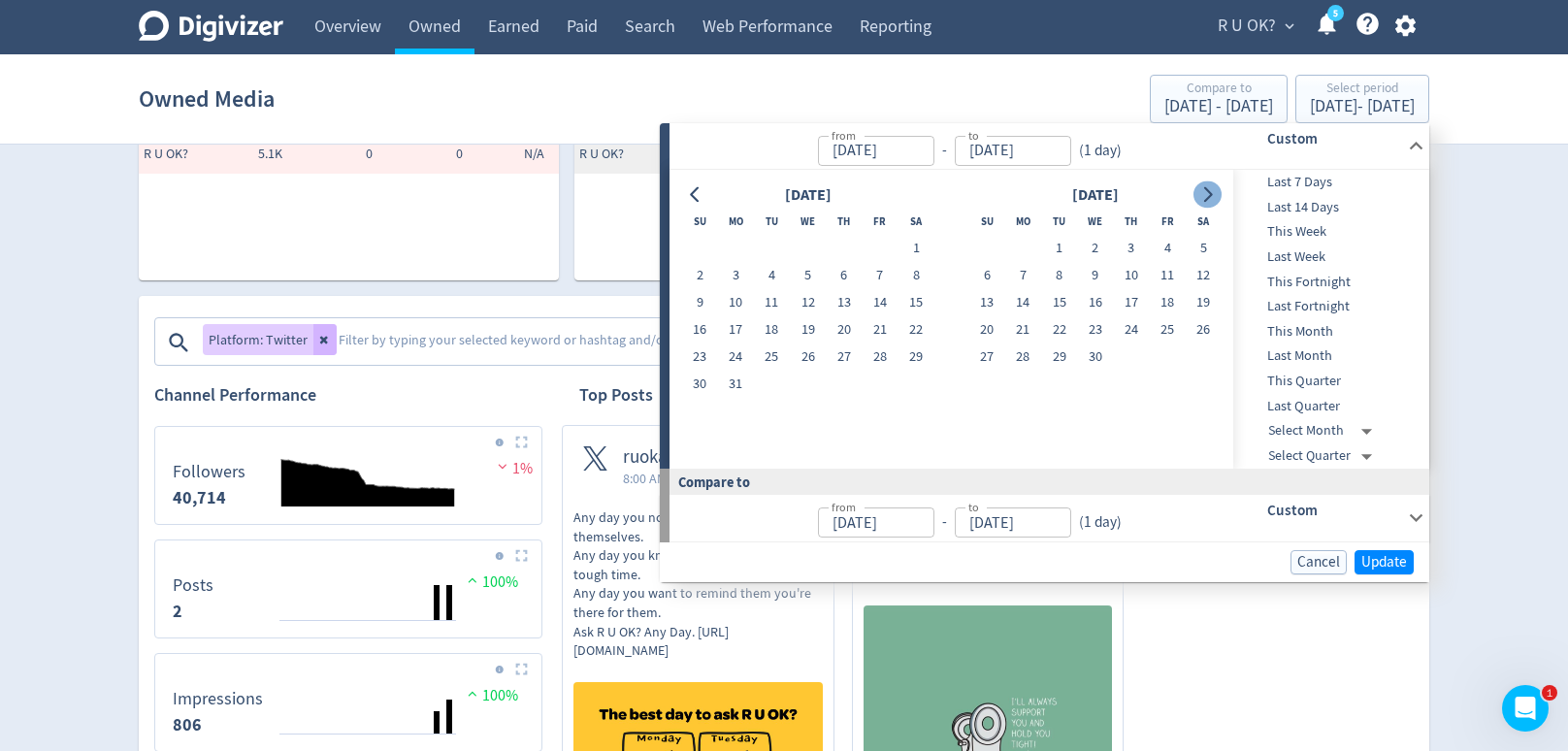 click 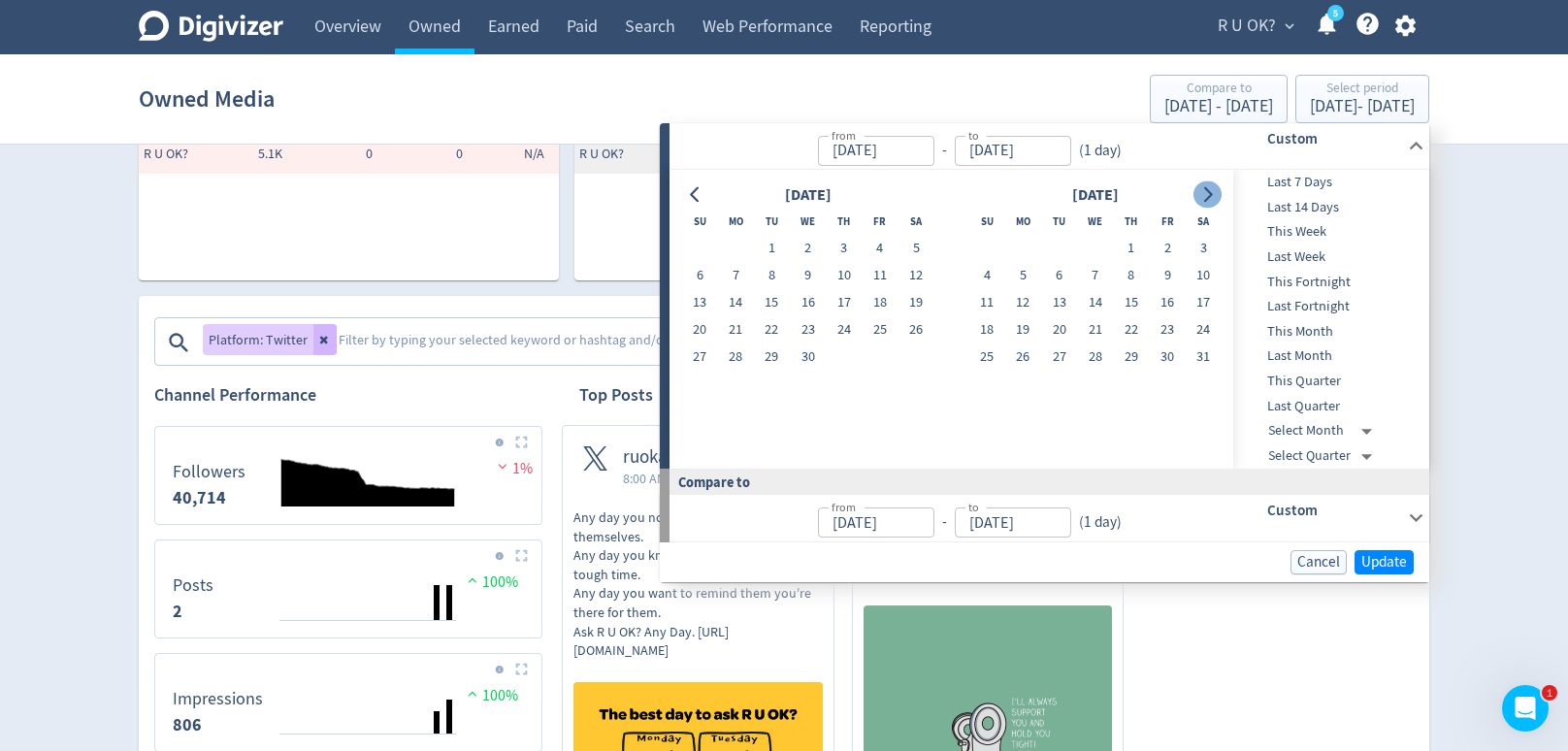 click 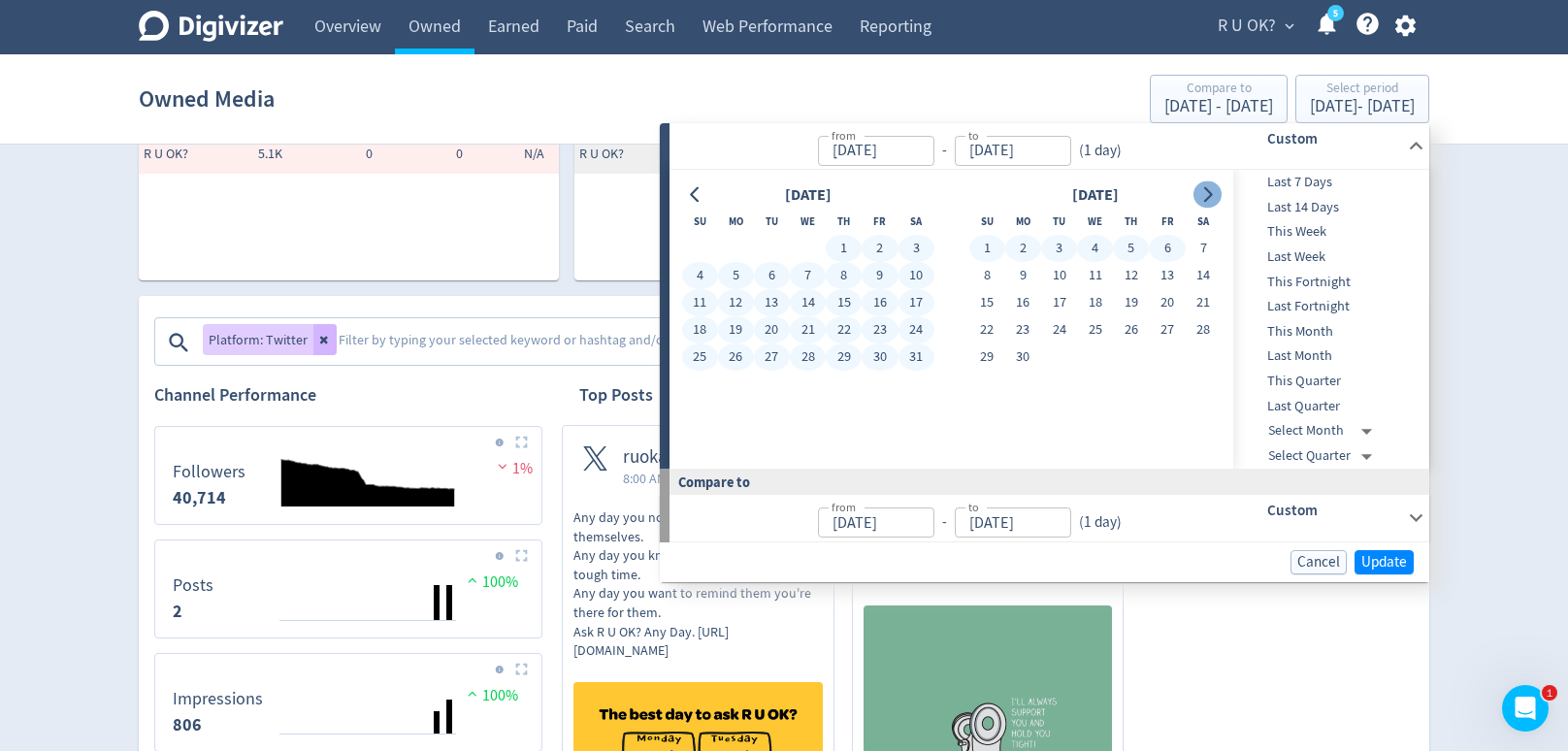 click 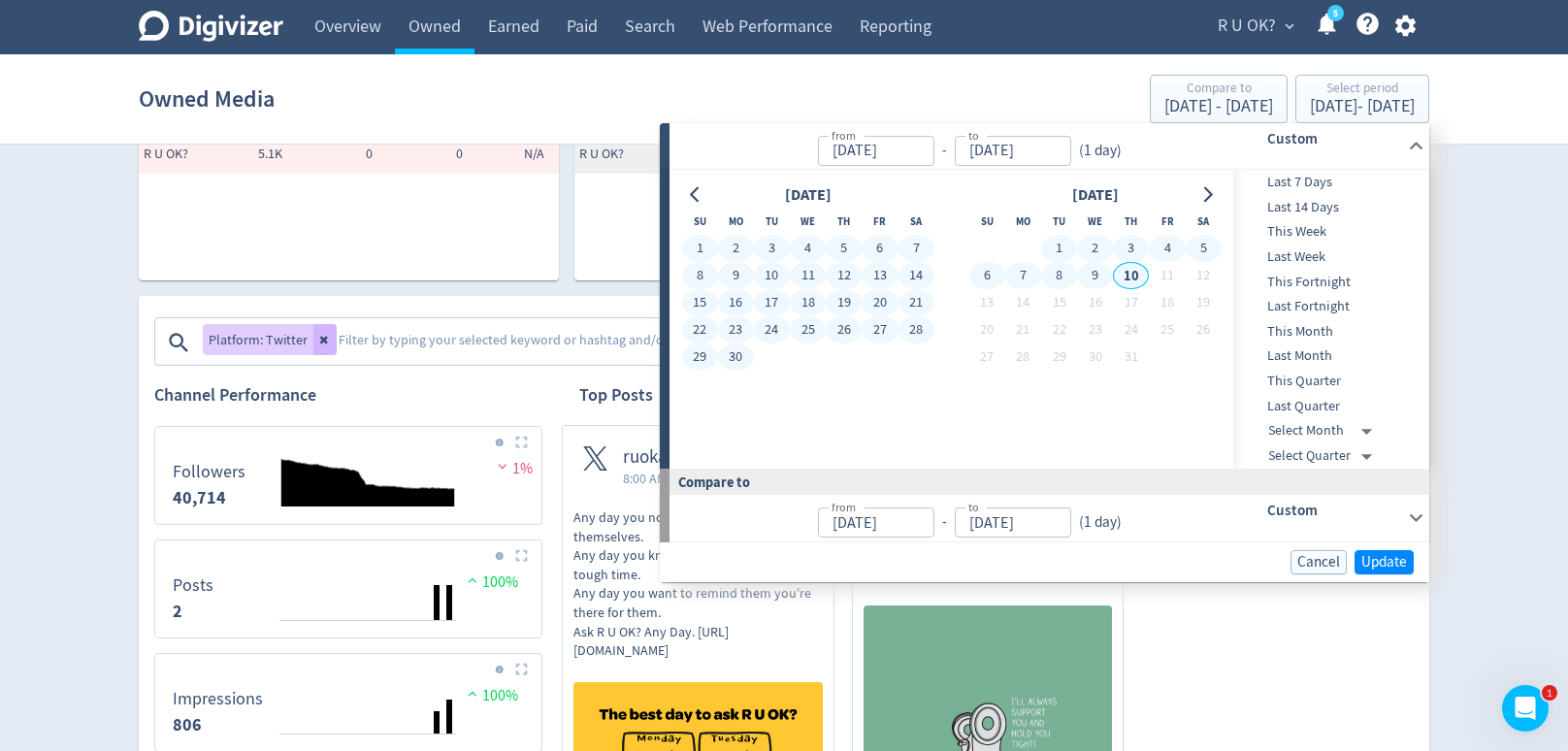 click on "10" at bounding box center [1130, 276] 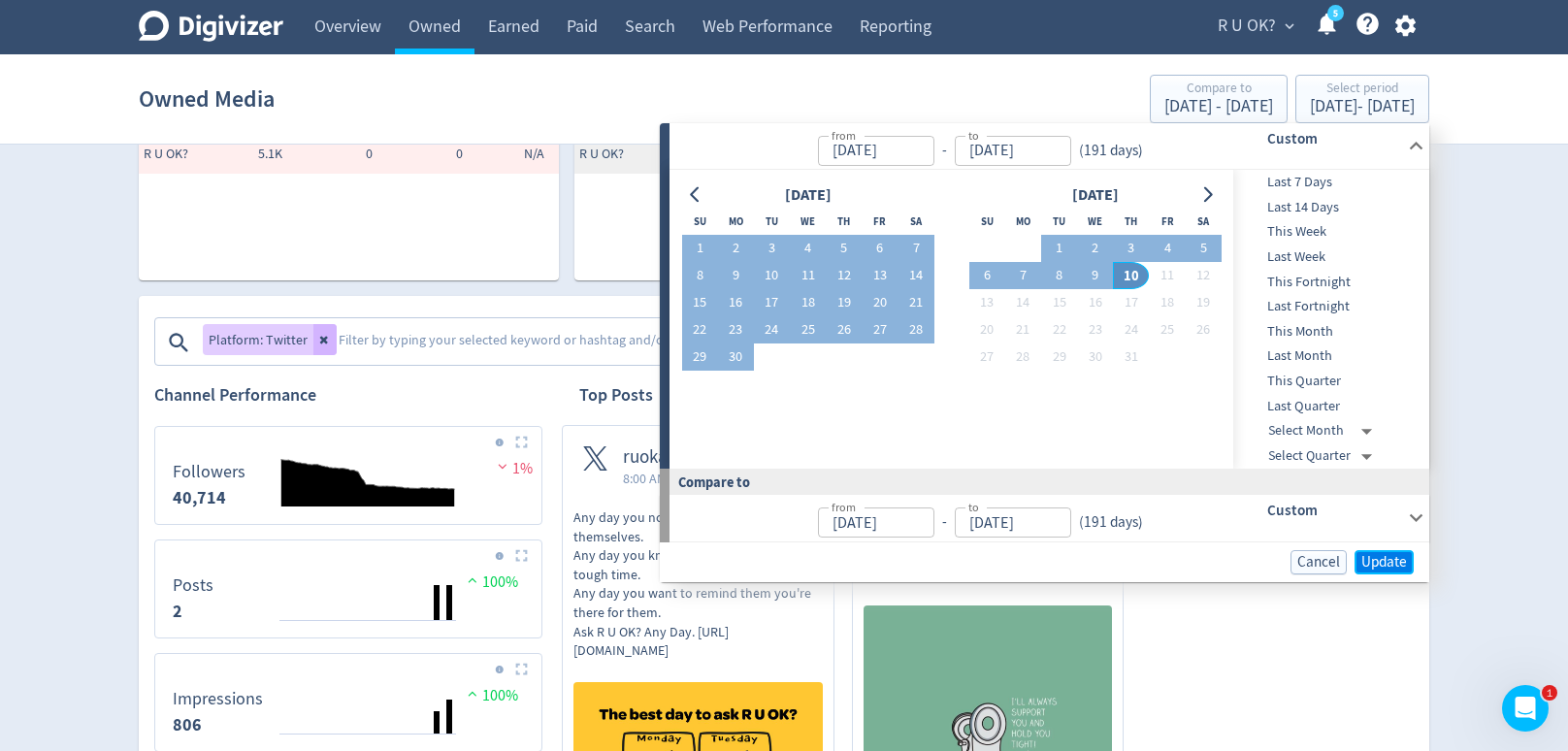 click on "Update" at bounding box center [1384, 562] 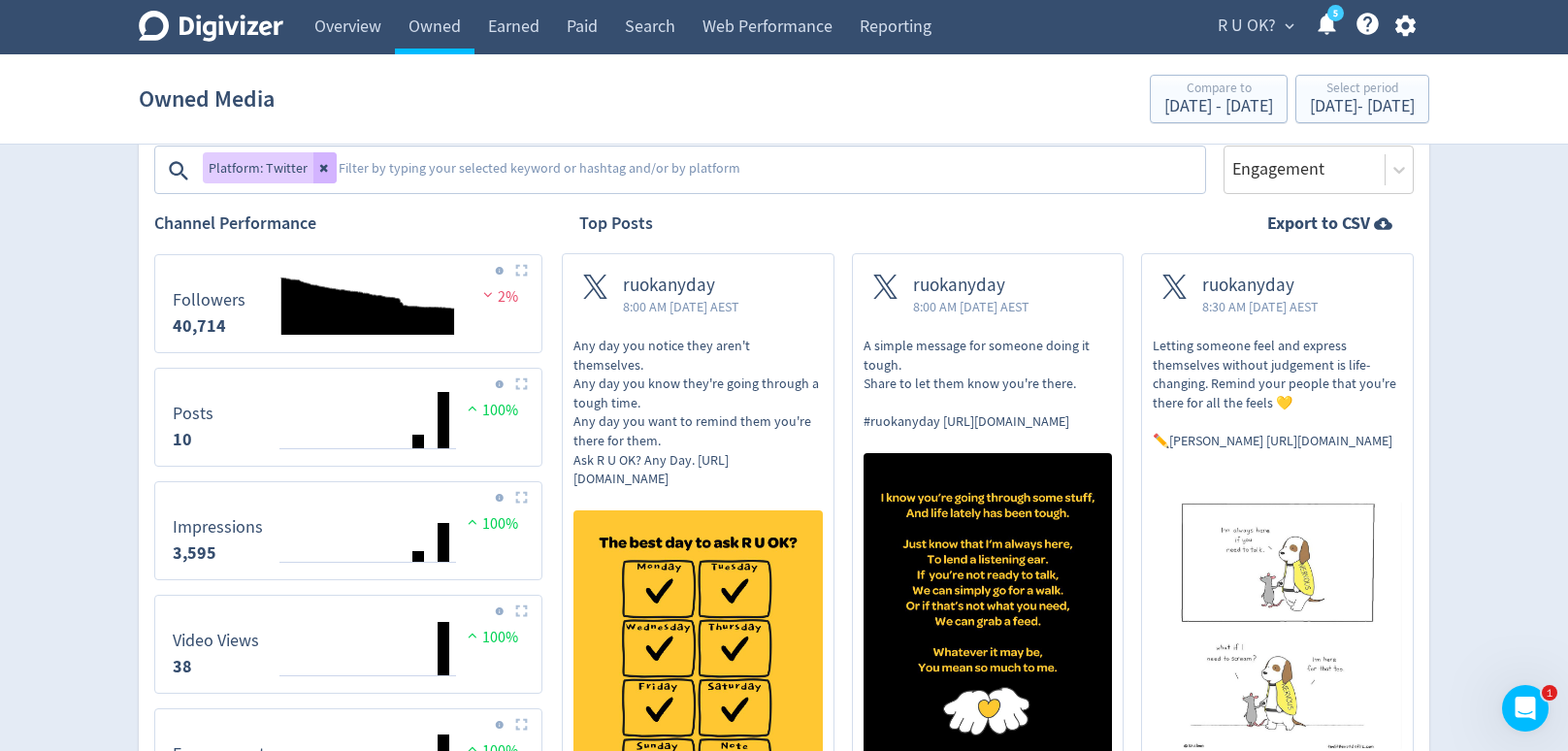 scroll, scrollTop: 652, scrollLeft: 0, axis: vertical 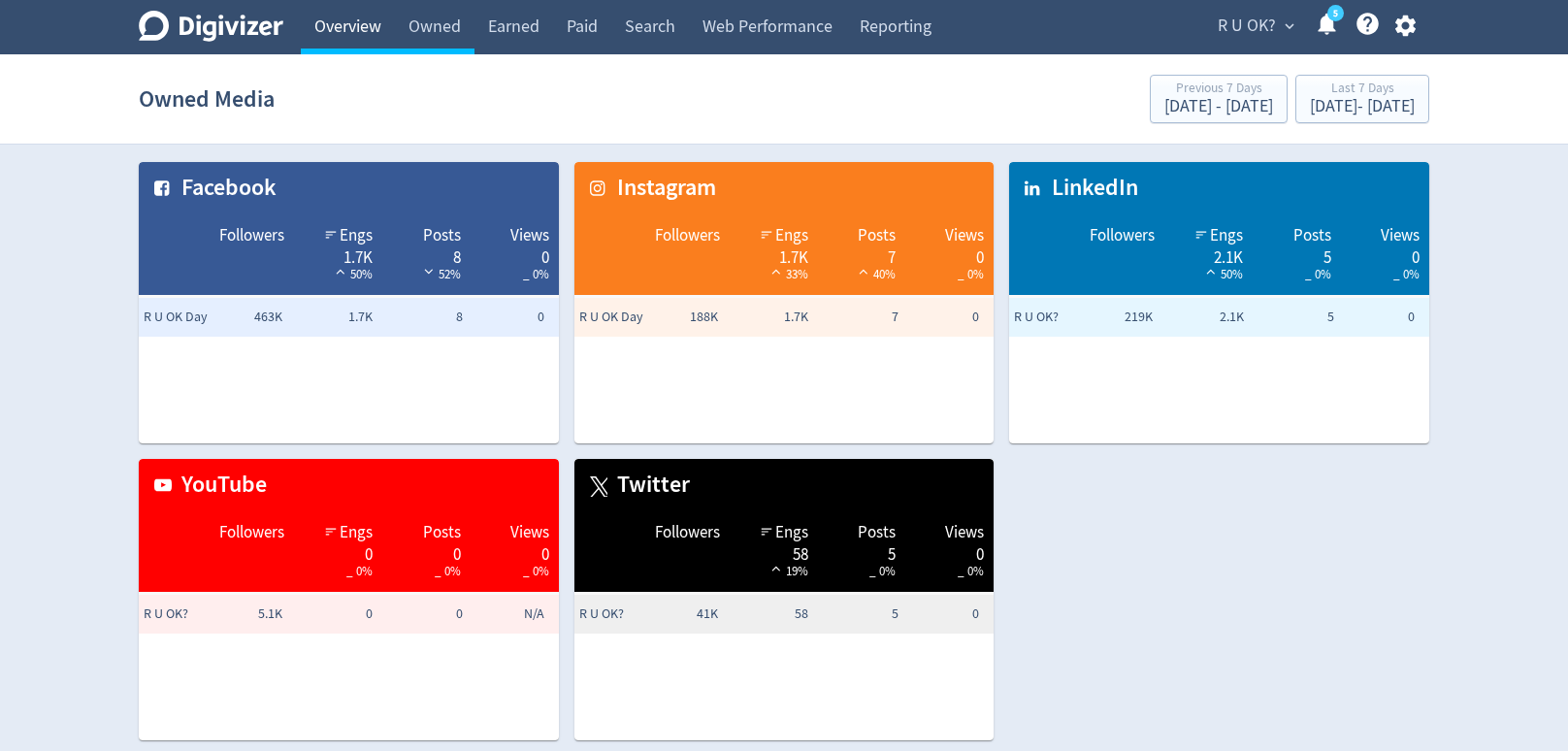 click on "Overview" at bounding box center (347, 27) 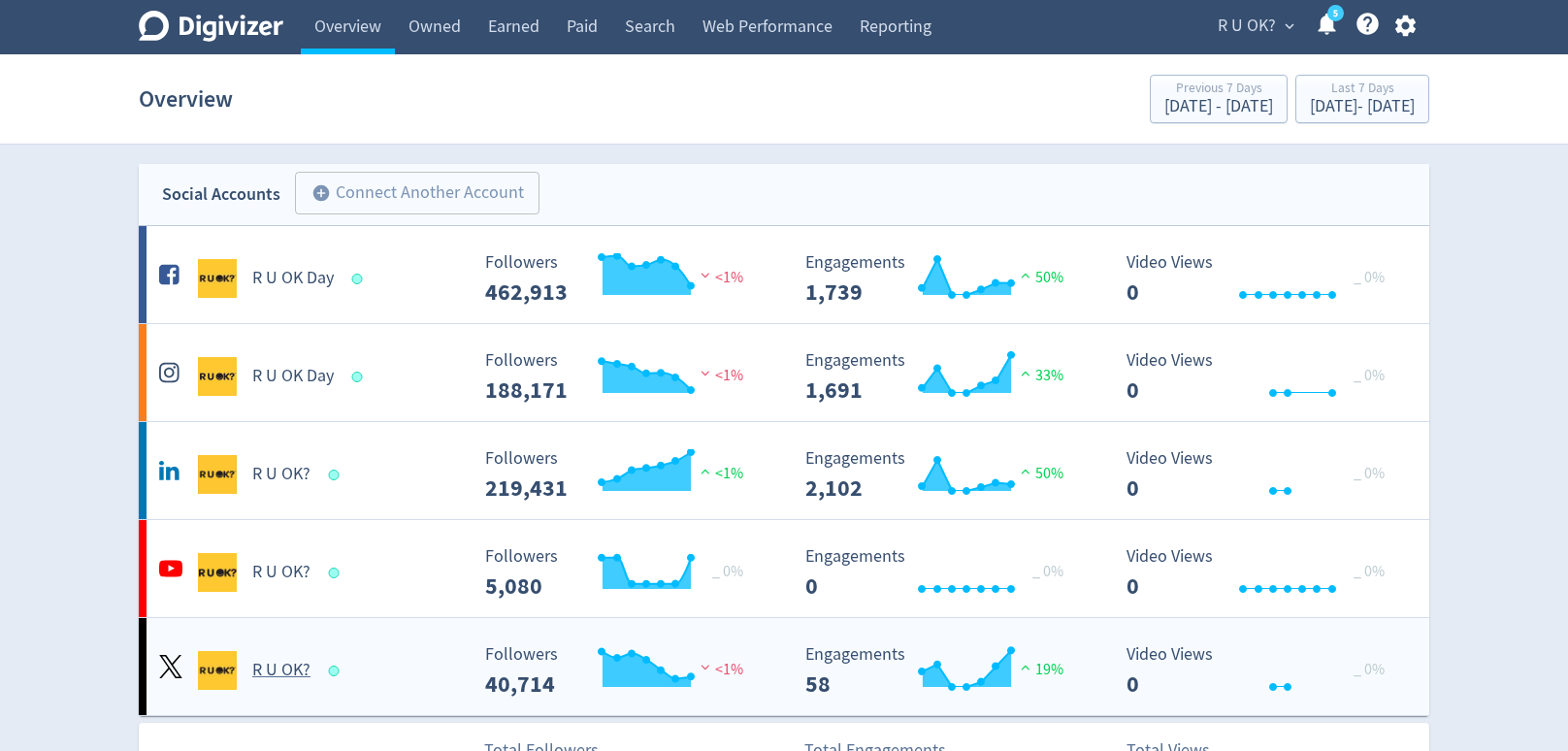 click on "R U OK?" at bounding box center [281, 670] 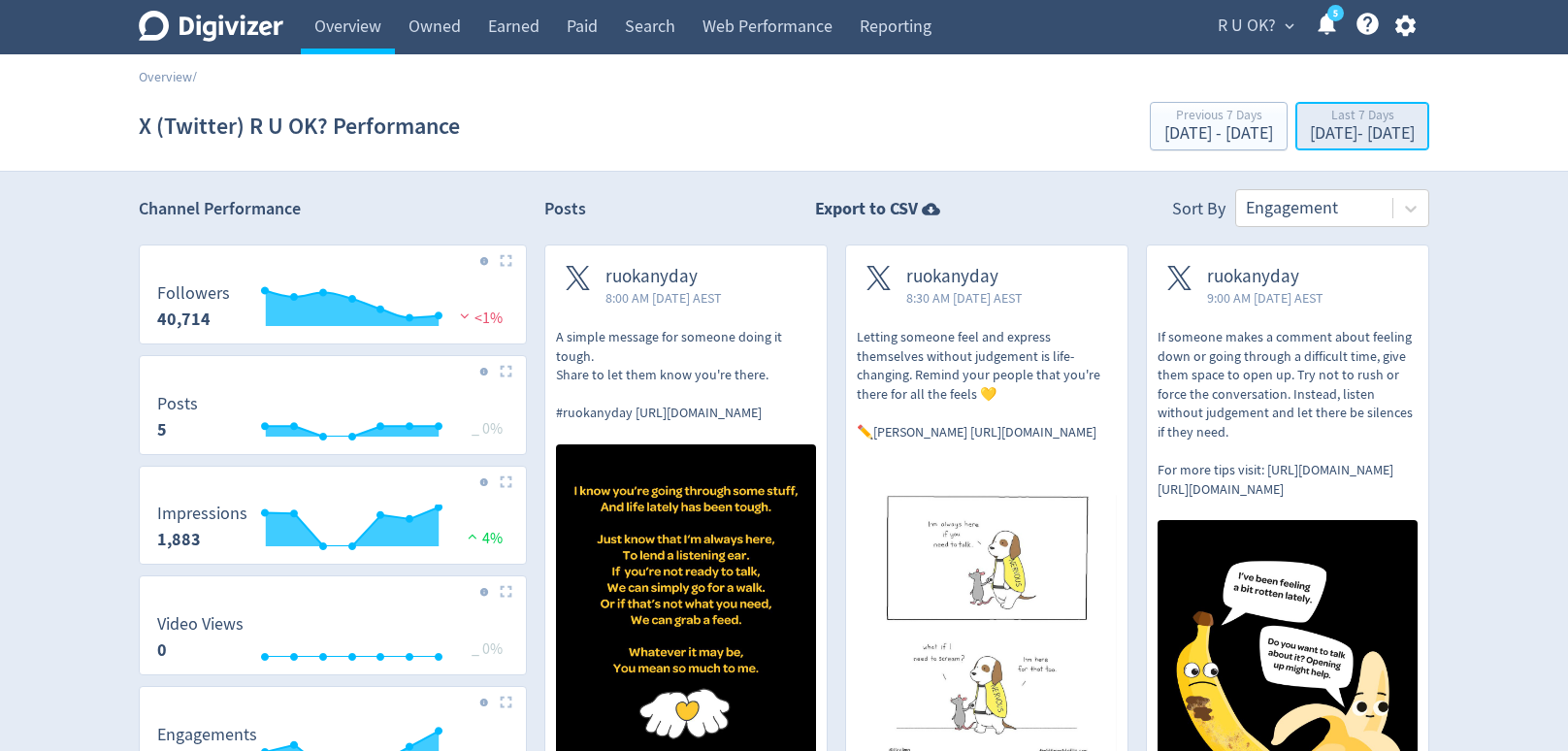 click on "[DATE]  -   [DATE]" at bounding box center [1362, 134] 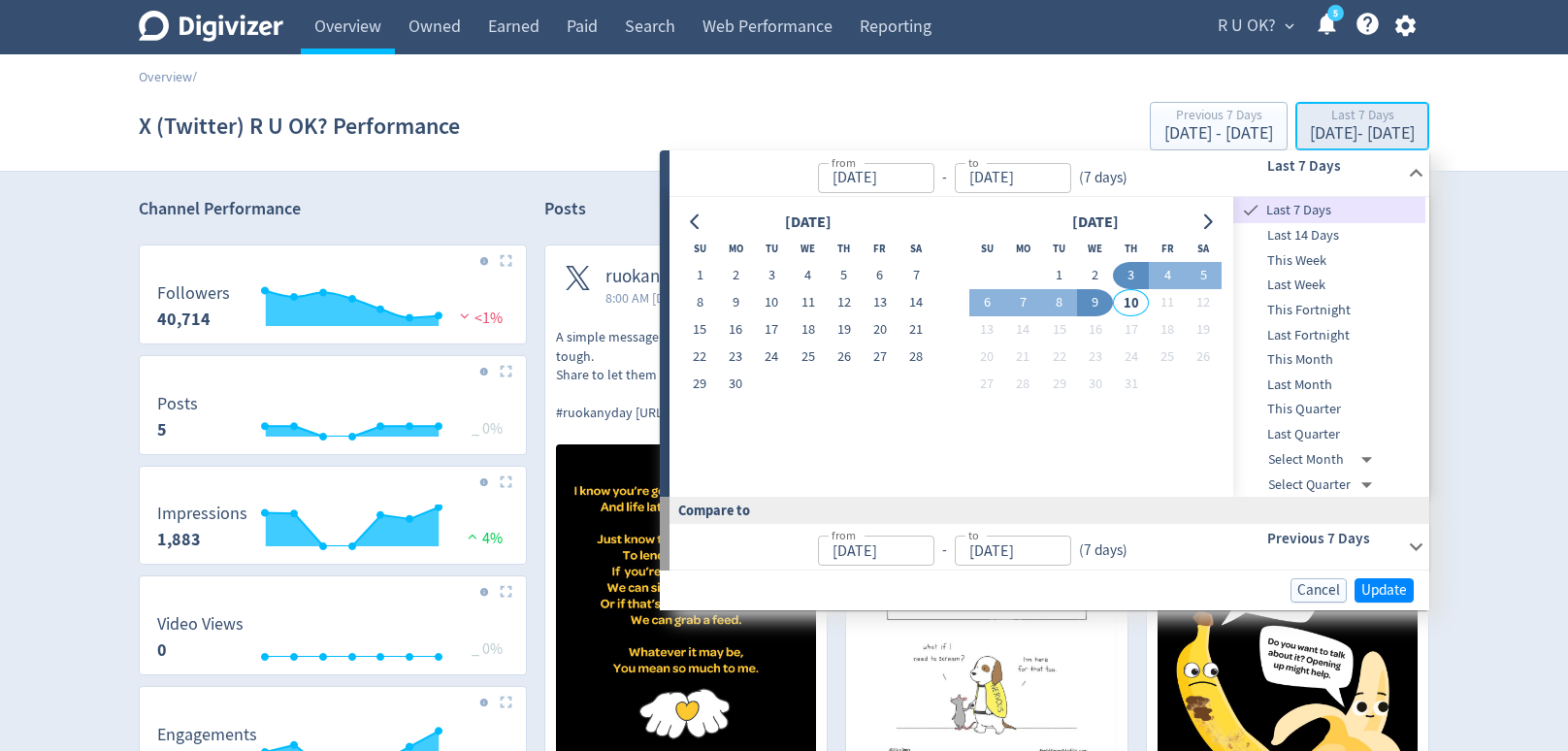 type on "[DATE]" 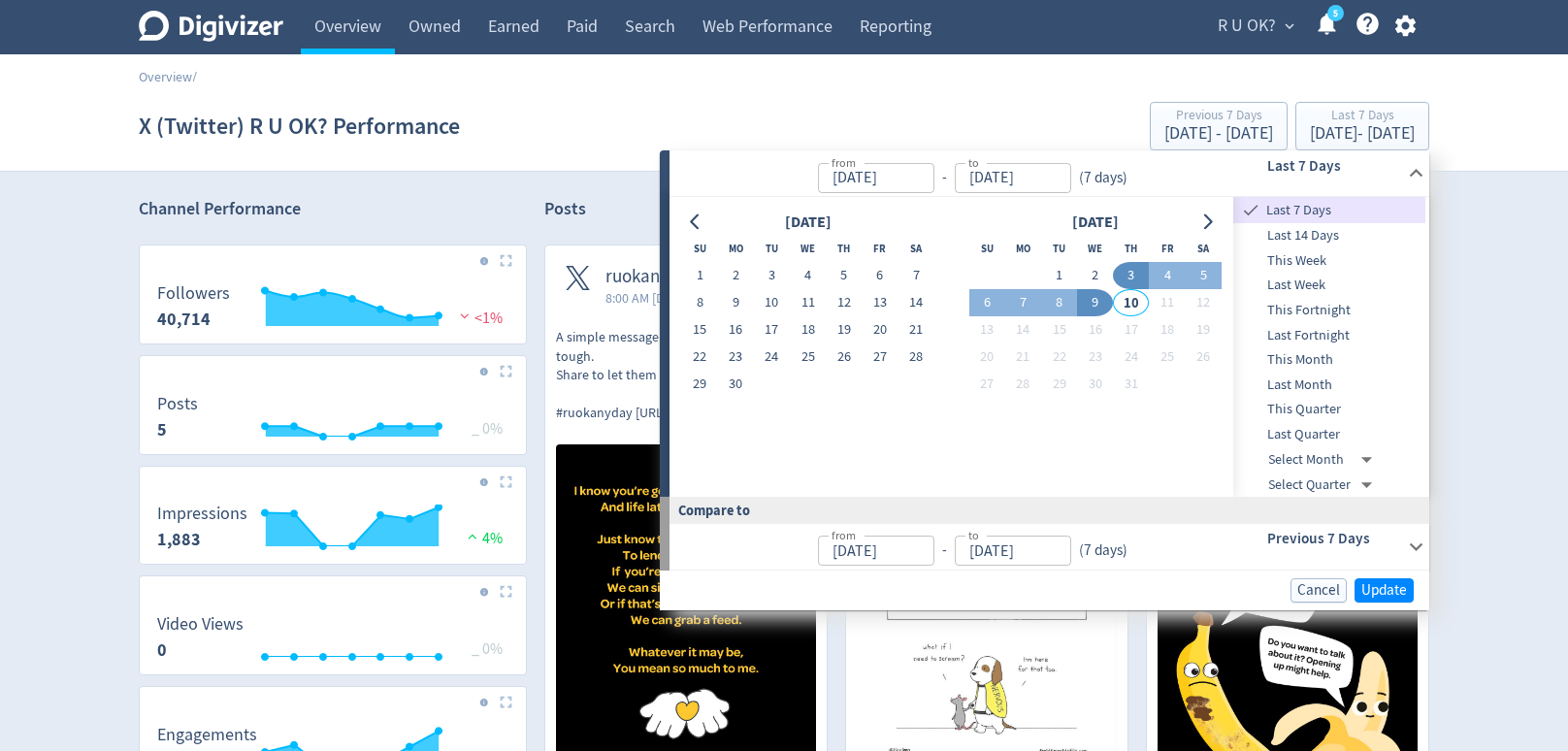 click on "Last Quarter" at bounding box center [1329, 435] 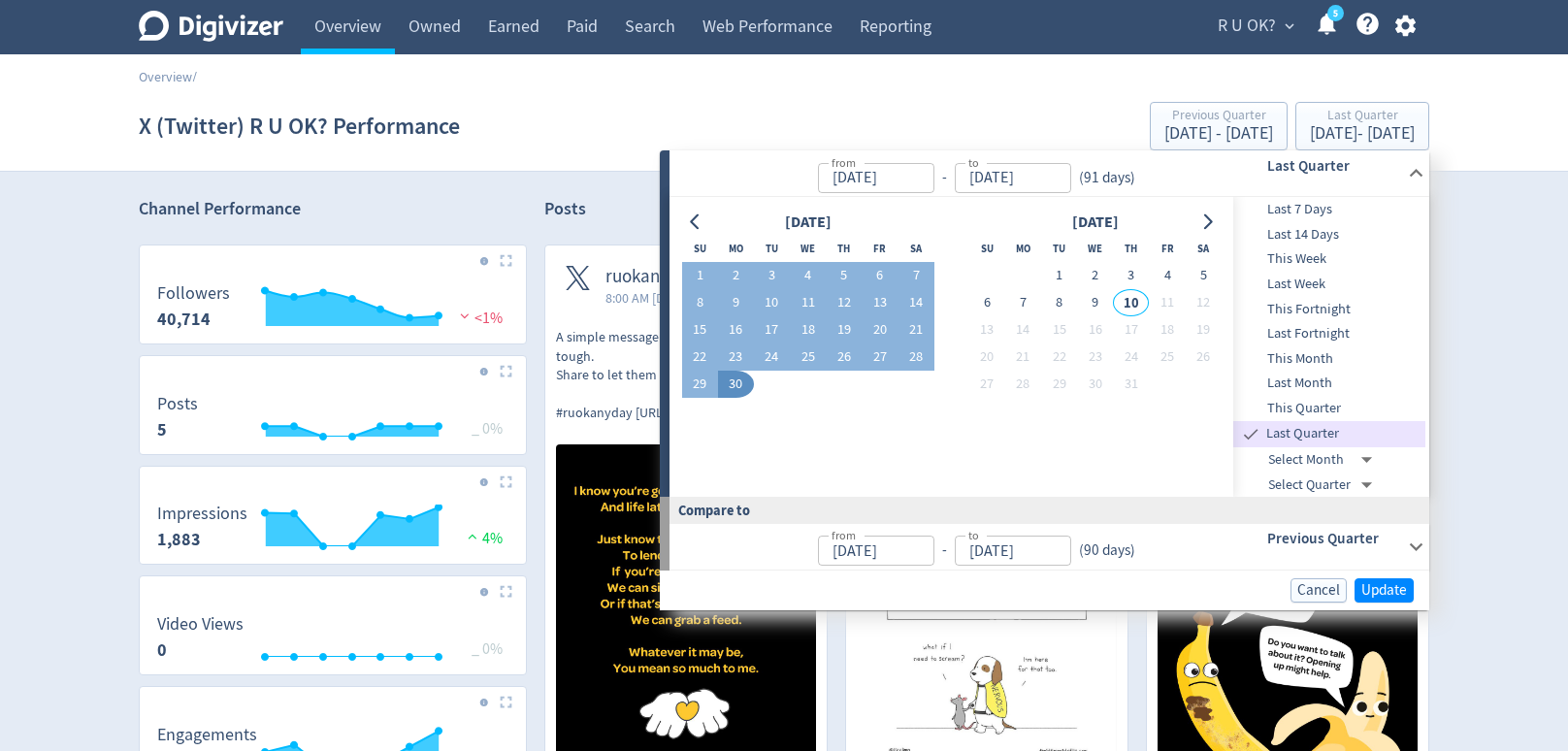 type on "[DATE]" 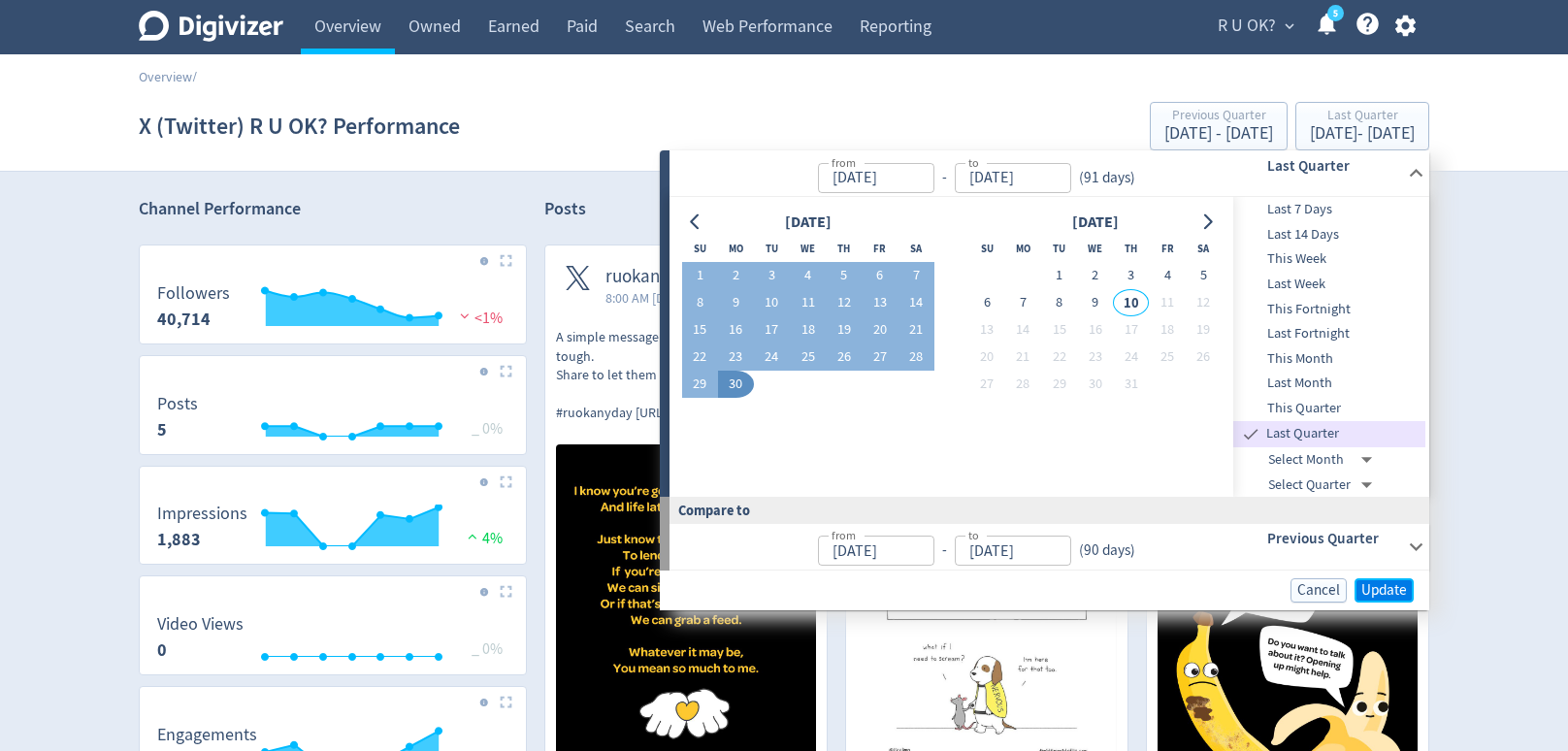 click on "Update" at bounding box center (1384, 590) 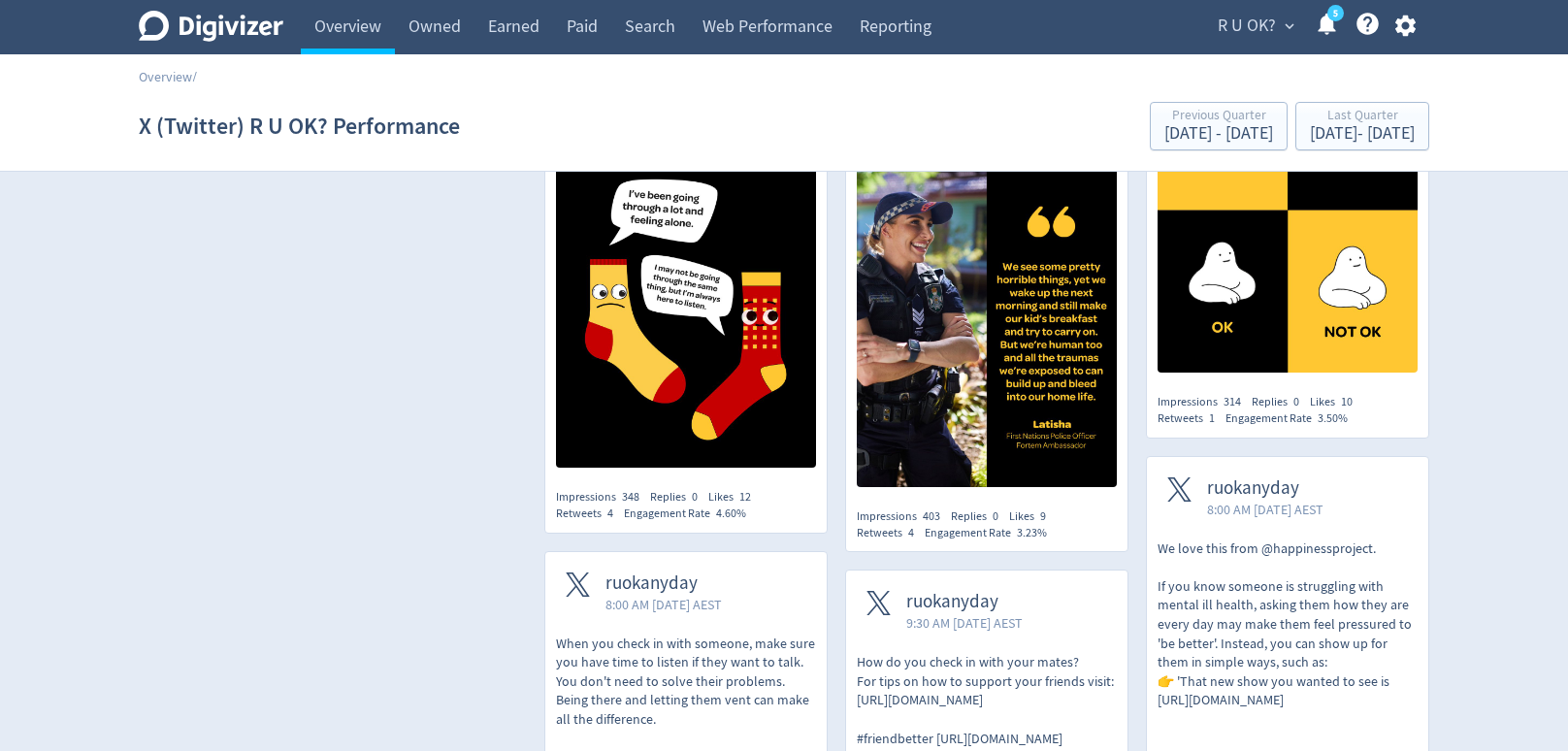 scroll, scrollTop: 1026, scrollLeft: 0, axis: vertical 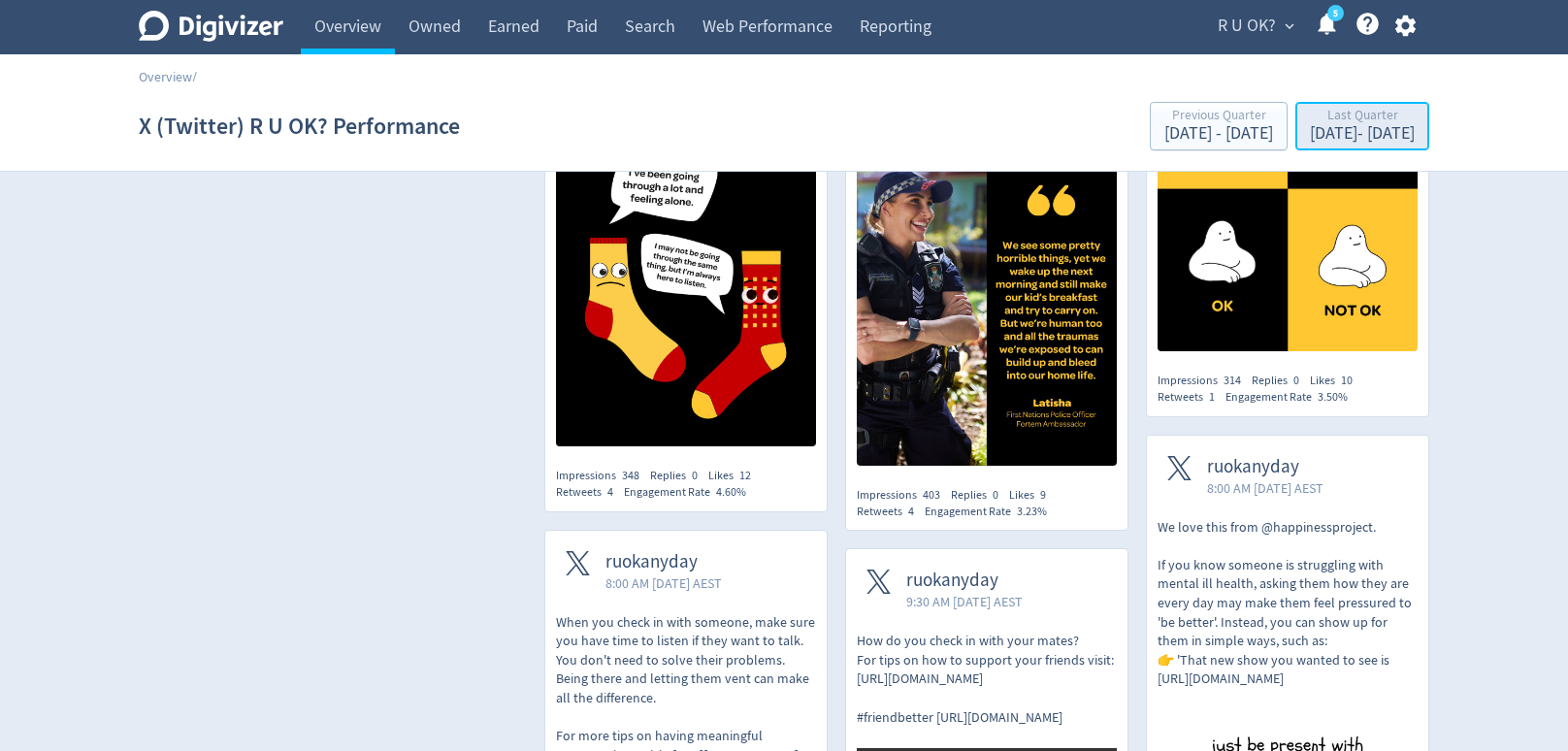 click on "[DATE]  -   [DATE]" at bounding box center [1362, 134] 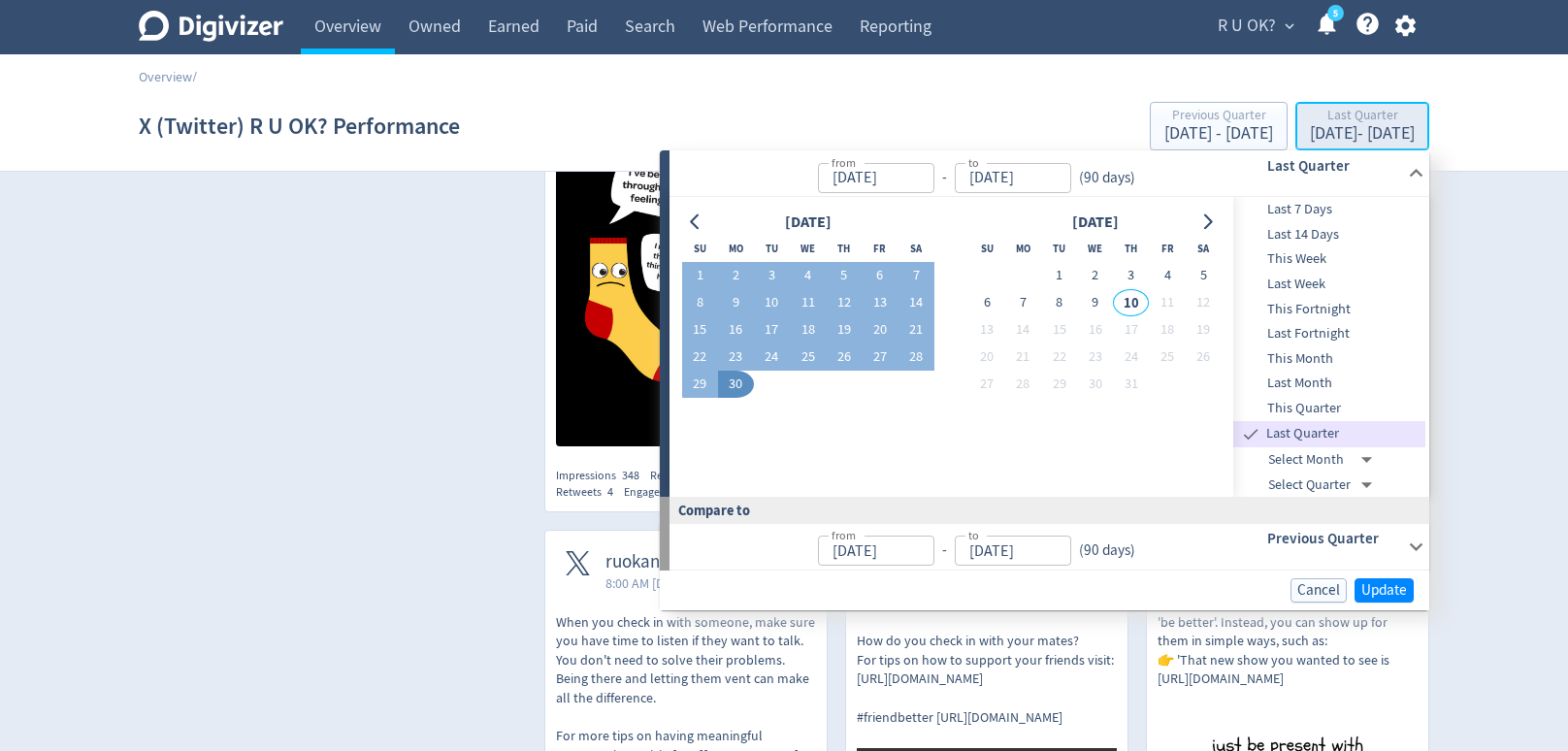 type on "[DATE]" 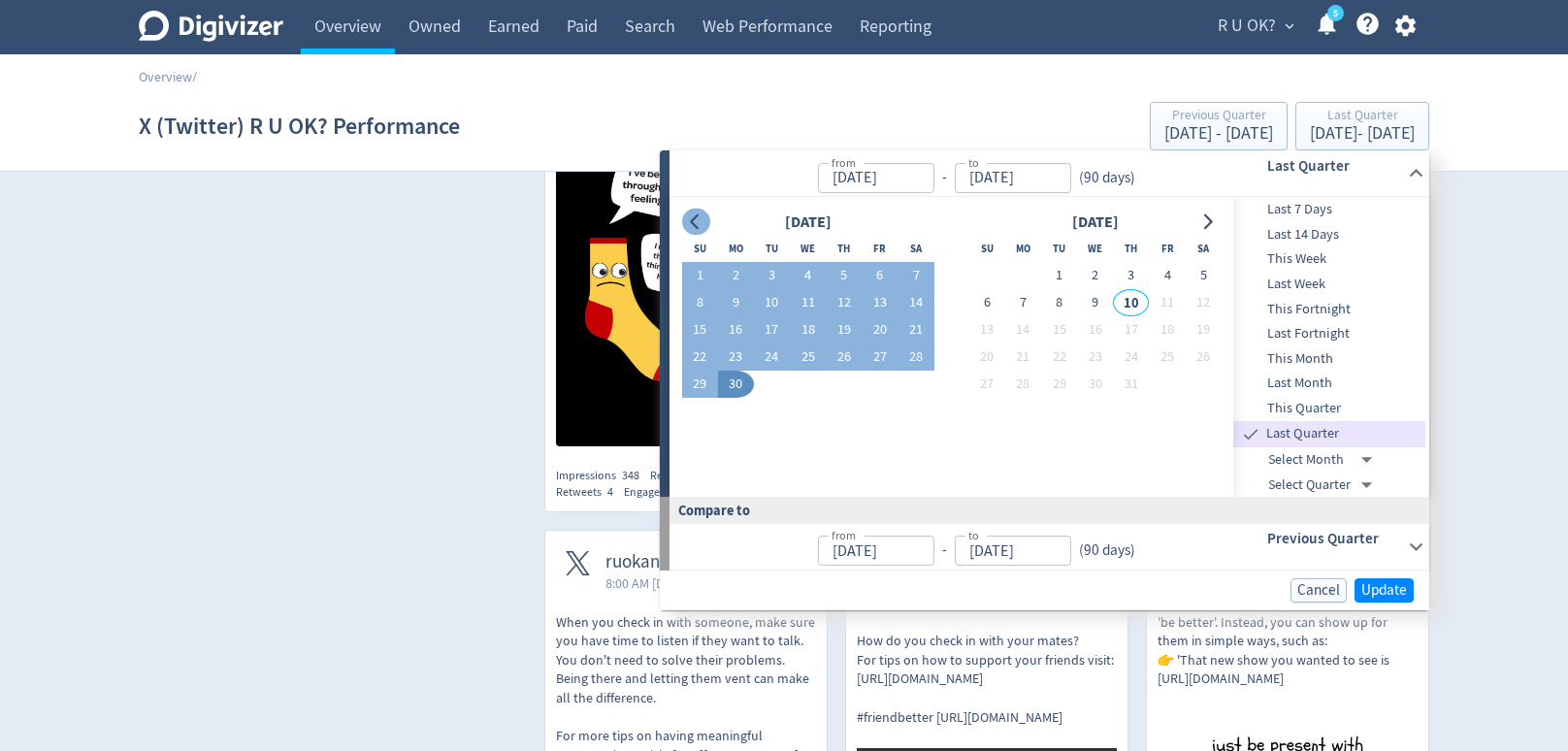 click 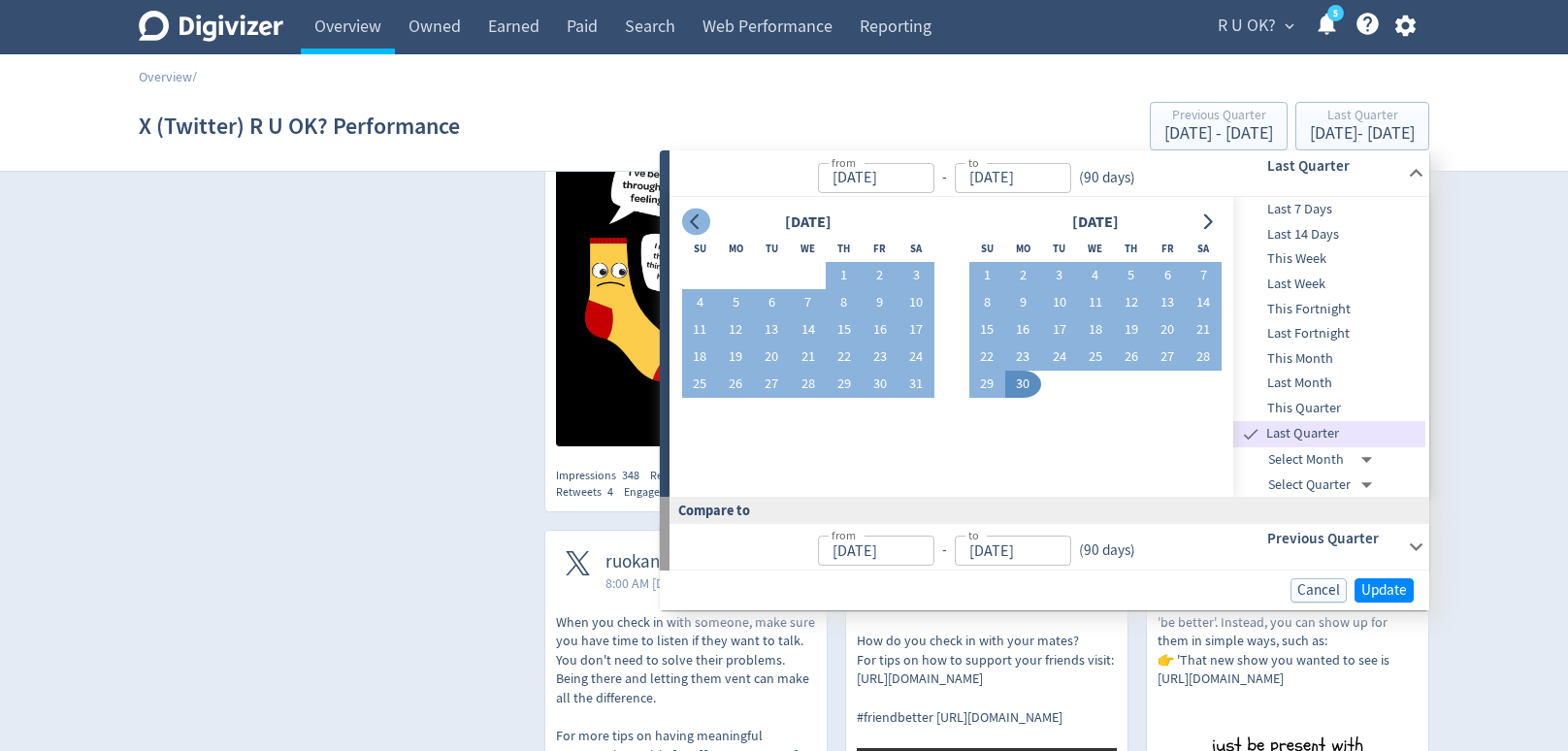 click 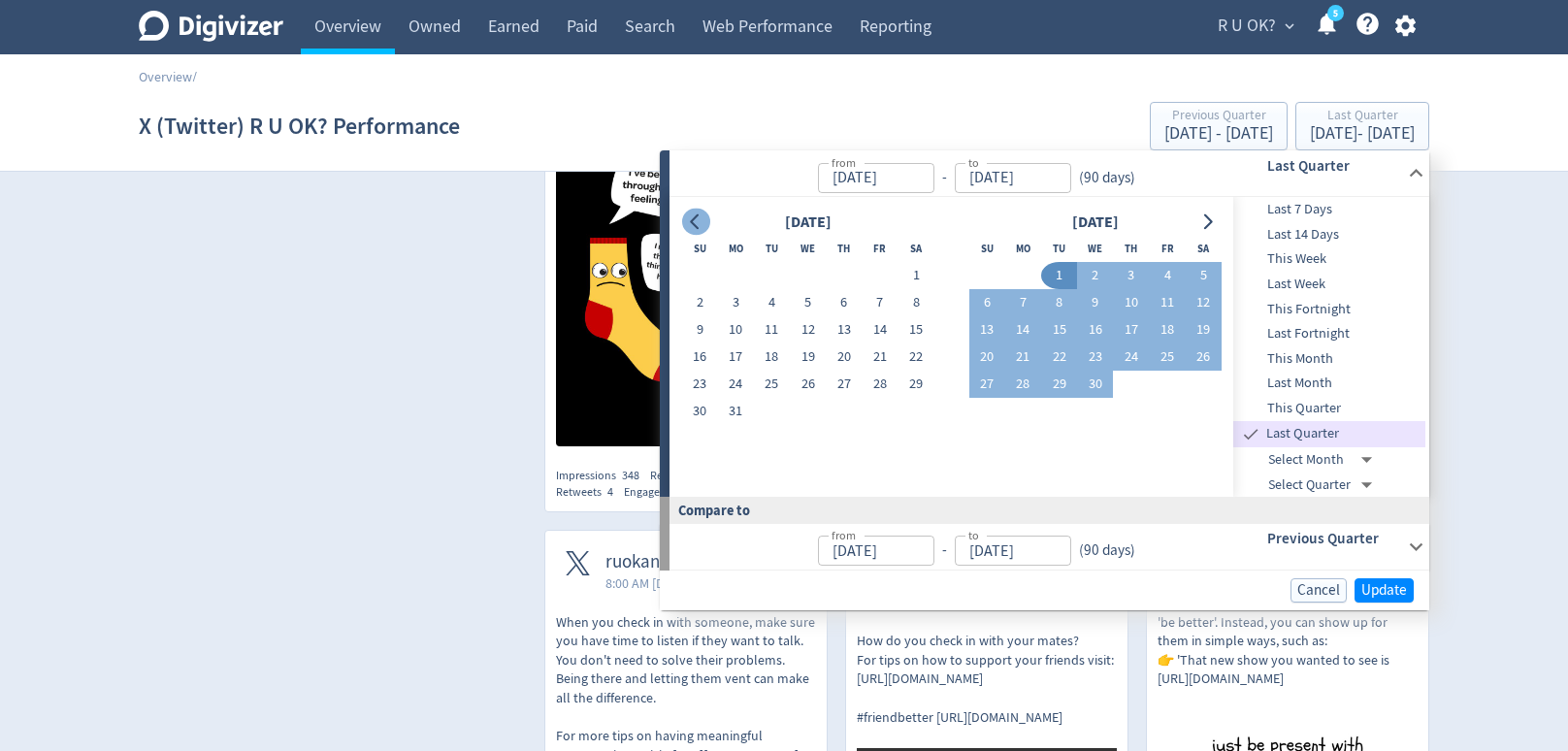 click 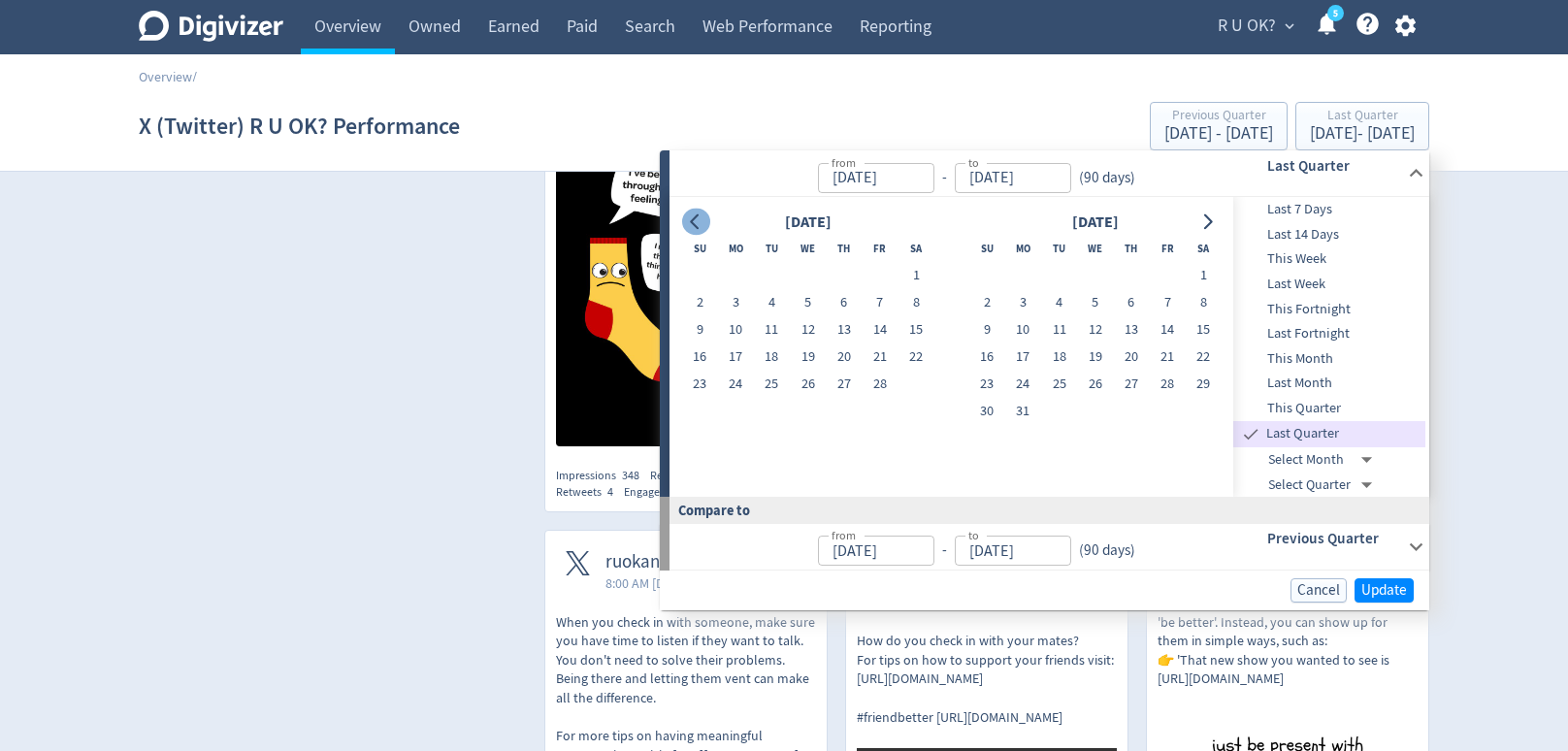 click 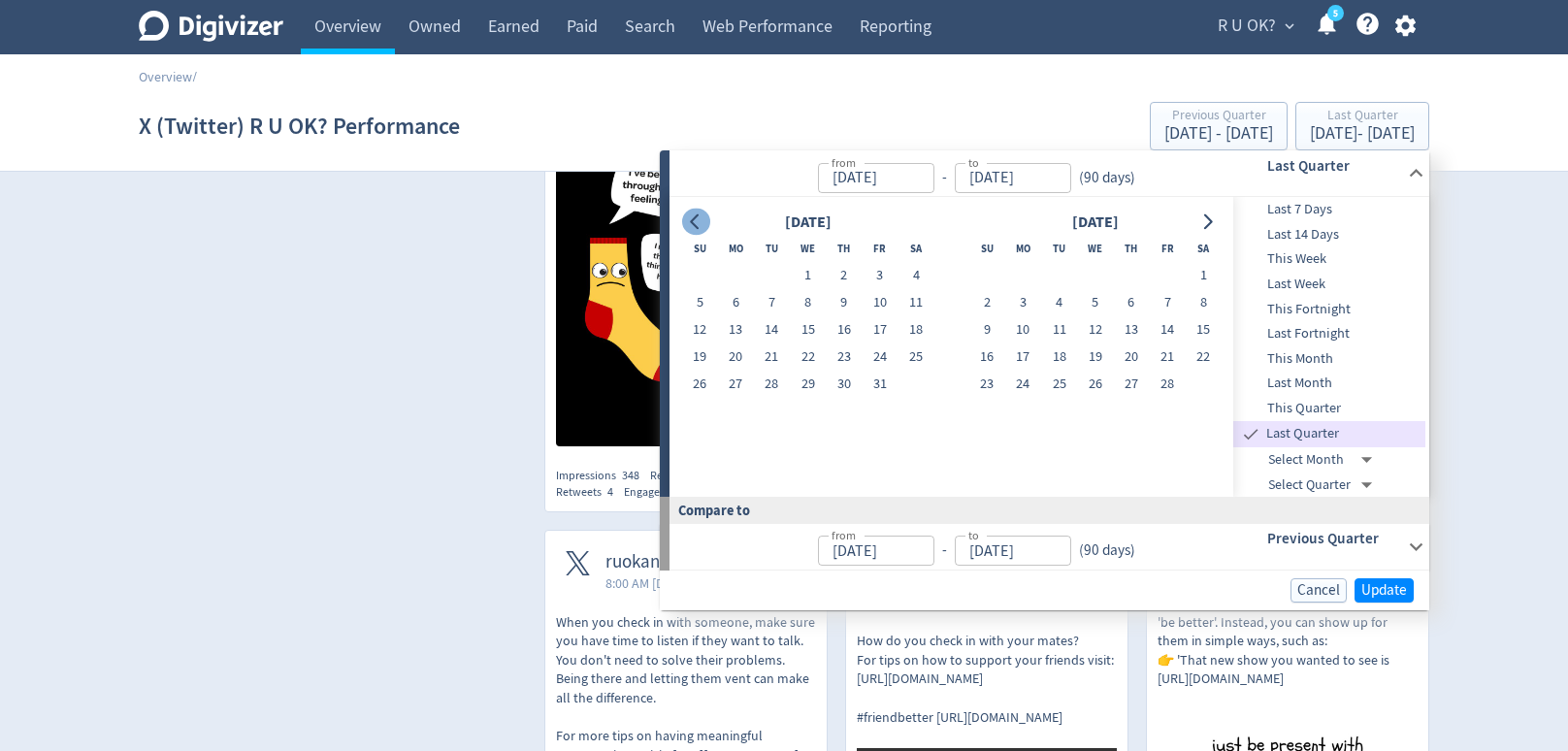 click 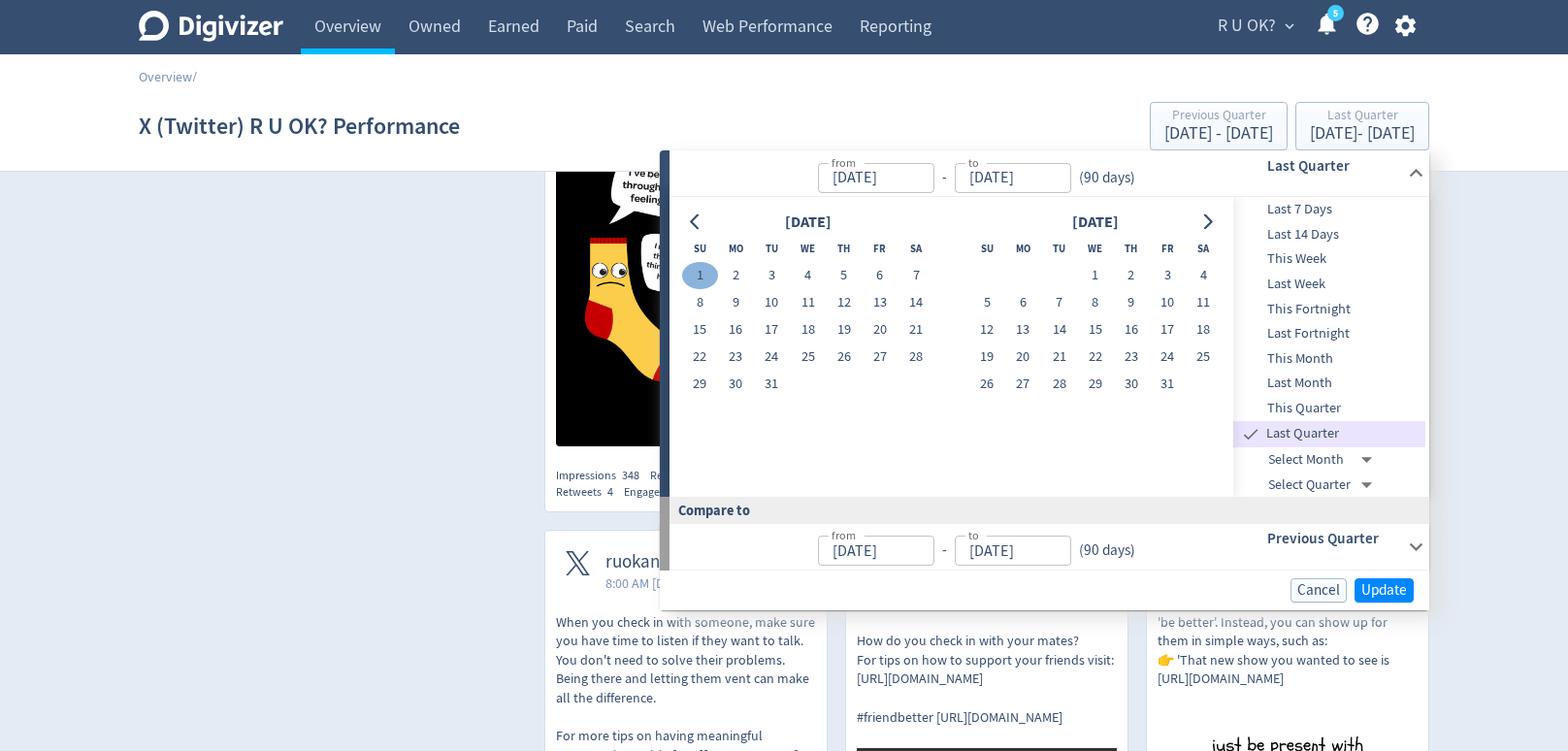 click on "1" at bounding box center [700, 276] 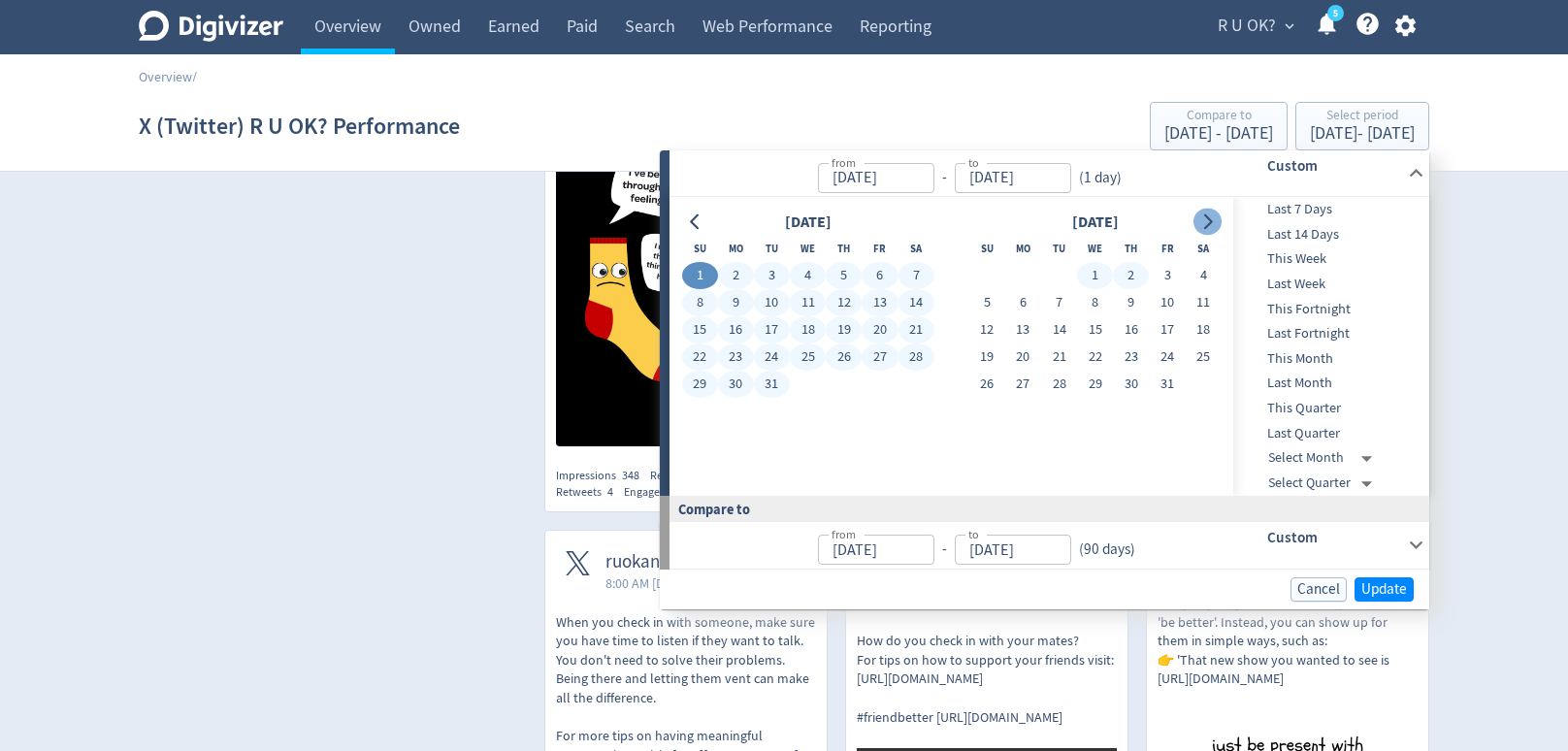 click at bounding box center [1207, 222] 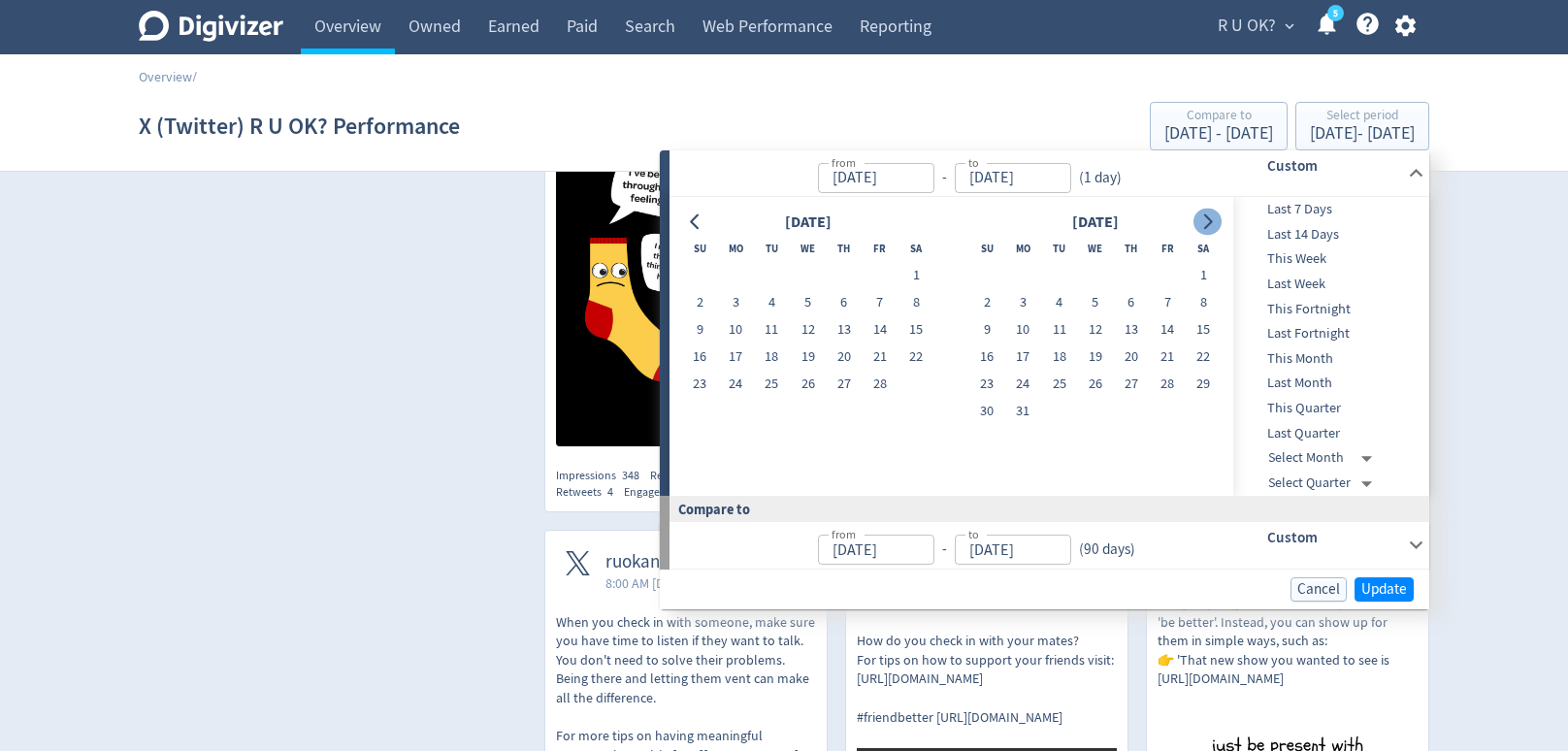 click at bounding box center [1207, 222] 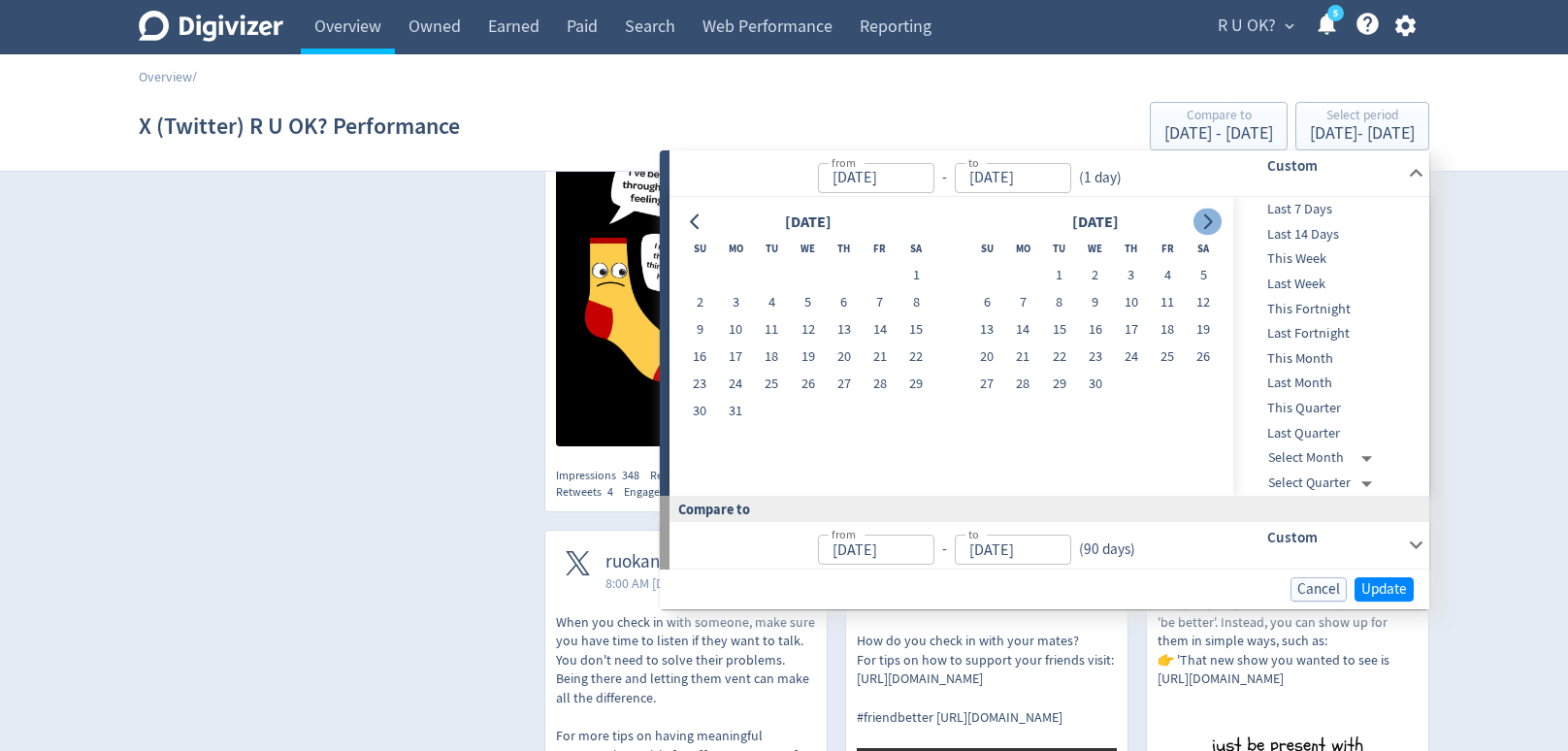 click at bounding box center (1207, 222) 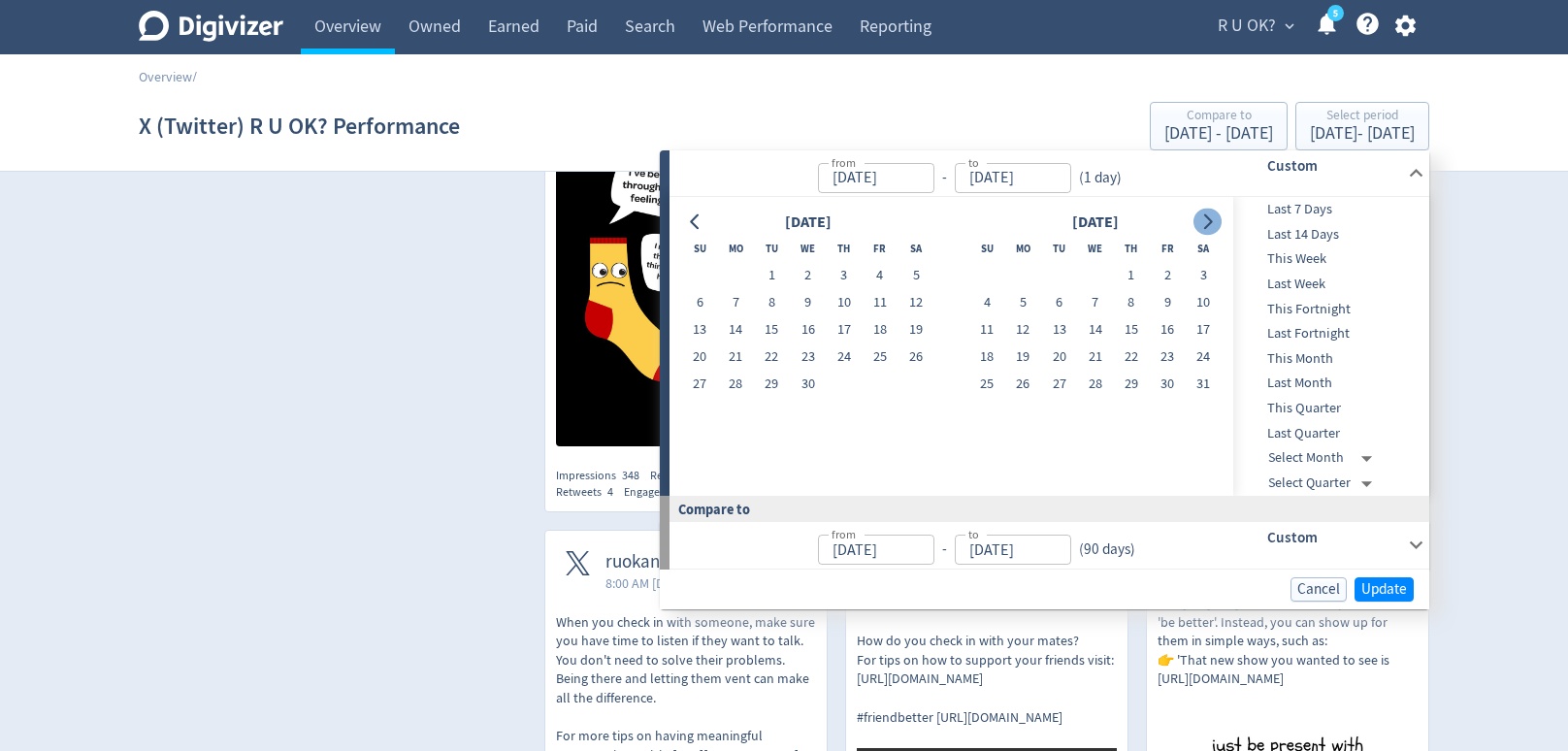 click at bounding box center (1207, 222) 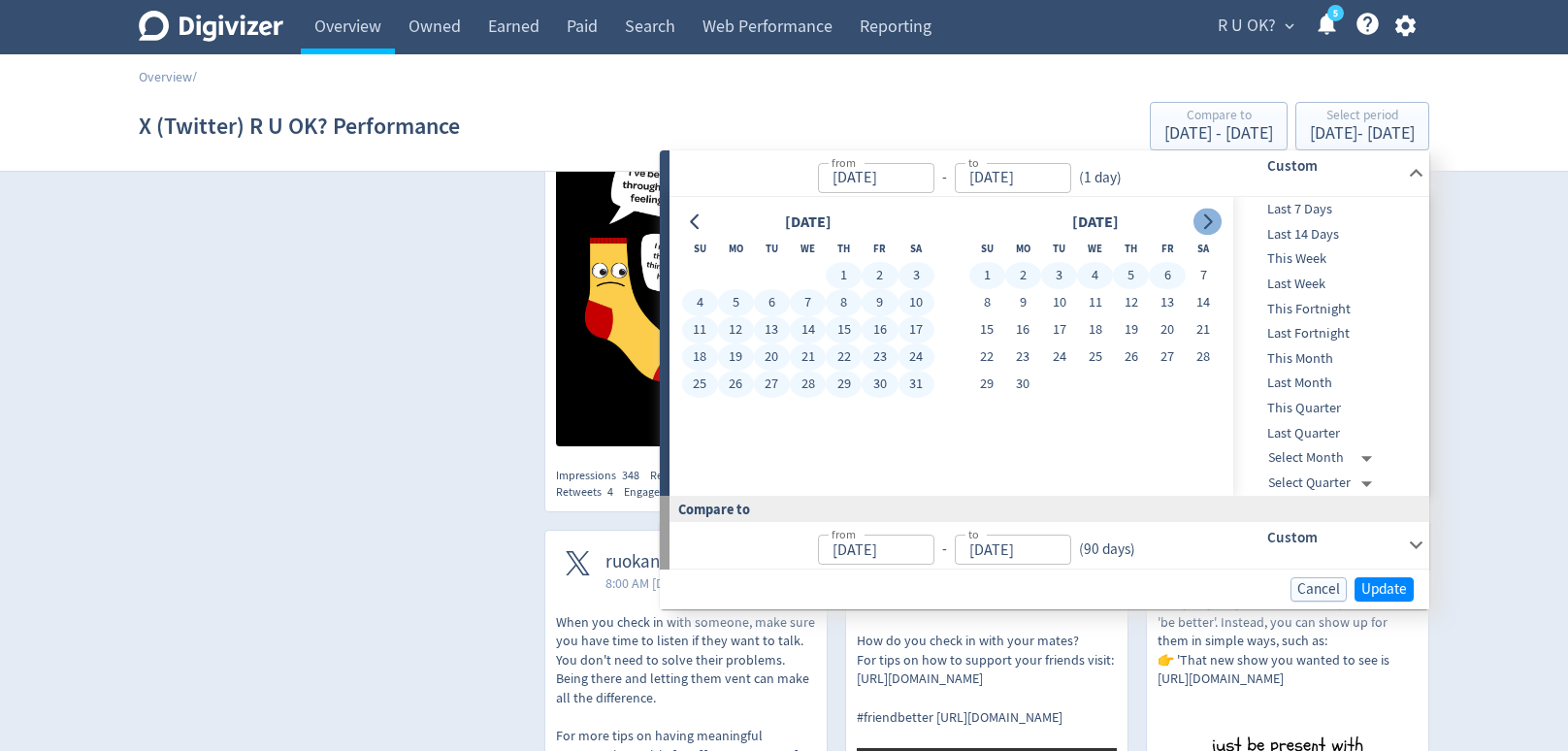 click 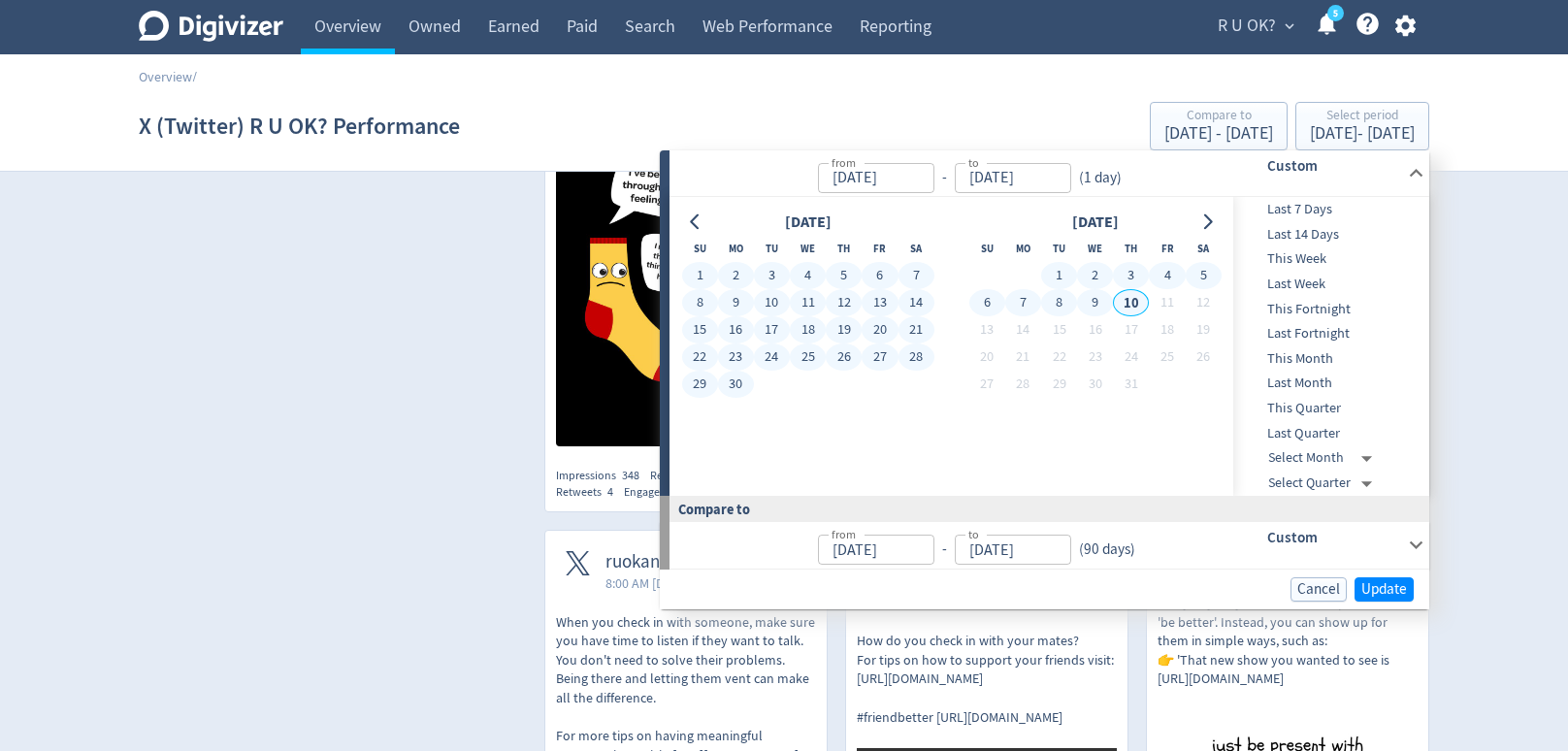 click on "10" at bounding box center (1130, 303) 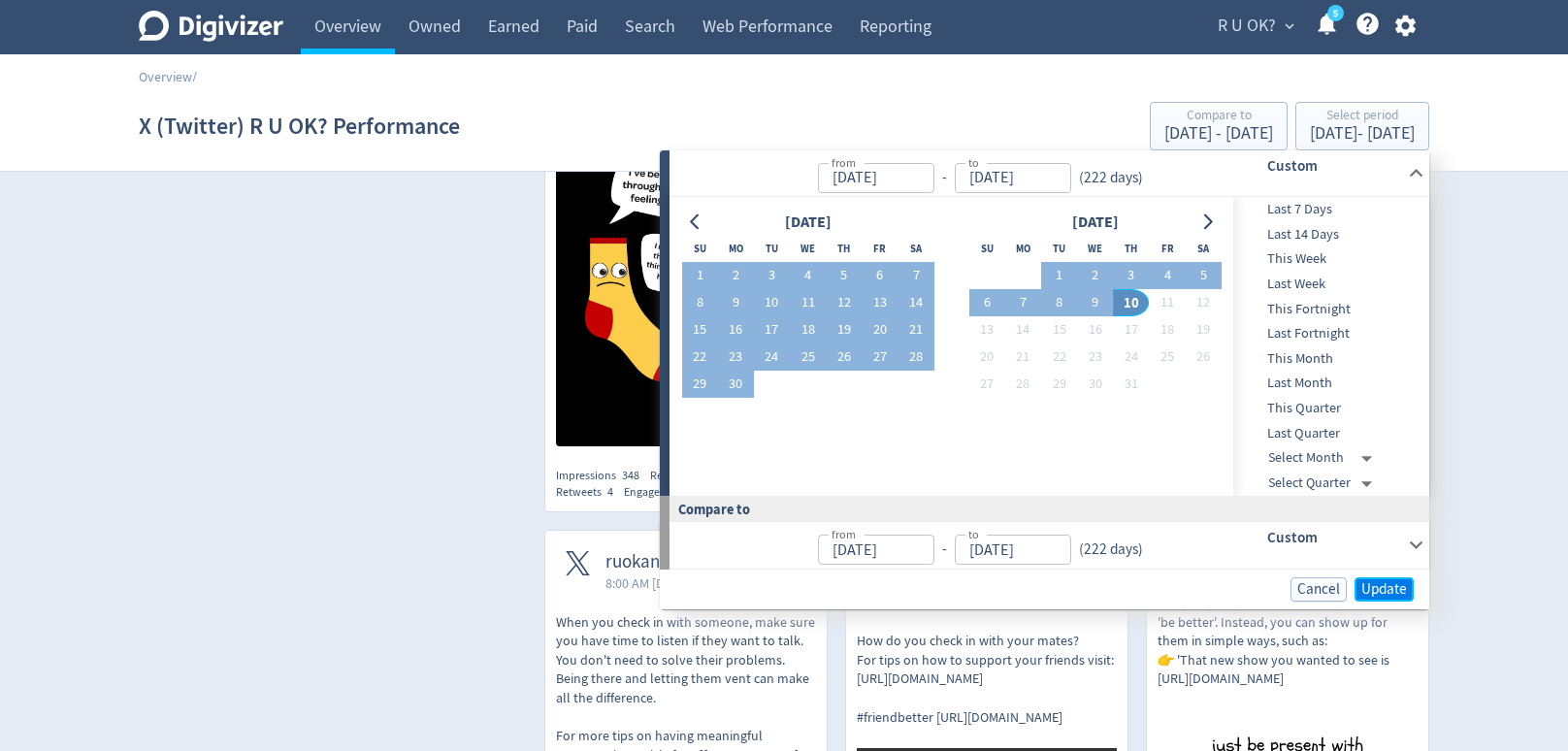 click on "Update" at bounding box center (1384, 589) 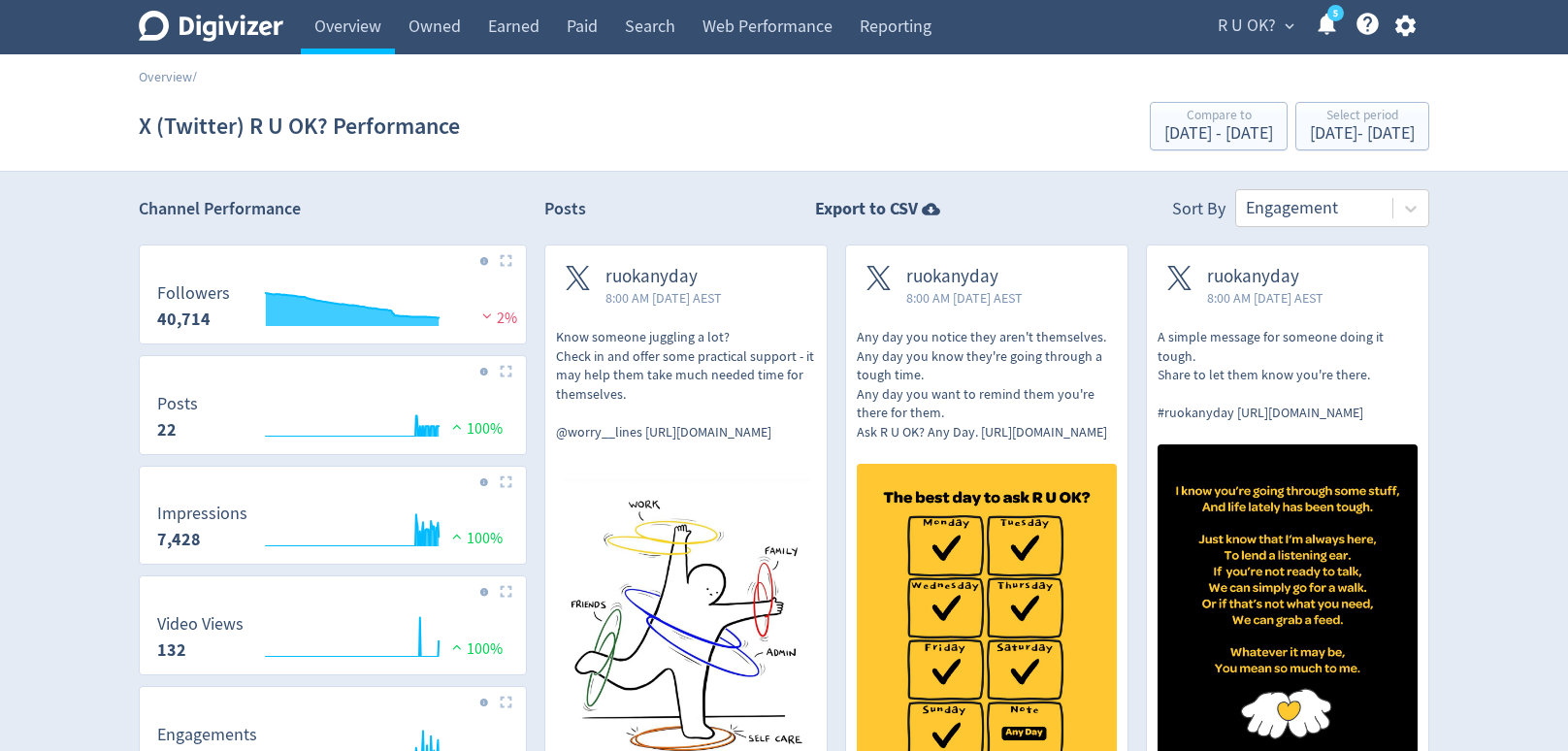 scroll, scrollTop: 5, scrollLeft: 0, axis: vertical 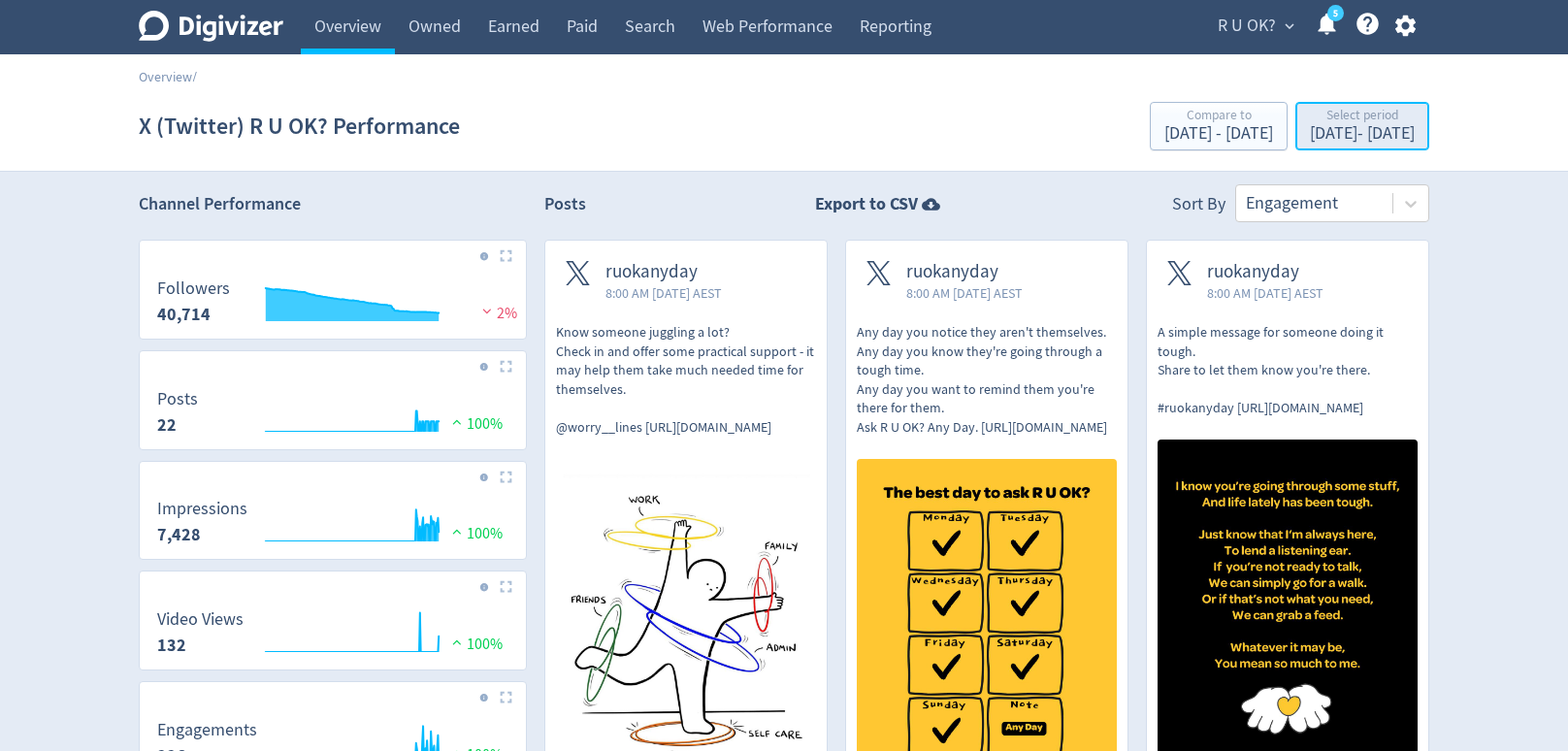 click on "[DATE]  -   [DATE]" at bounding box center [1362, 134] 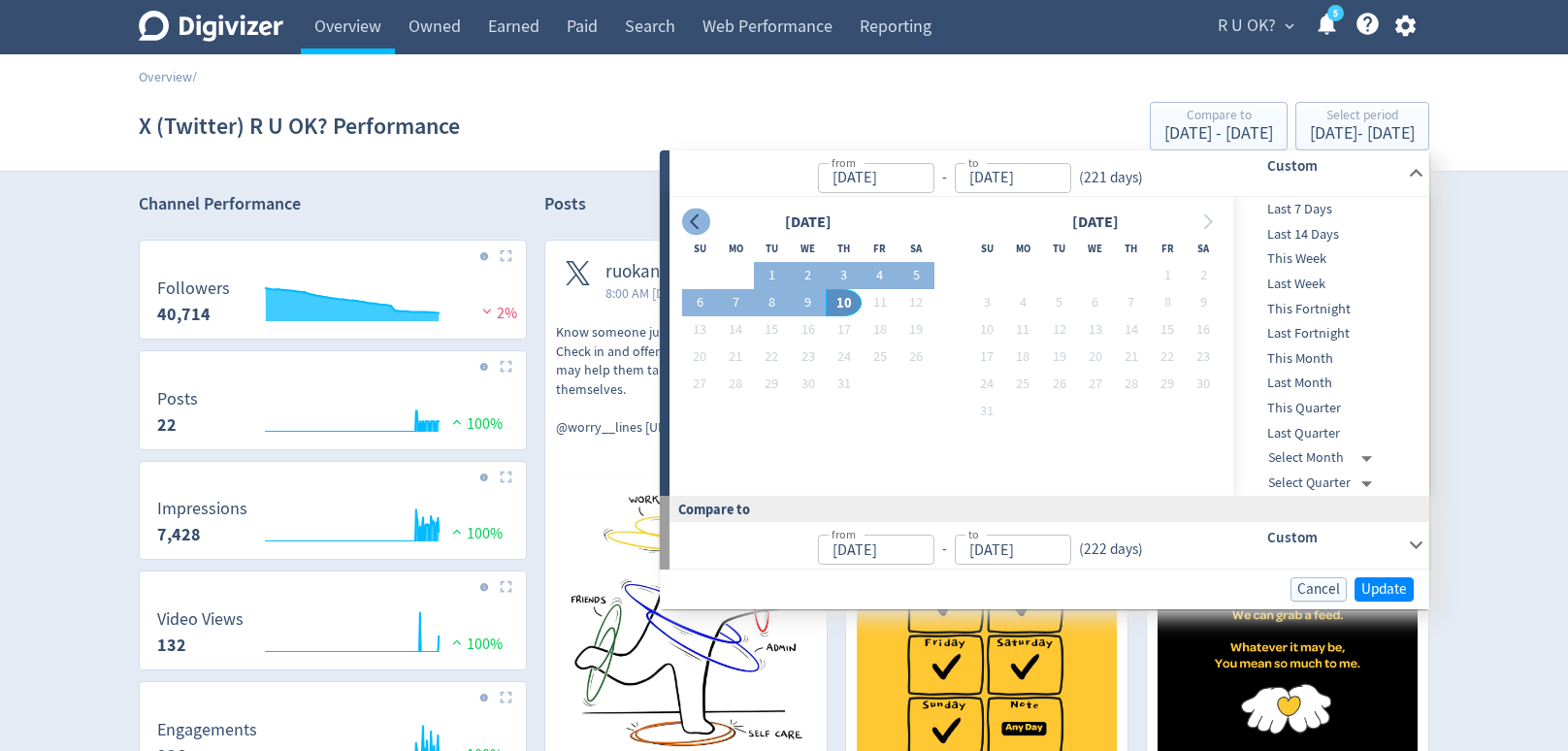click 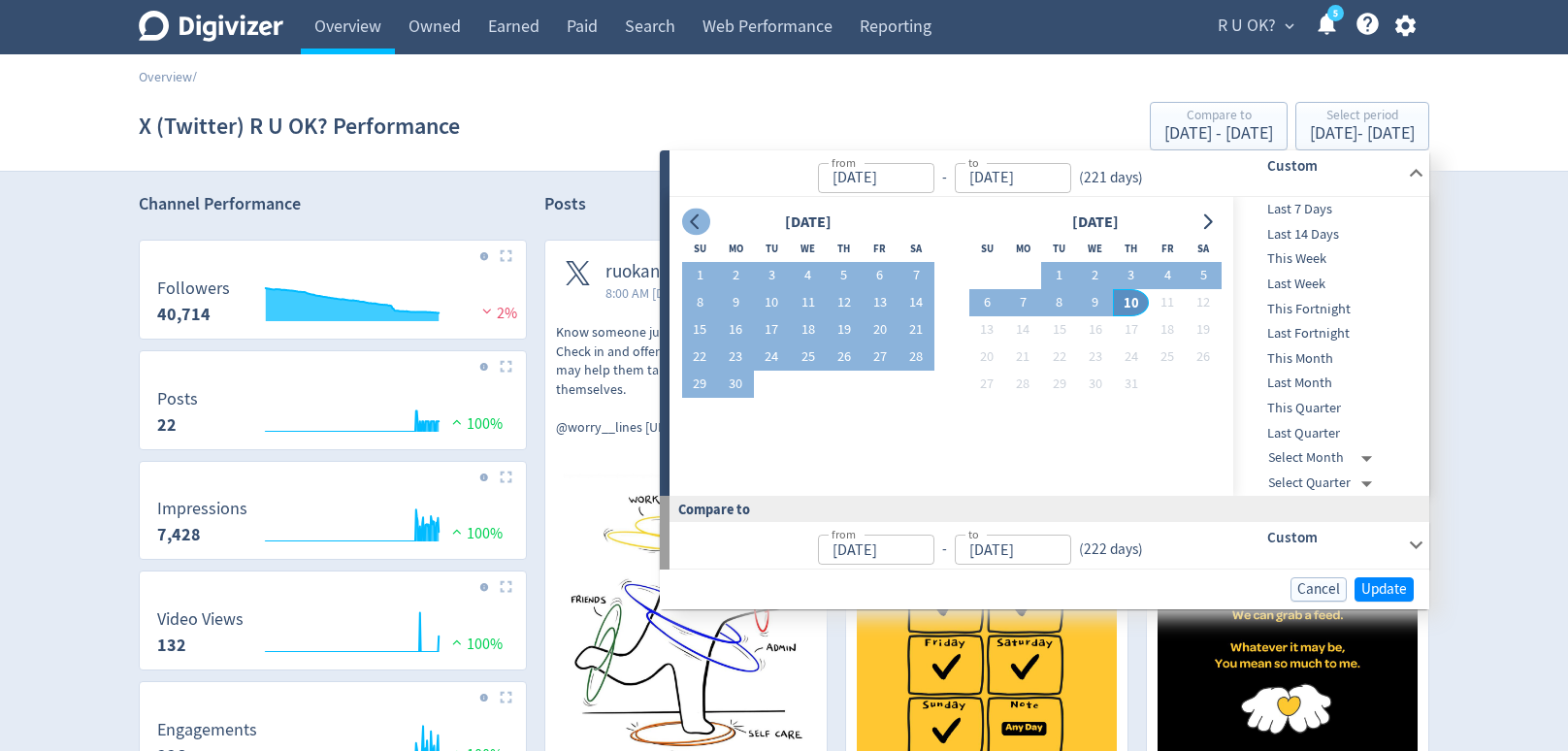 click 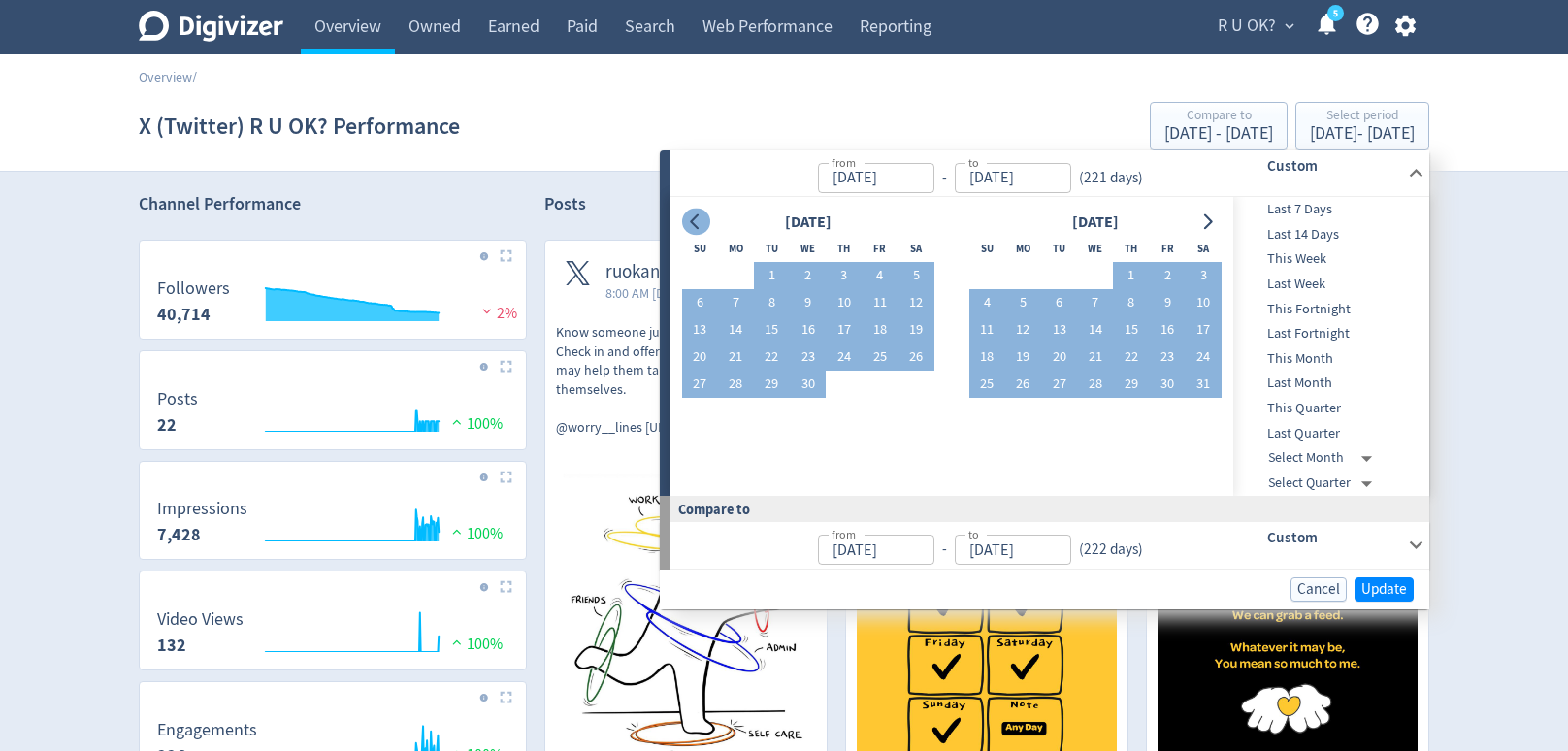 click 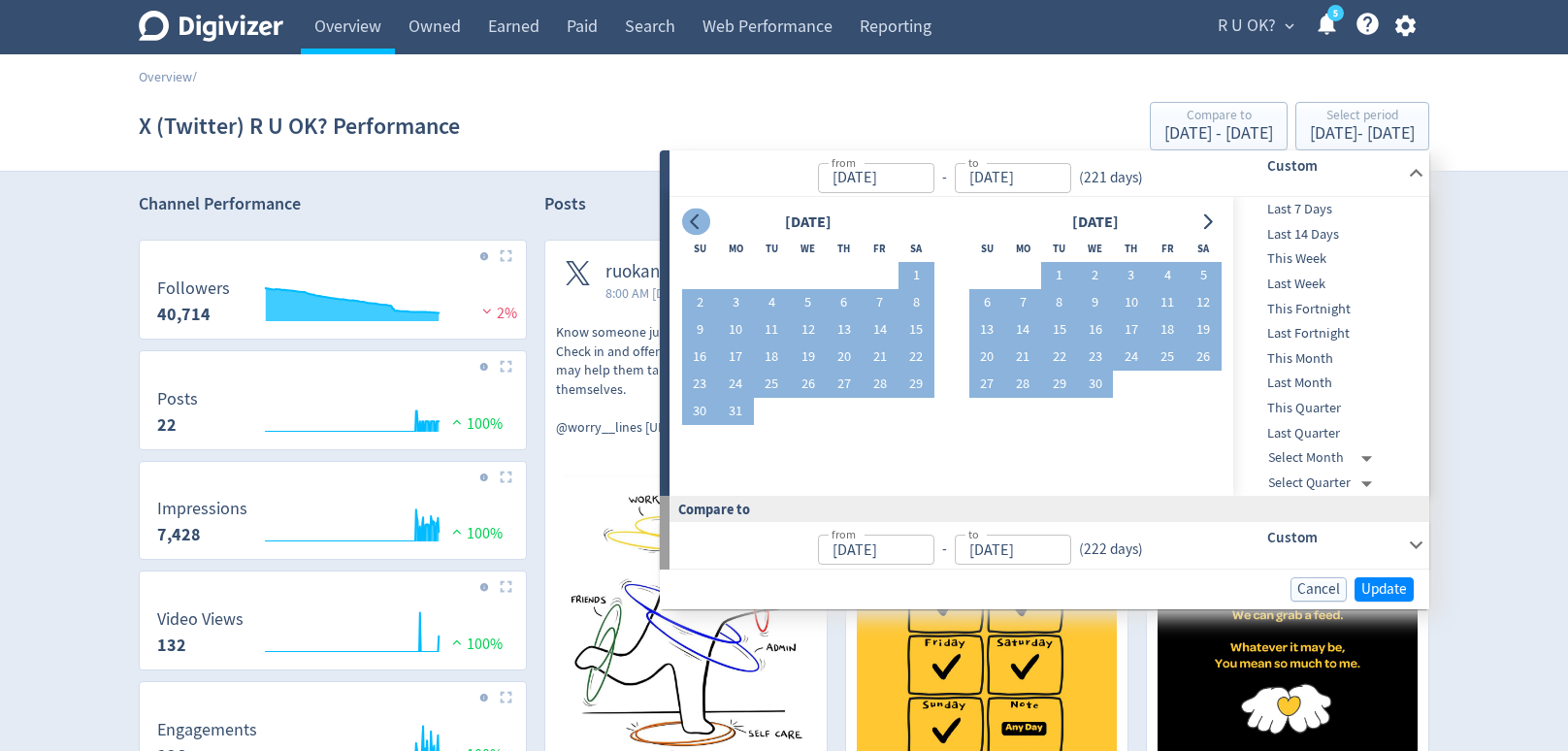 click 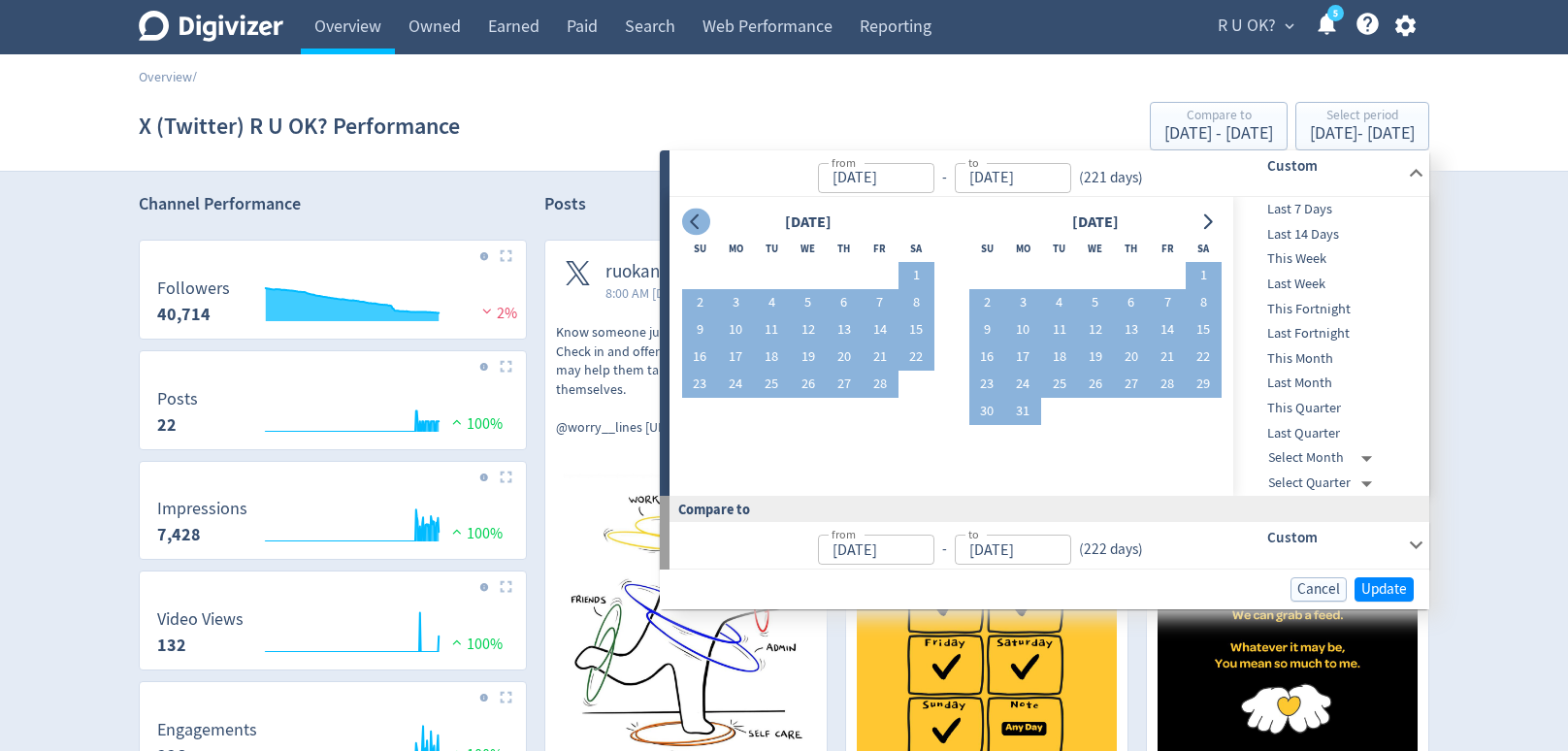 click 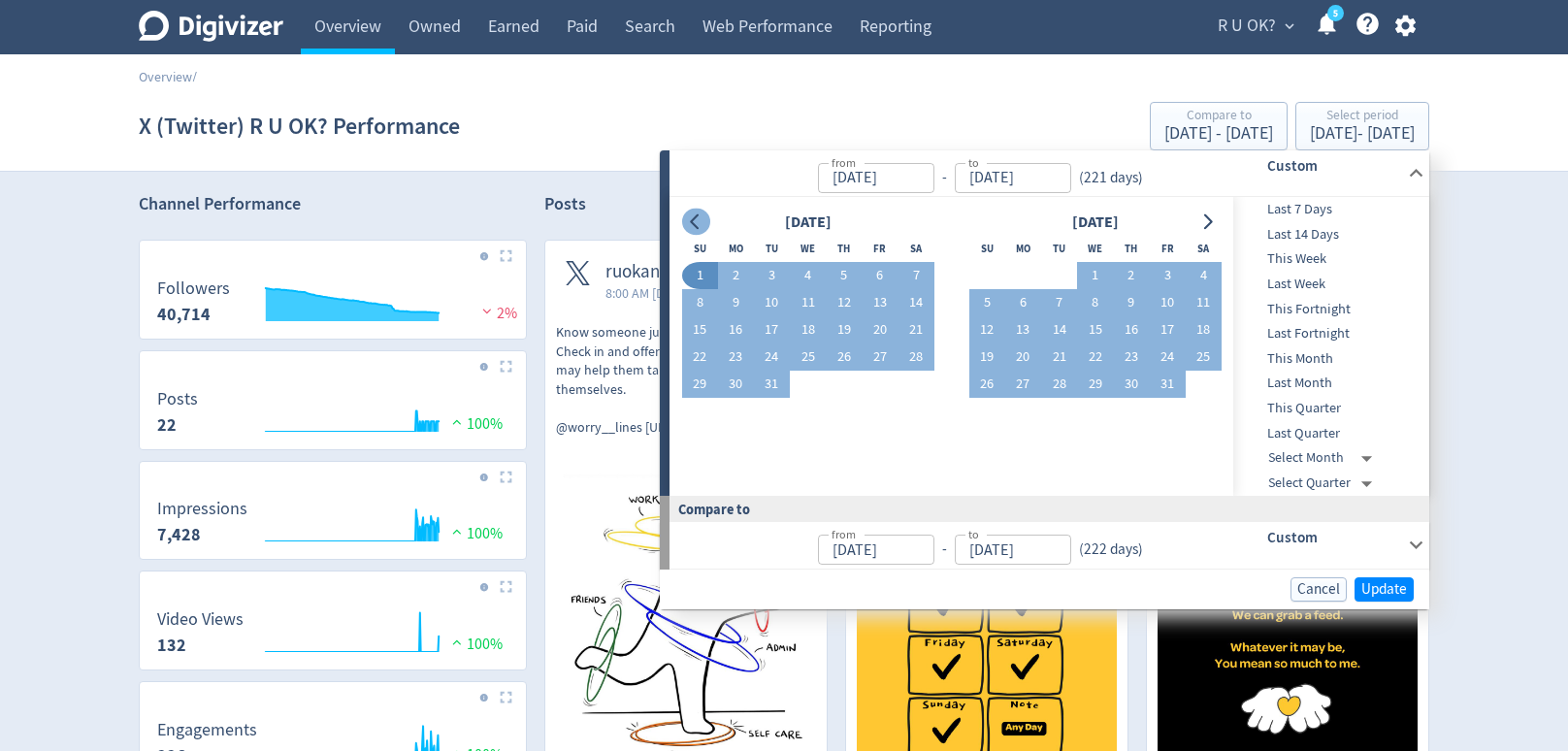click 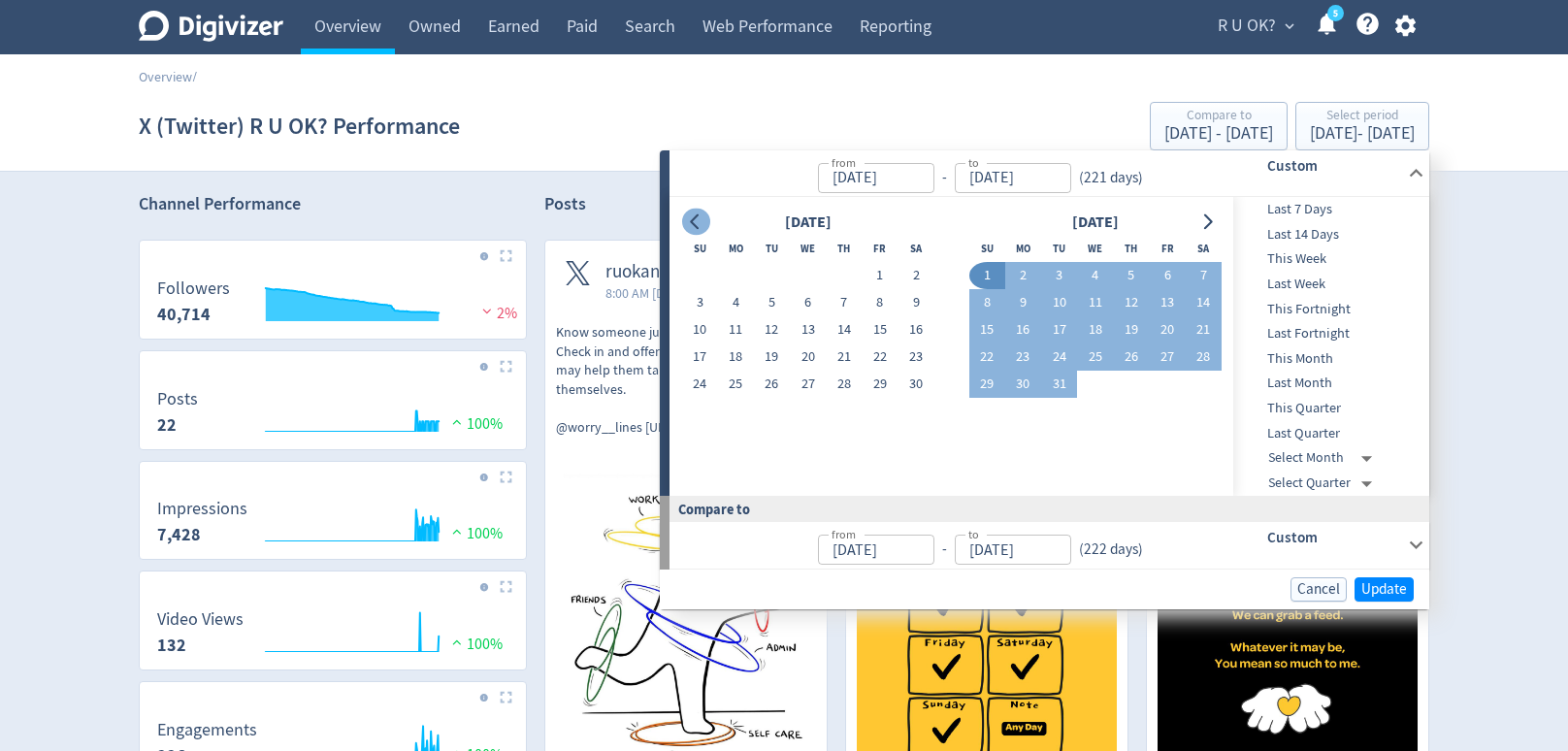 click 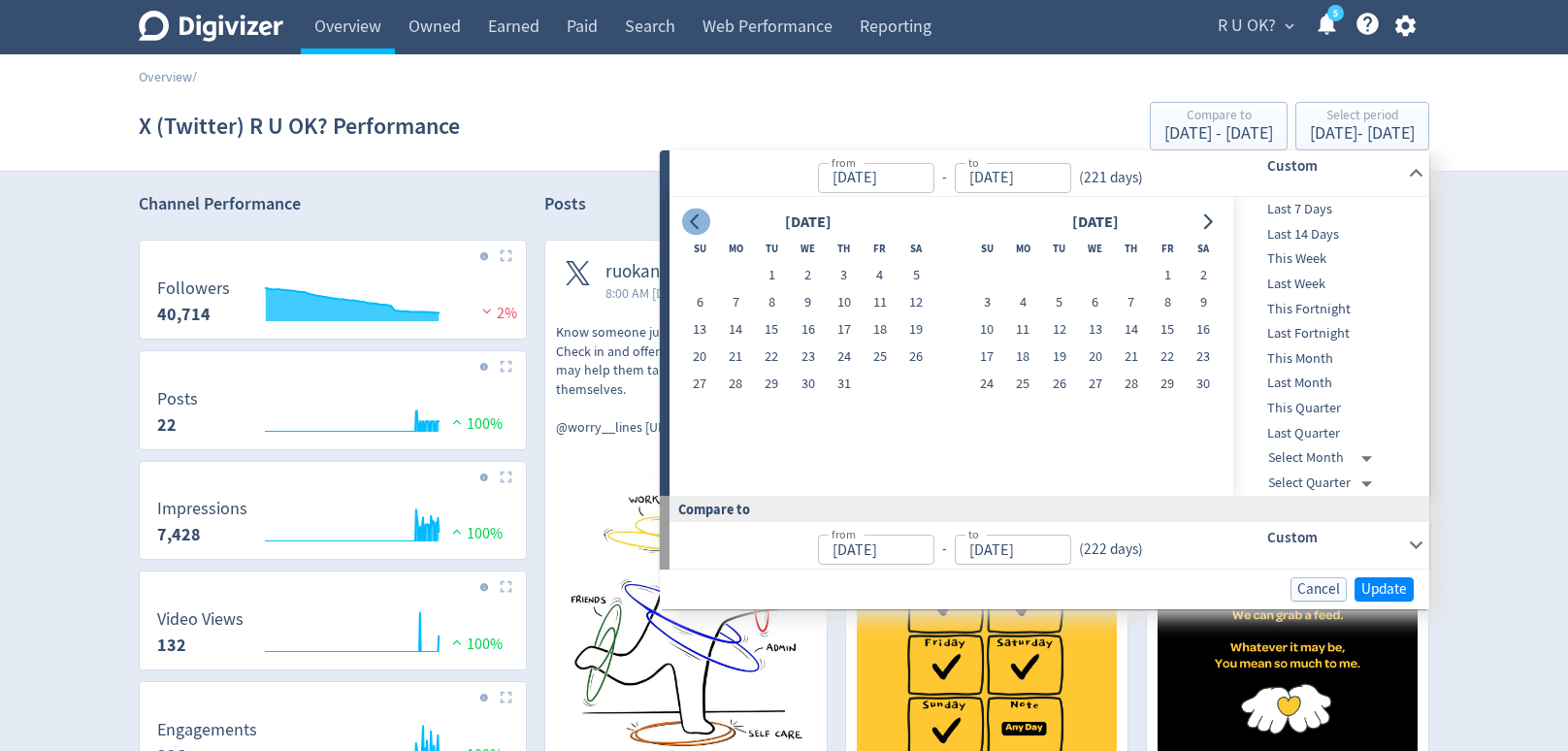 click 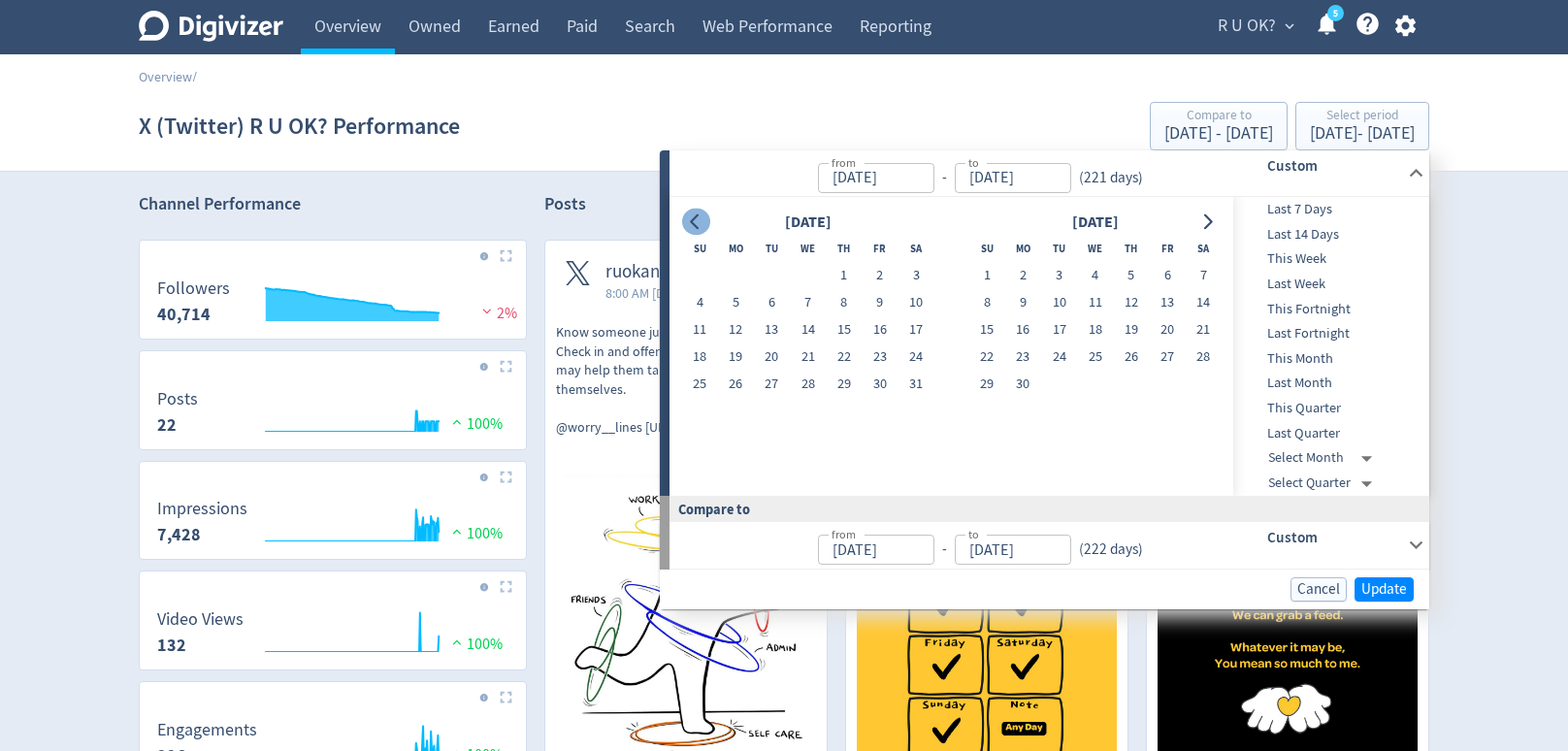 click 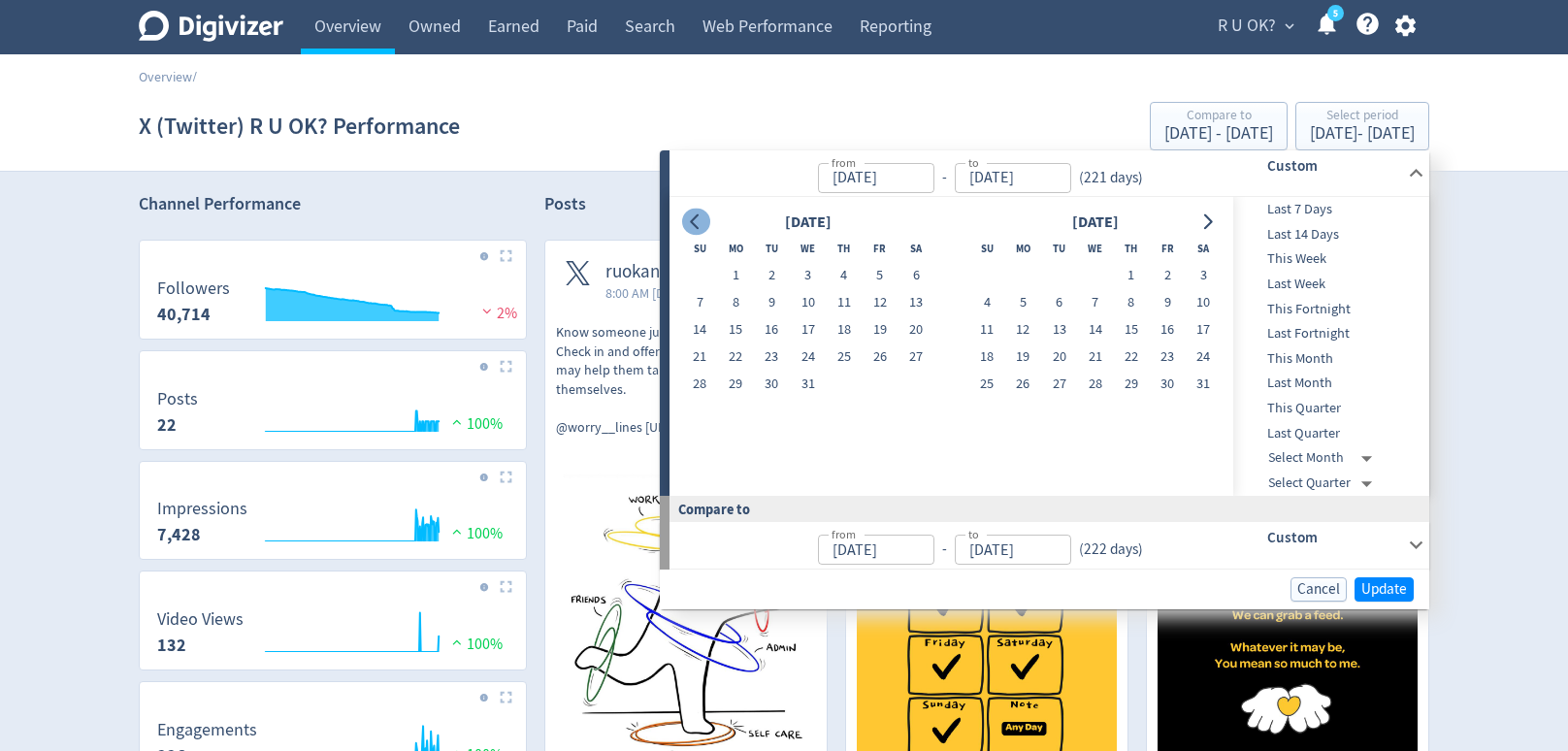click 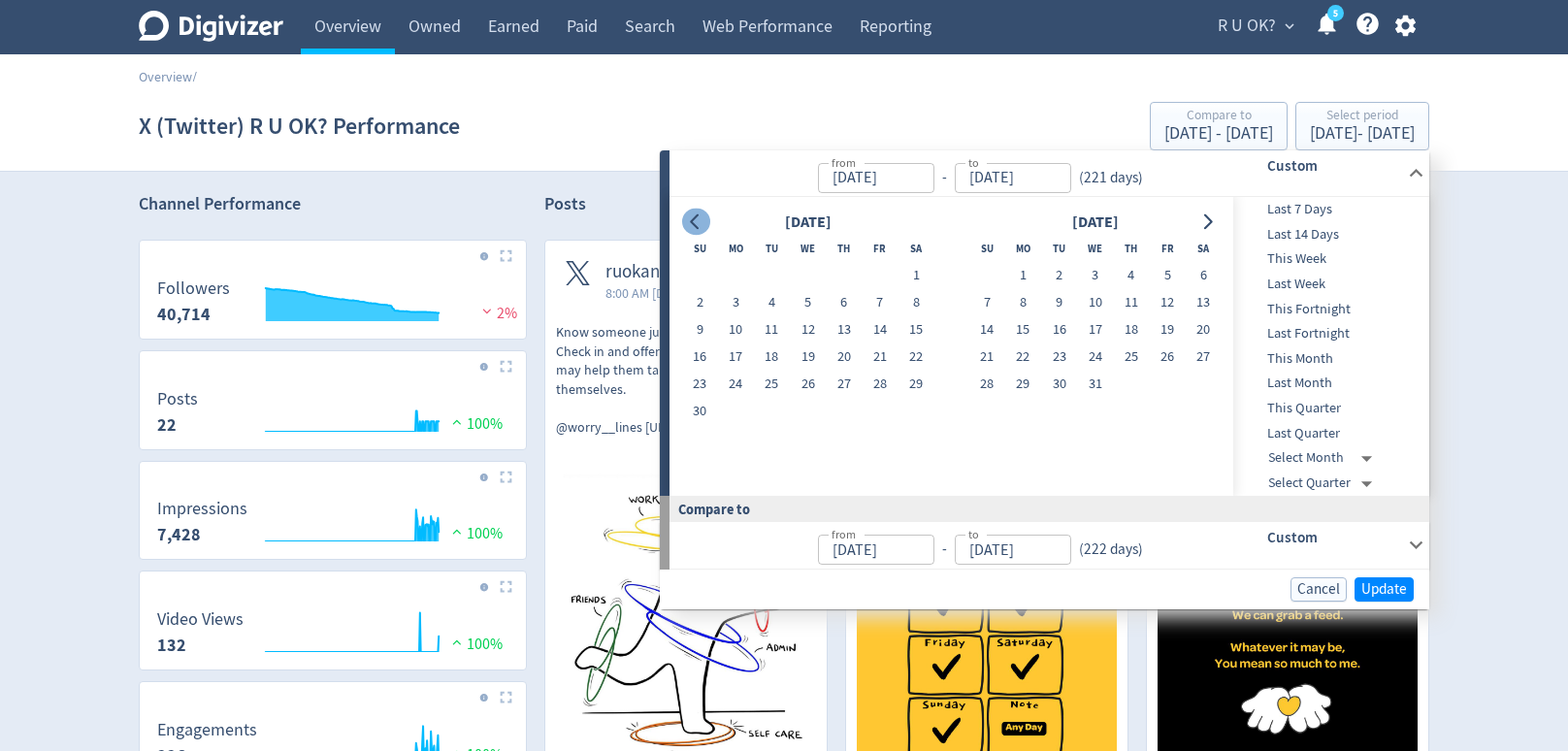 click 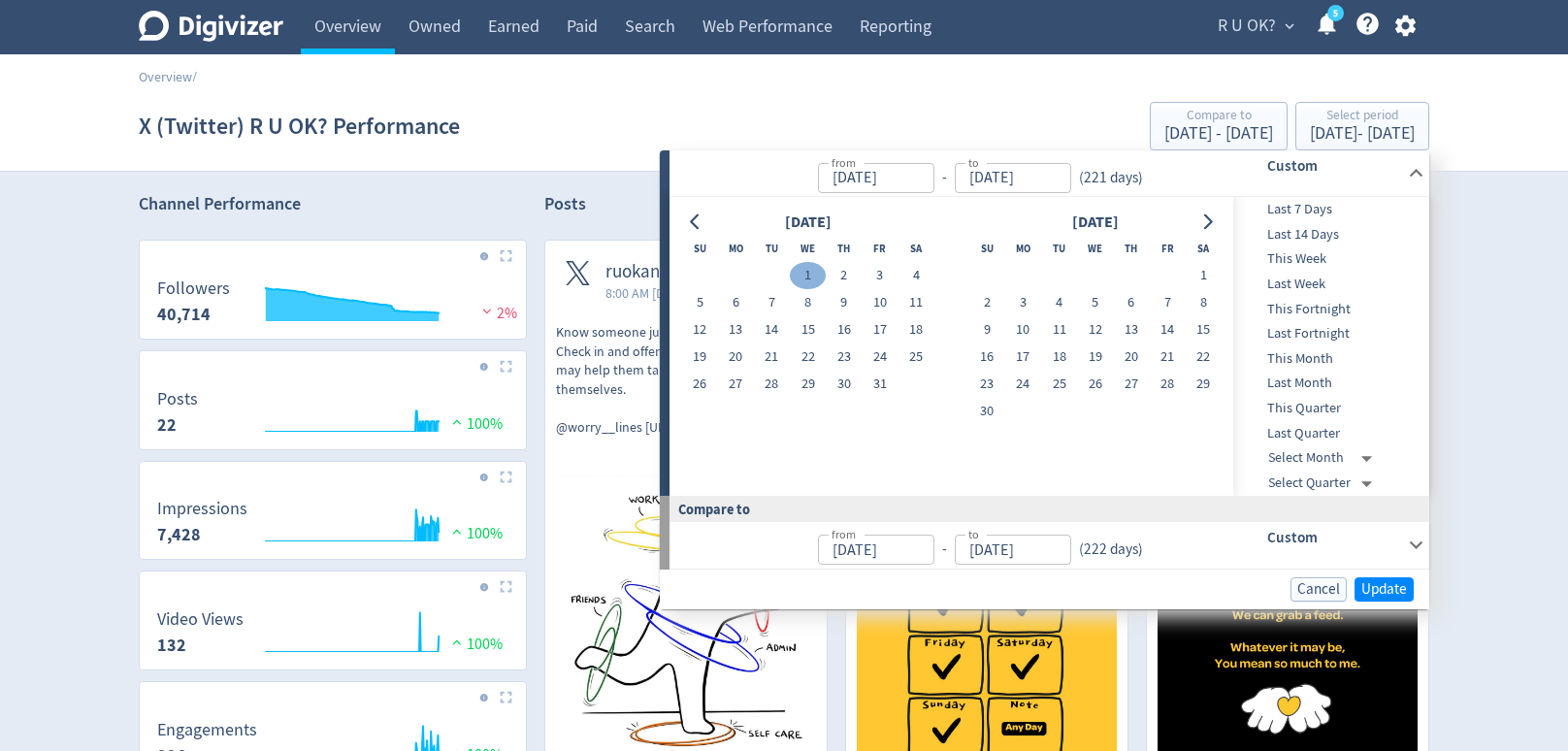 click on "1" at bounding box center (807, 276) 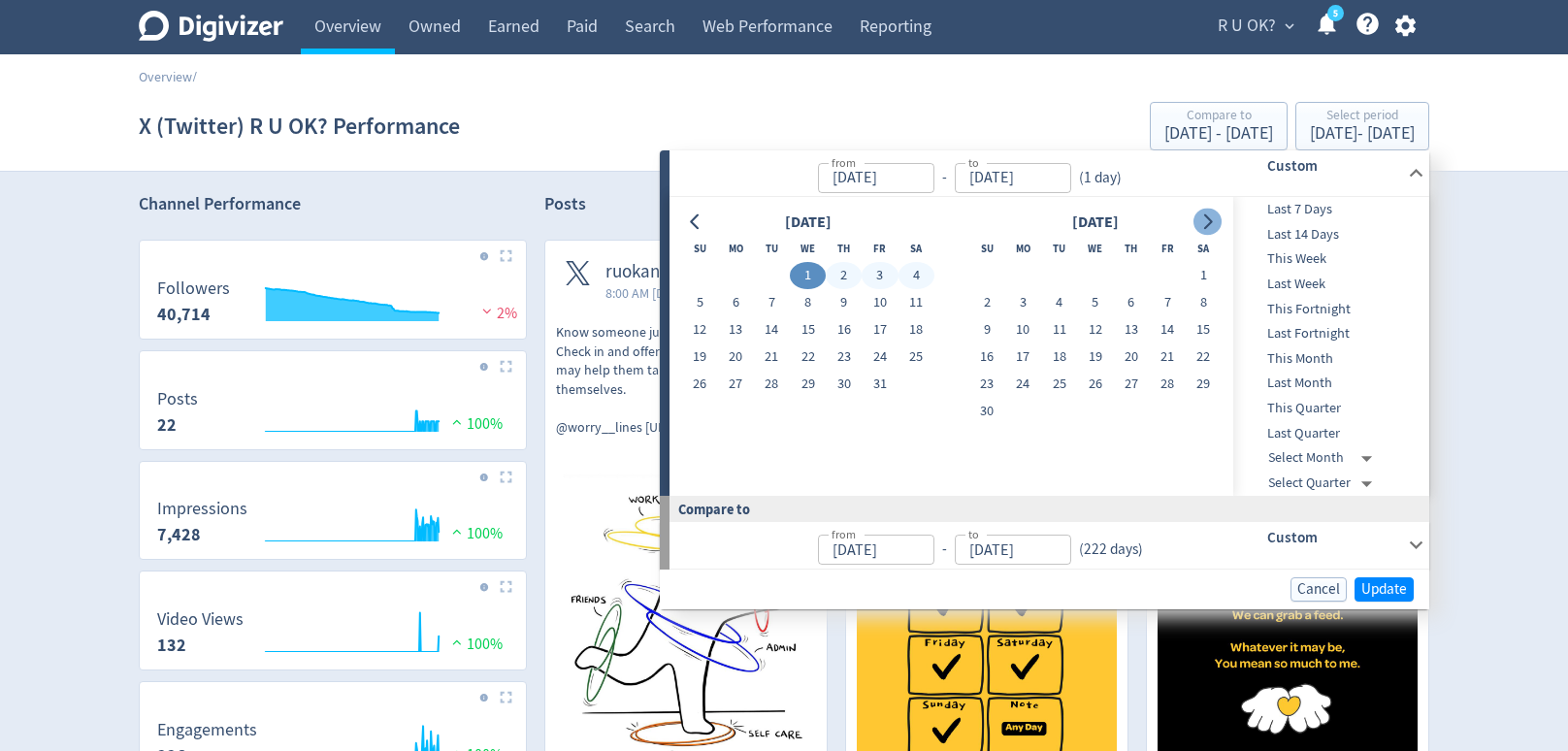 click 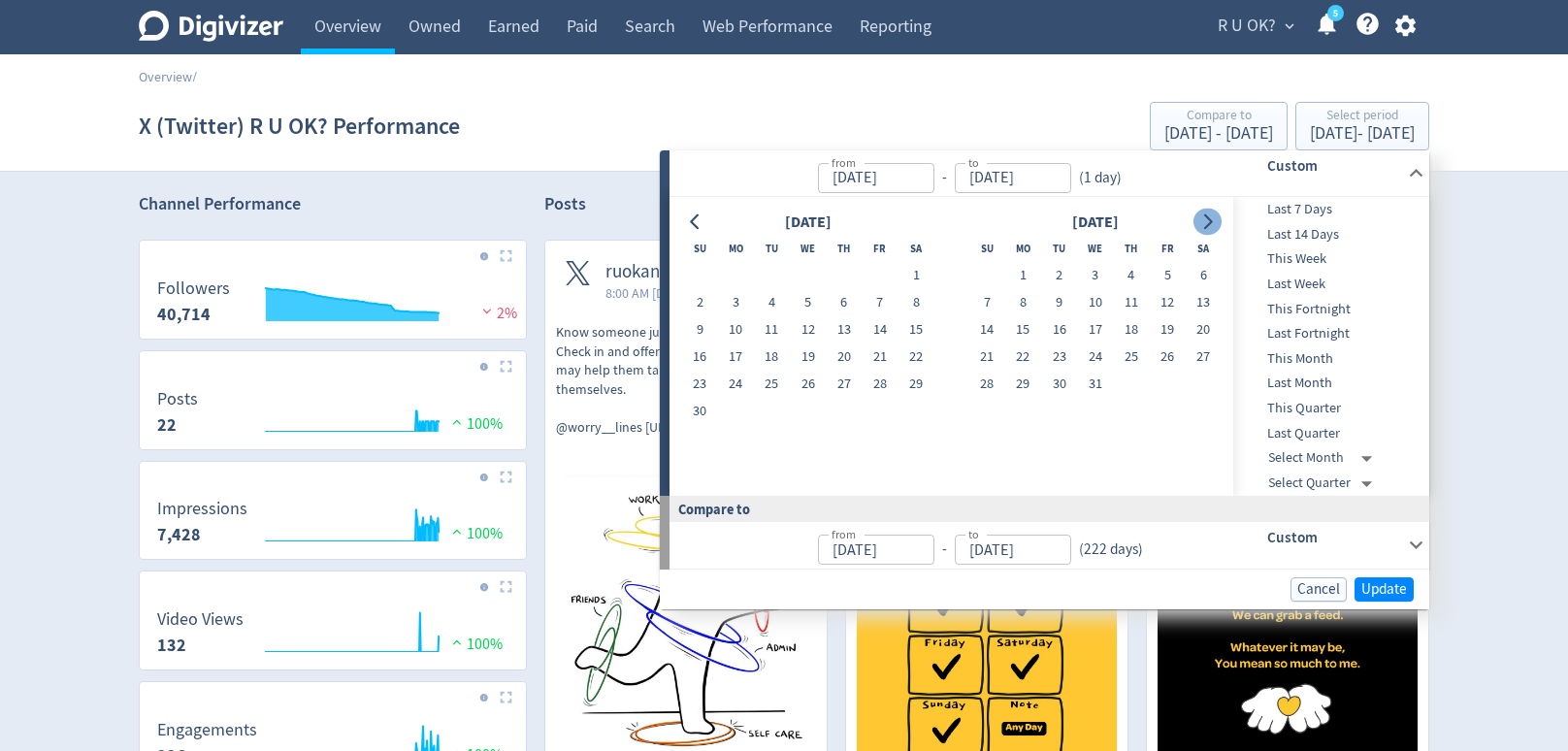 click 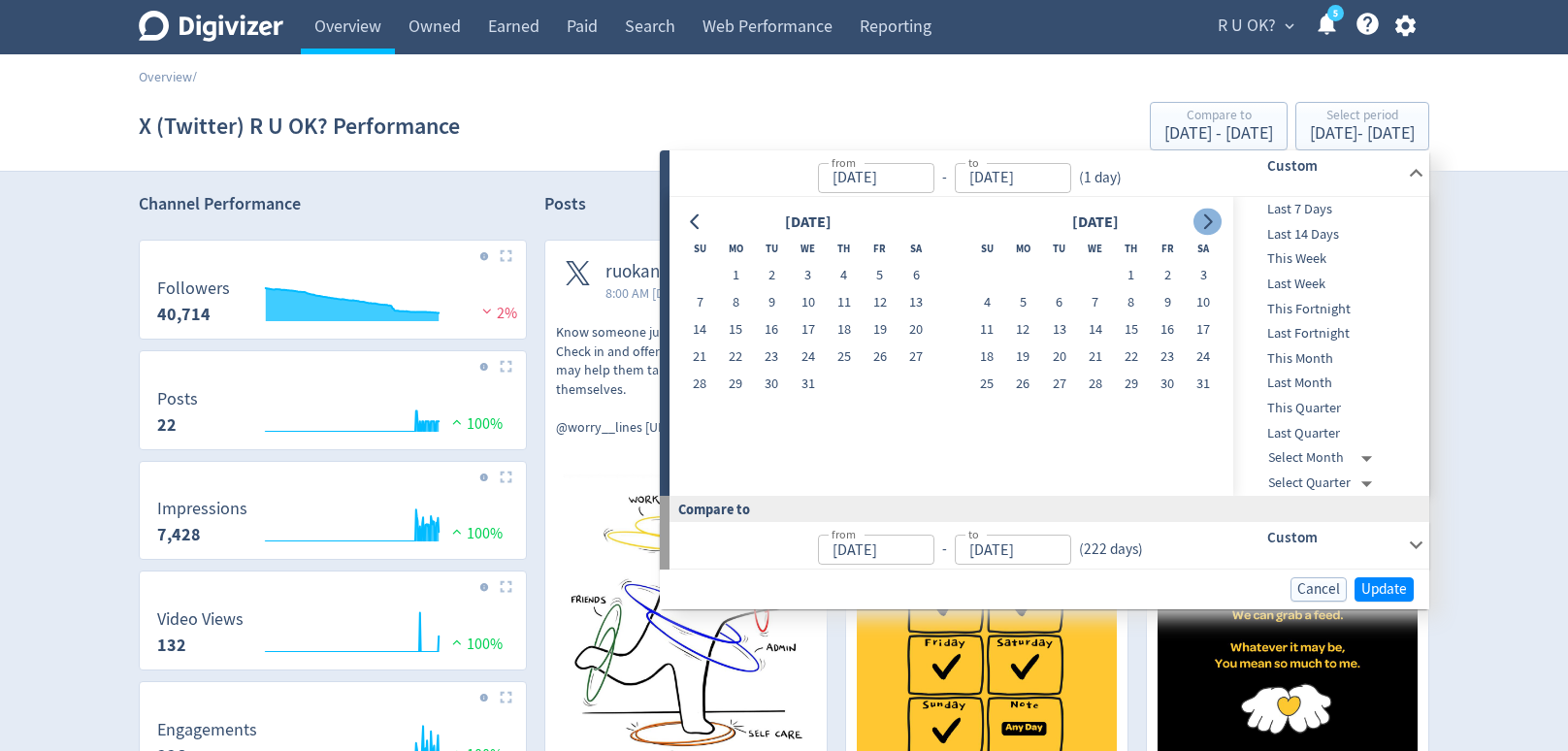 click 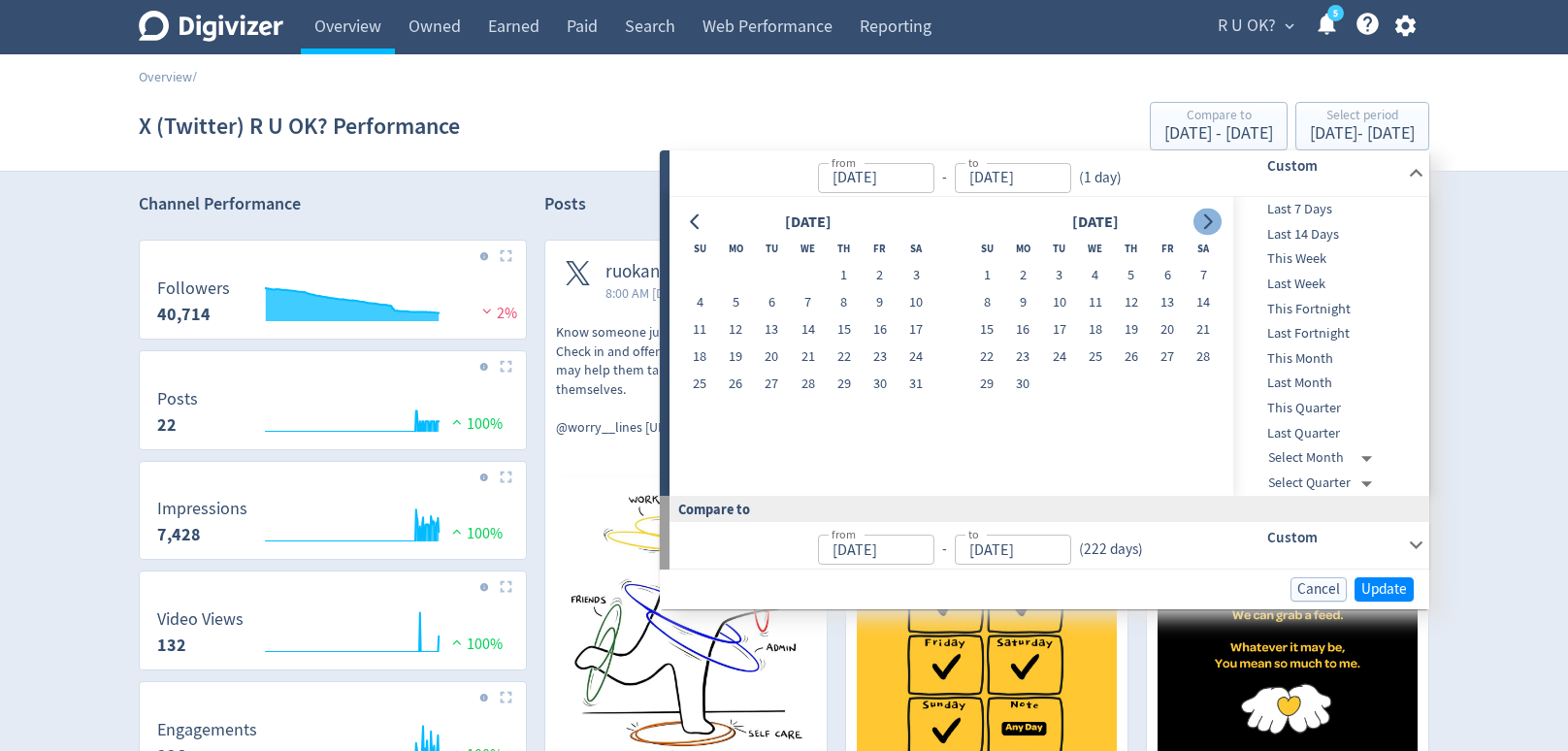 click 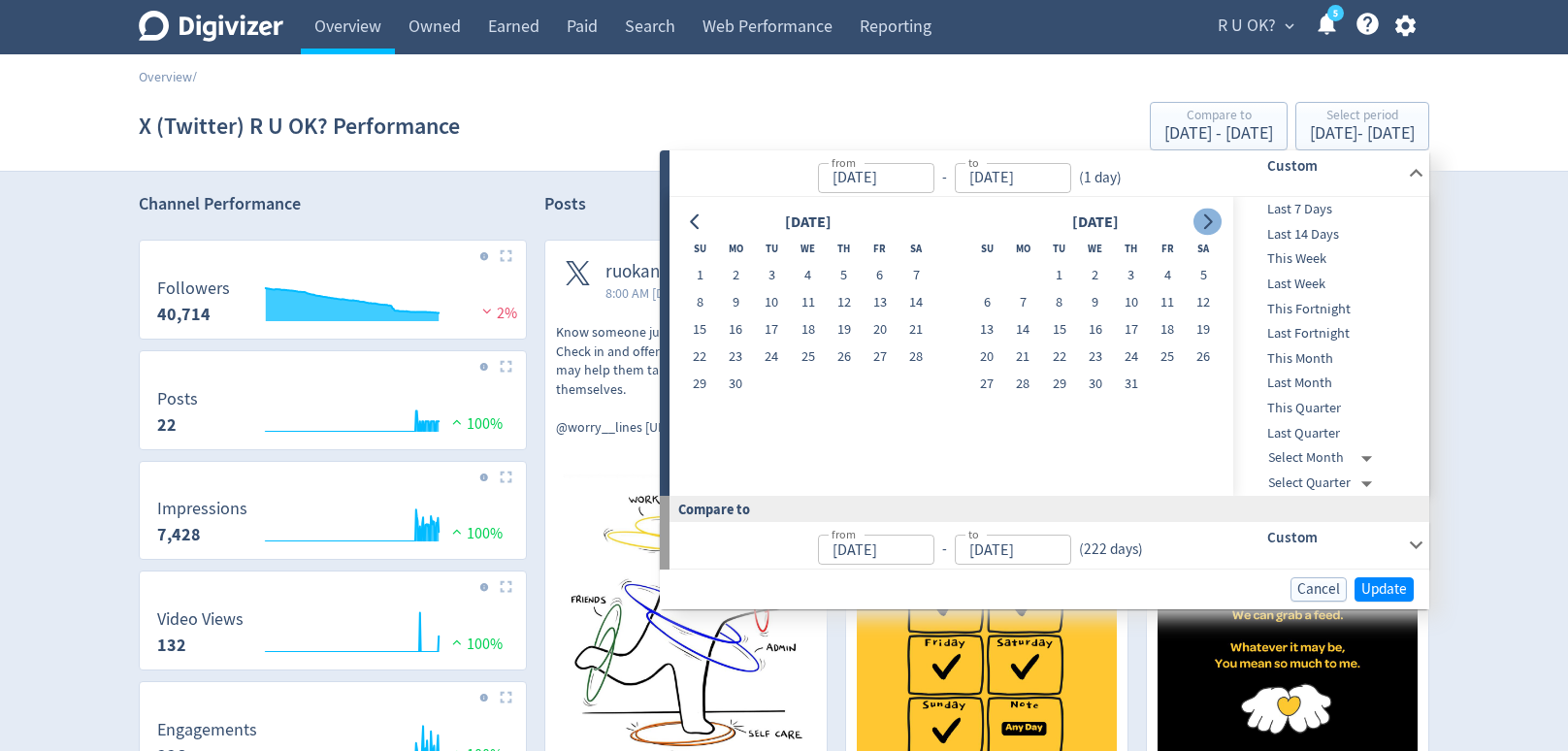 click 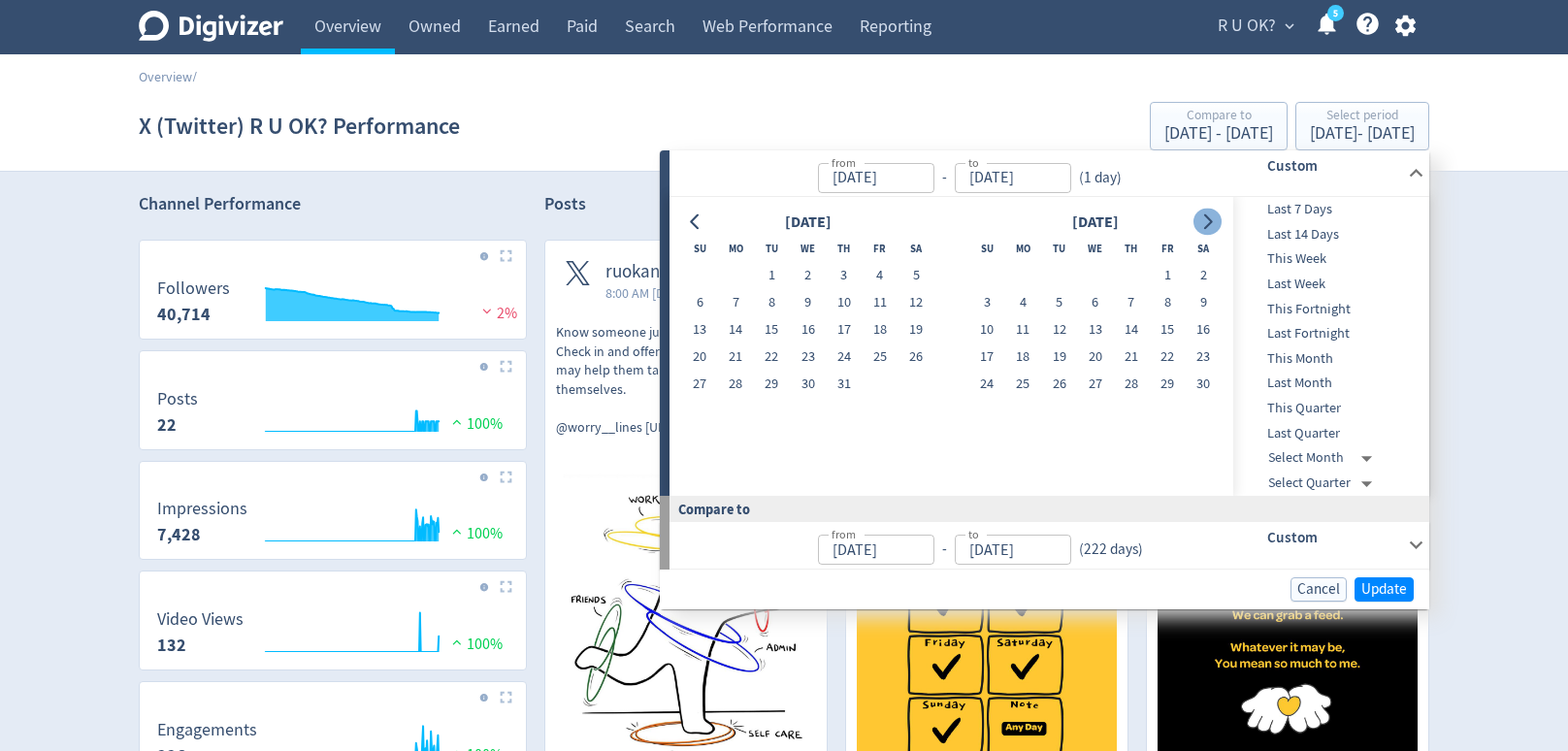 click 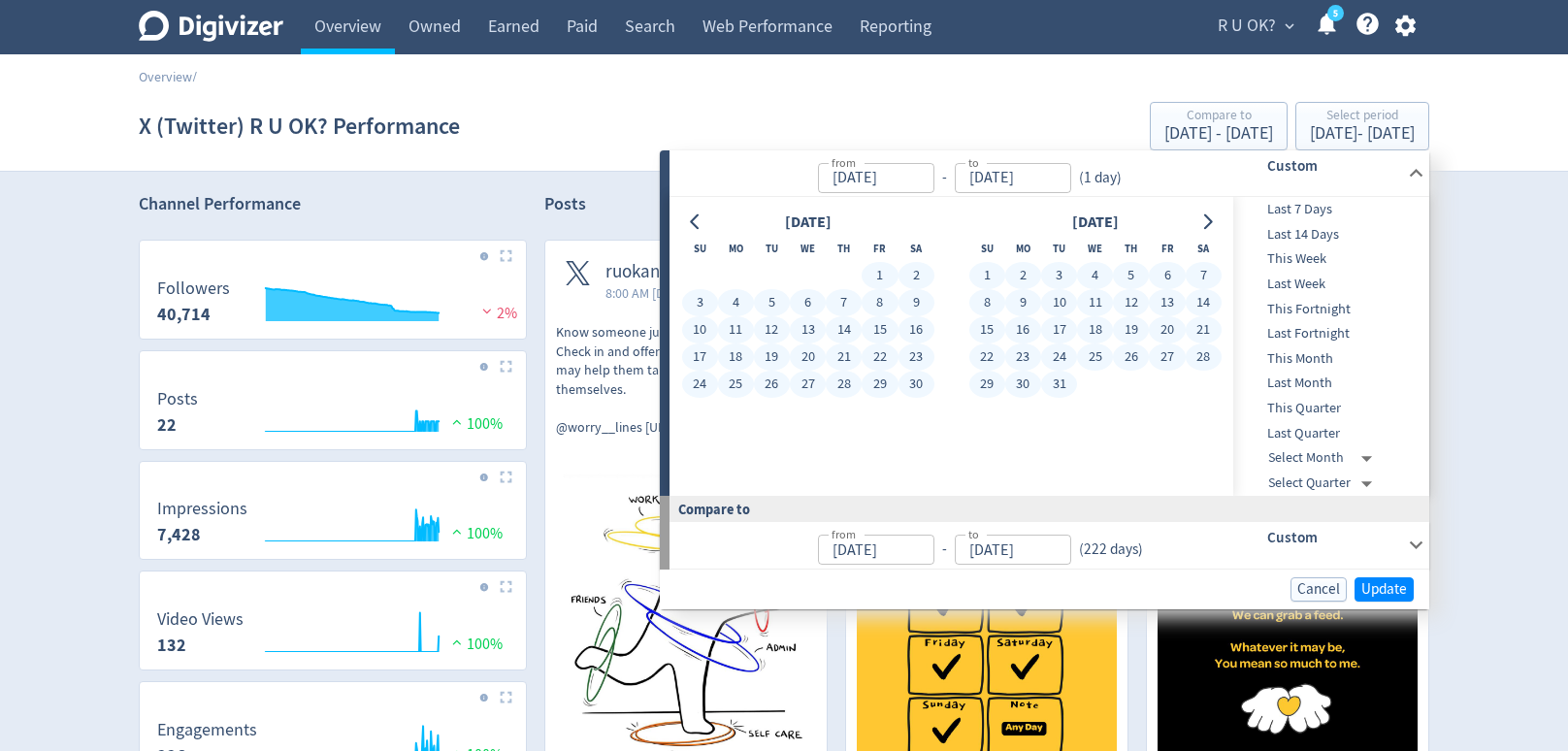 click on "31" at bounding box center (1059, 384) 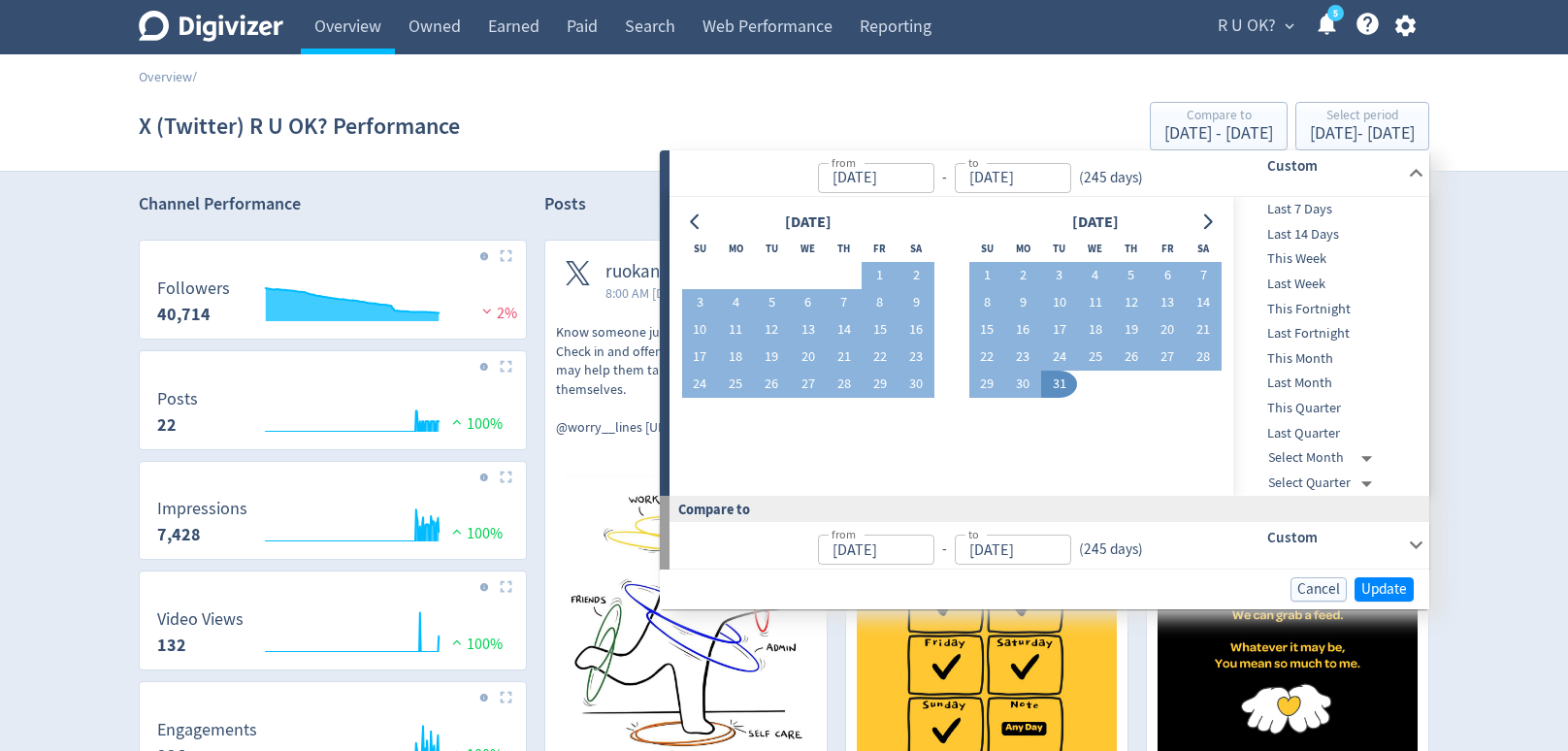 type on "[DATE]" 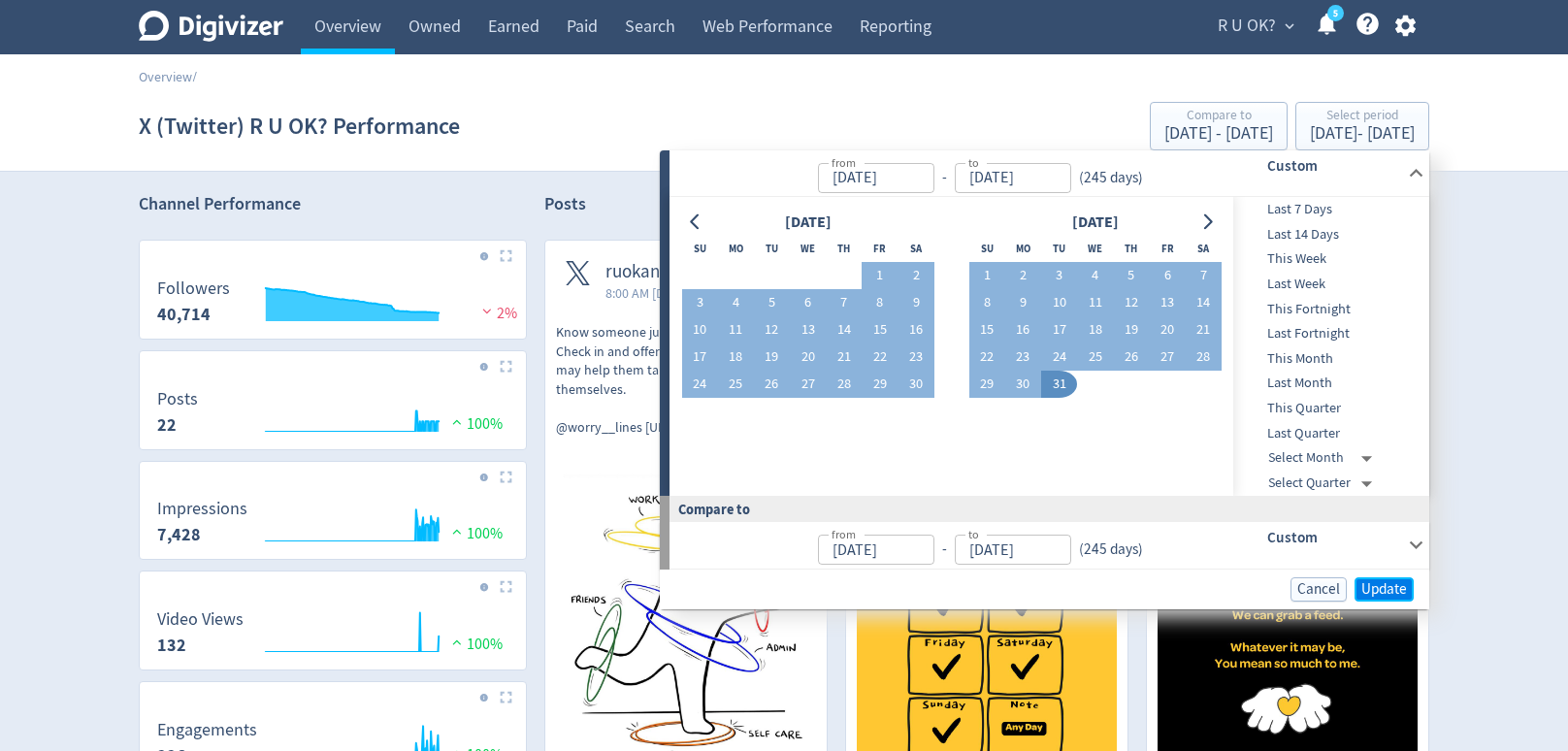click on "Update" at bounding box center [1384, 589] 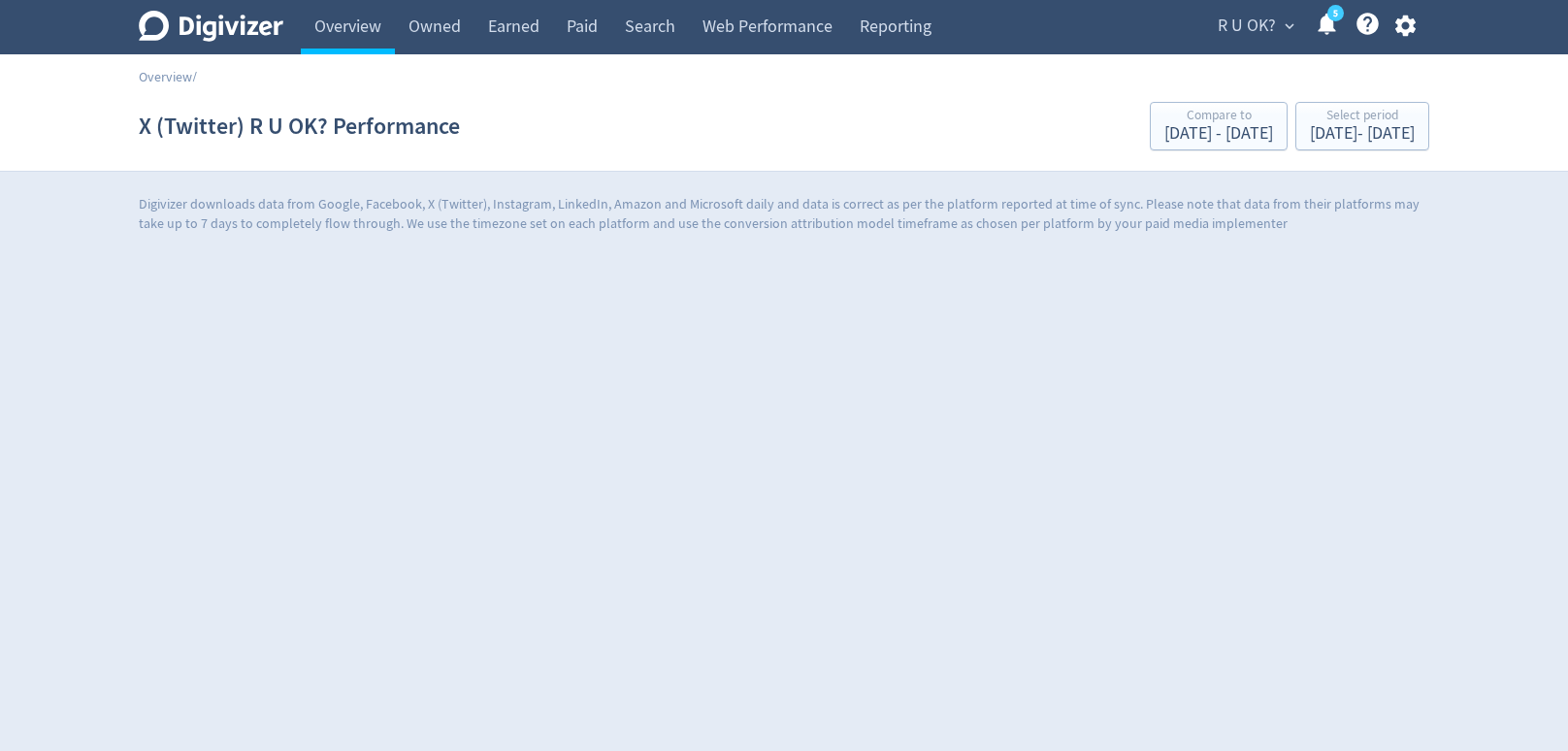 scroll, scrollTop: 0, scrollLeft: 0, axis: both 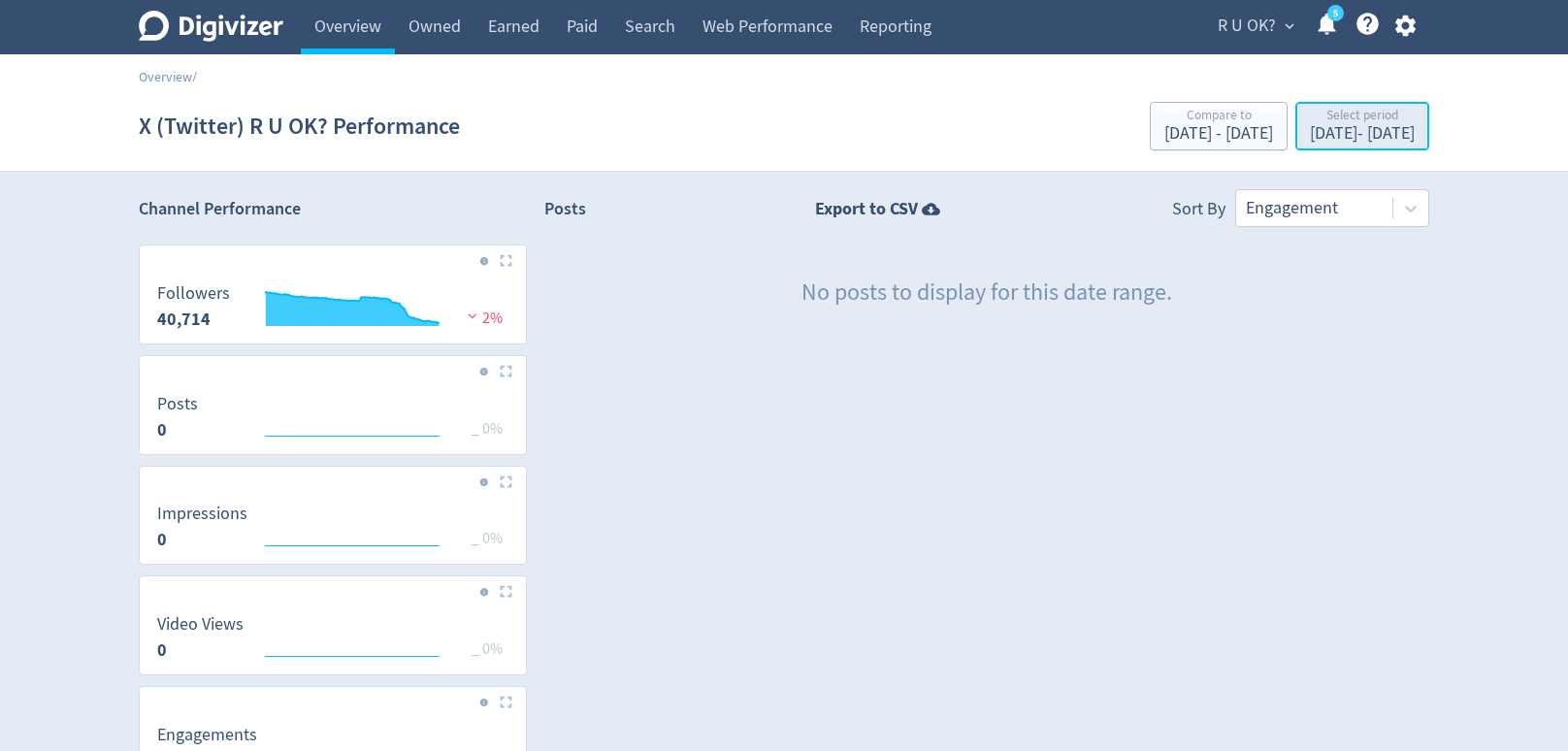 click on "Select period" at bounding box center [1362, 116] 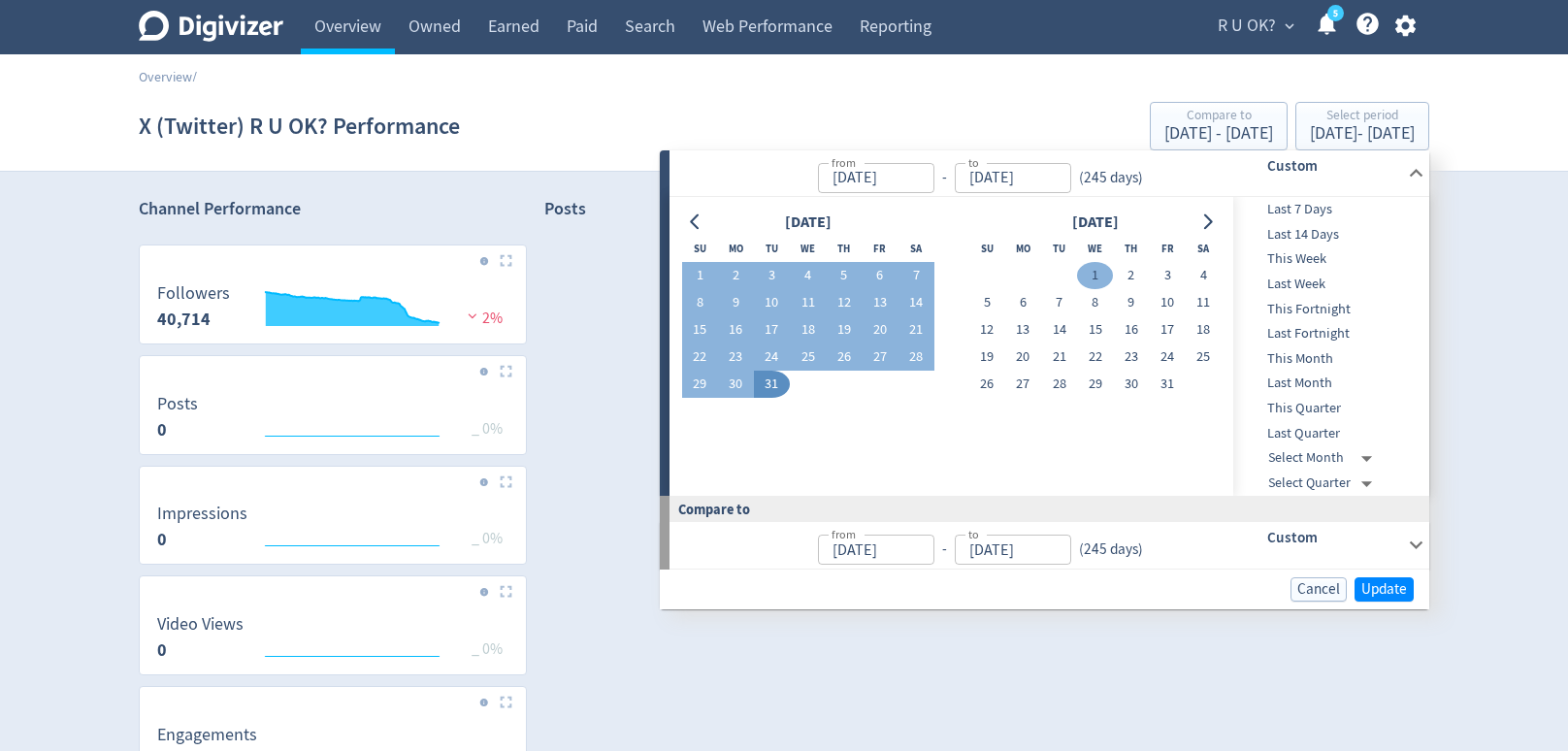 click on "1" at bounding box center (1094, 276) 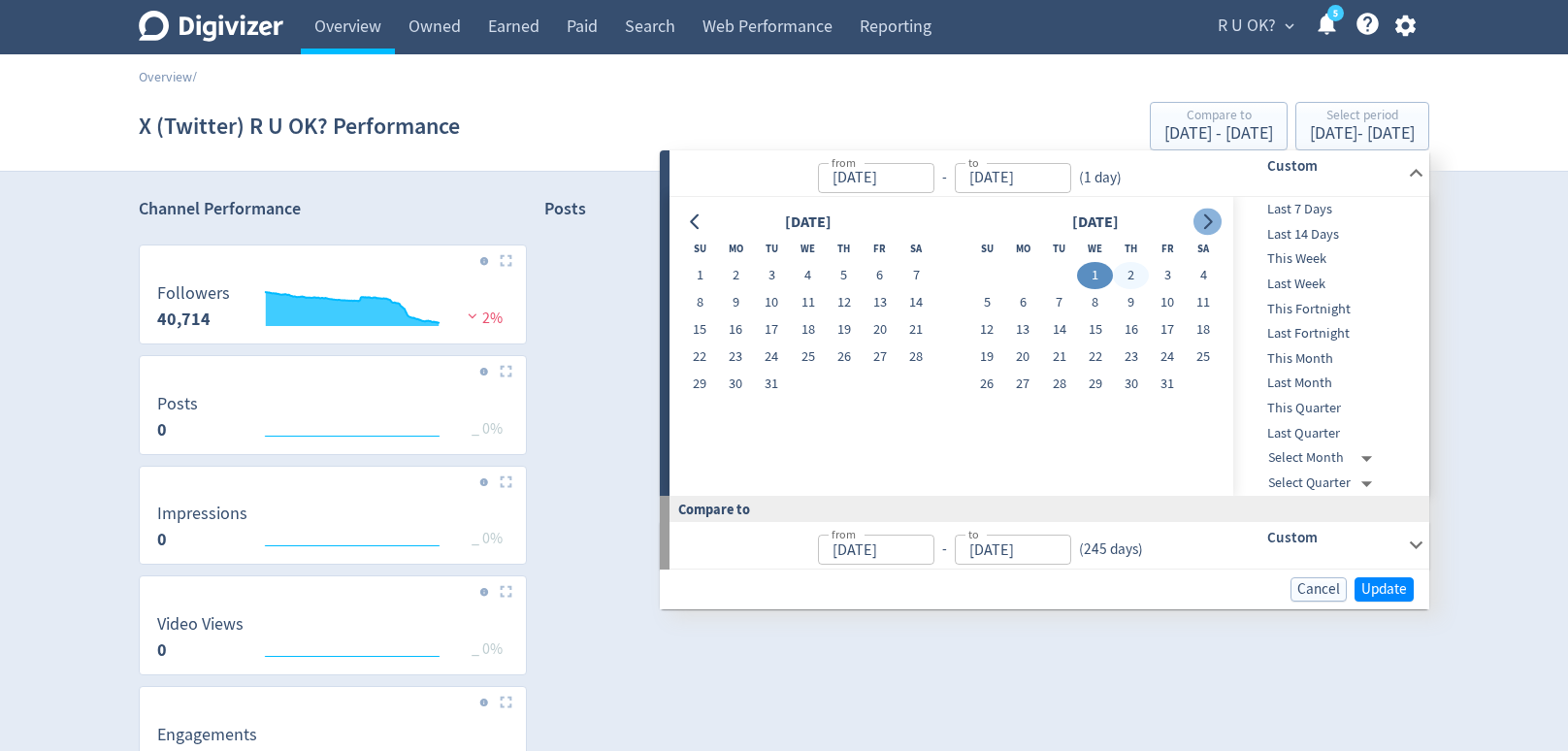 click at bounding box center [1207, 222] 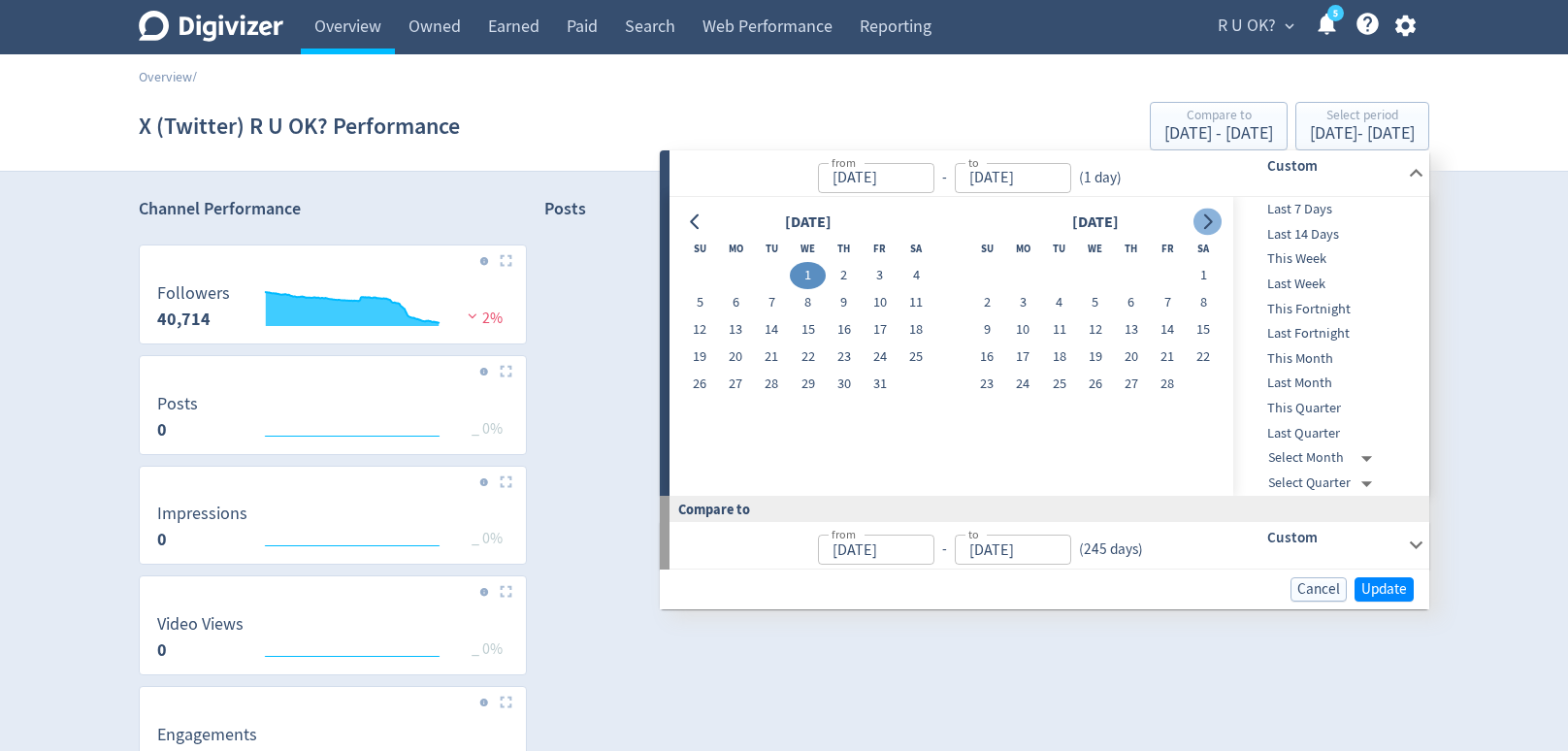 click at bounding box center (1207, 222) 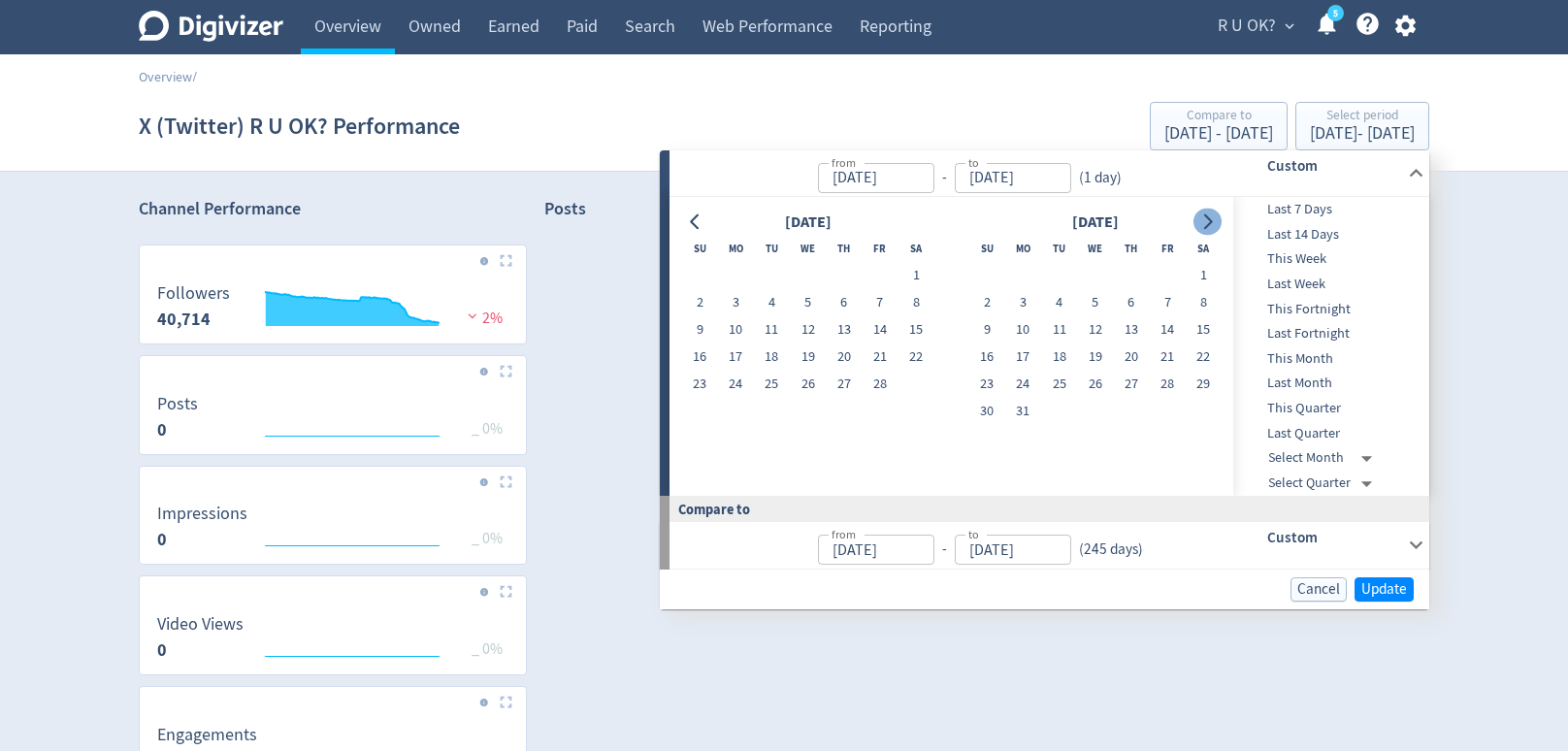 click at bounding box center [1207, 222] 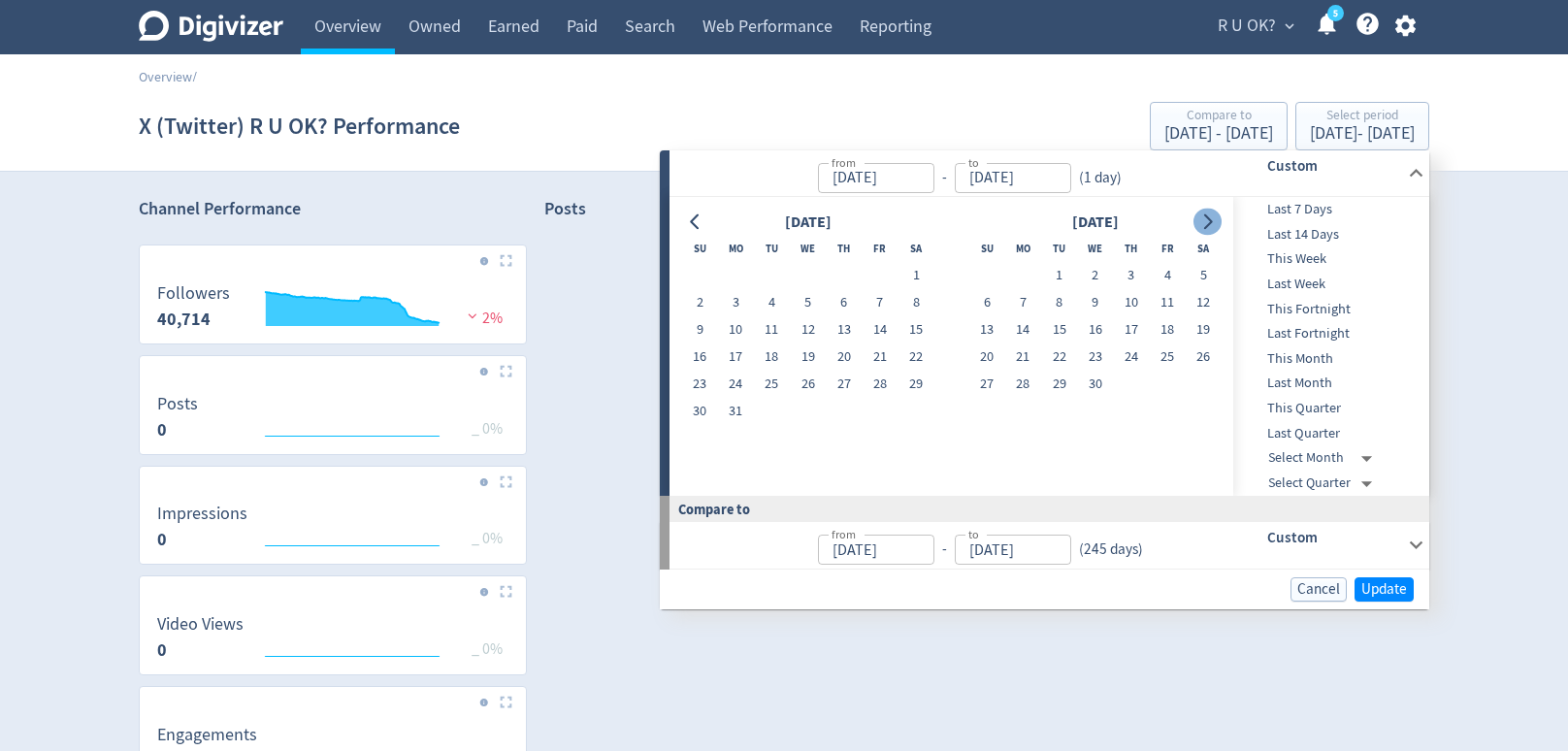 click at bounding box center (1207, 222) 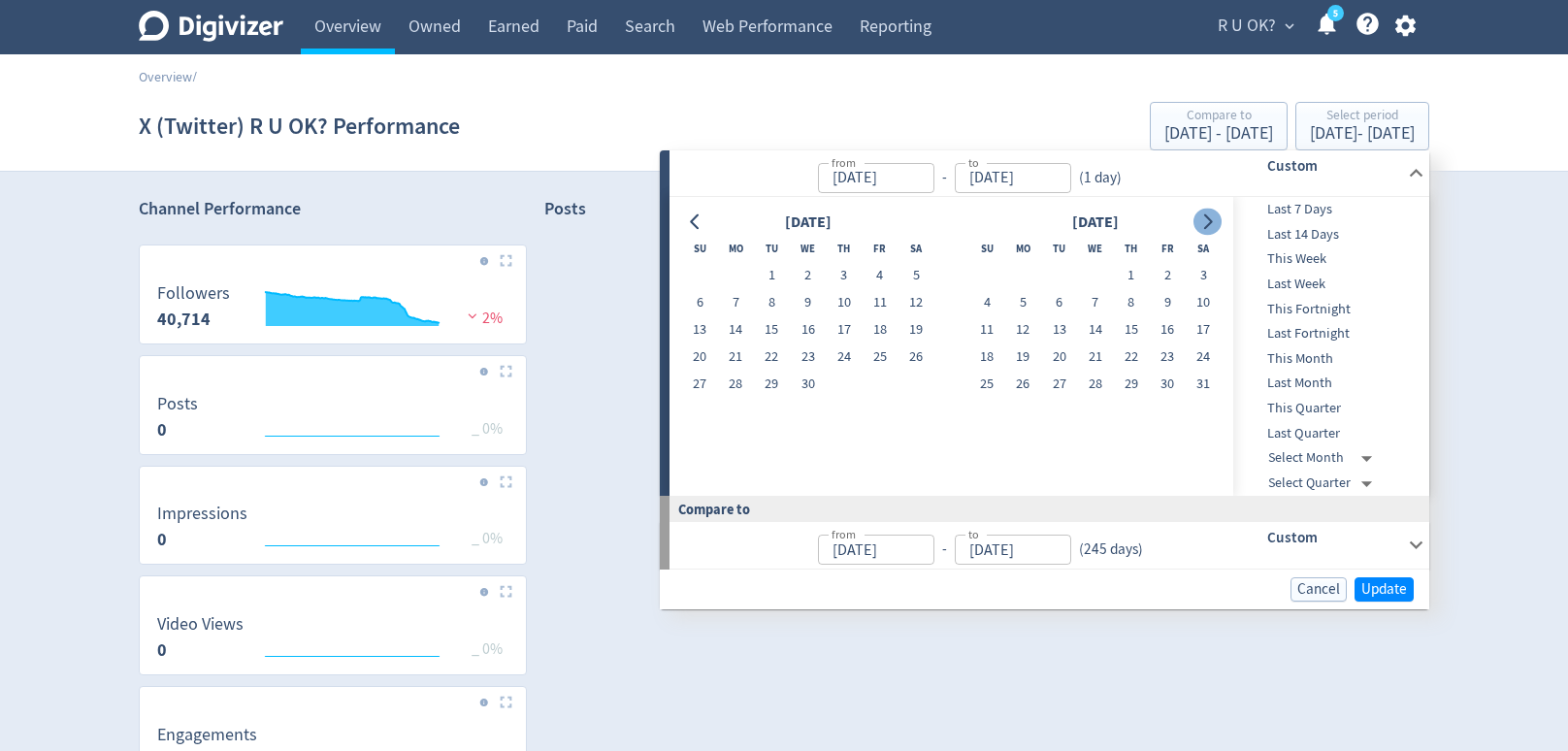 click at bounding box center (1207, 222) 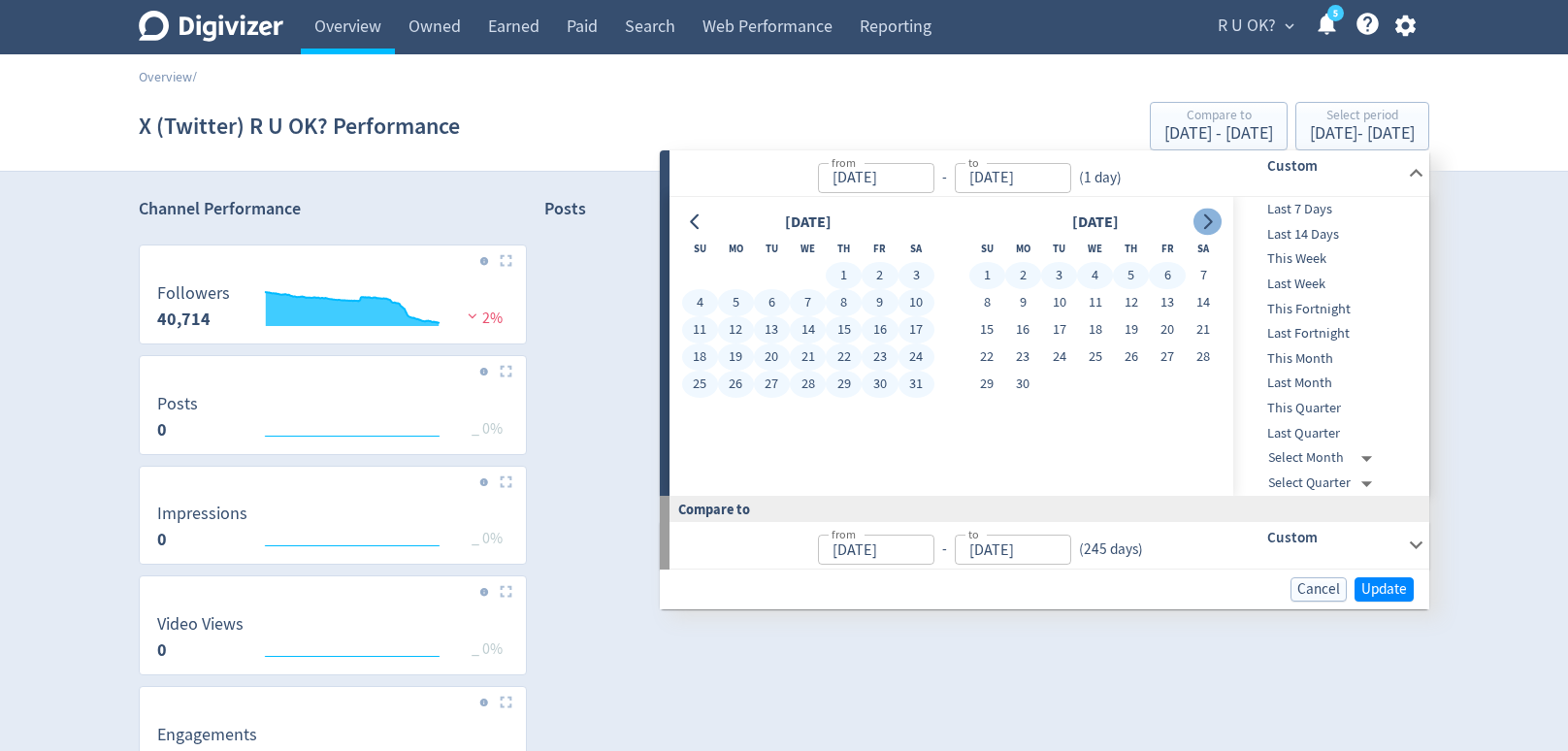 click 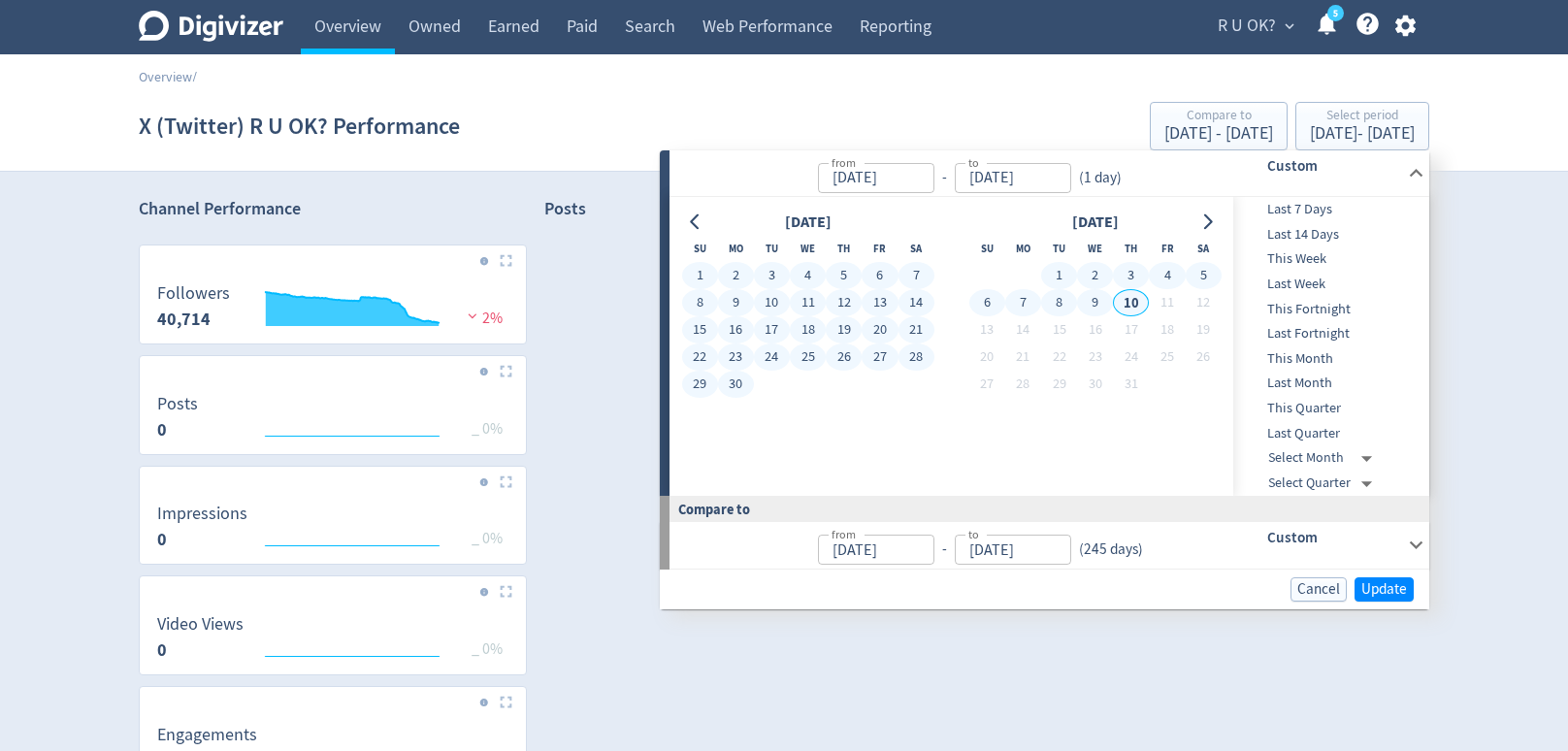 click on "10" at bounding box center [1130, 303] 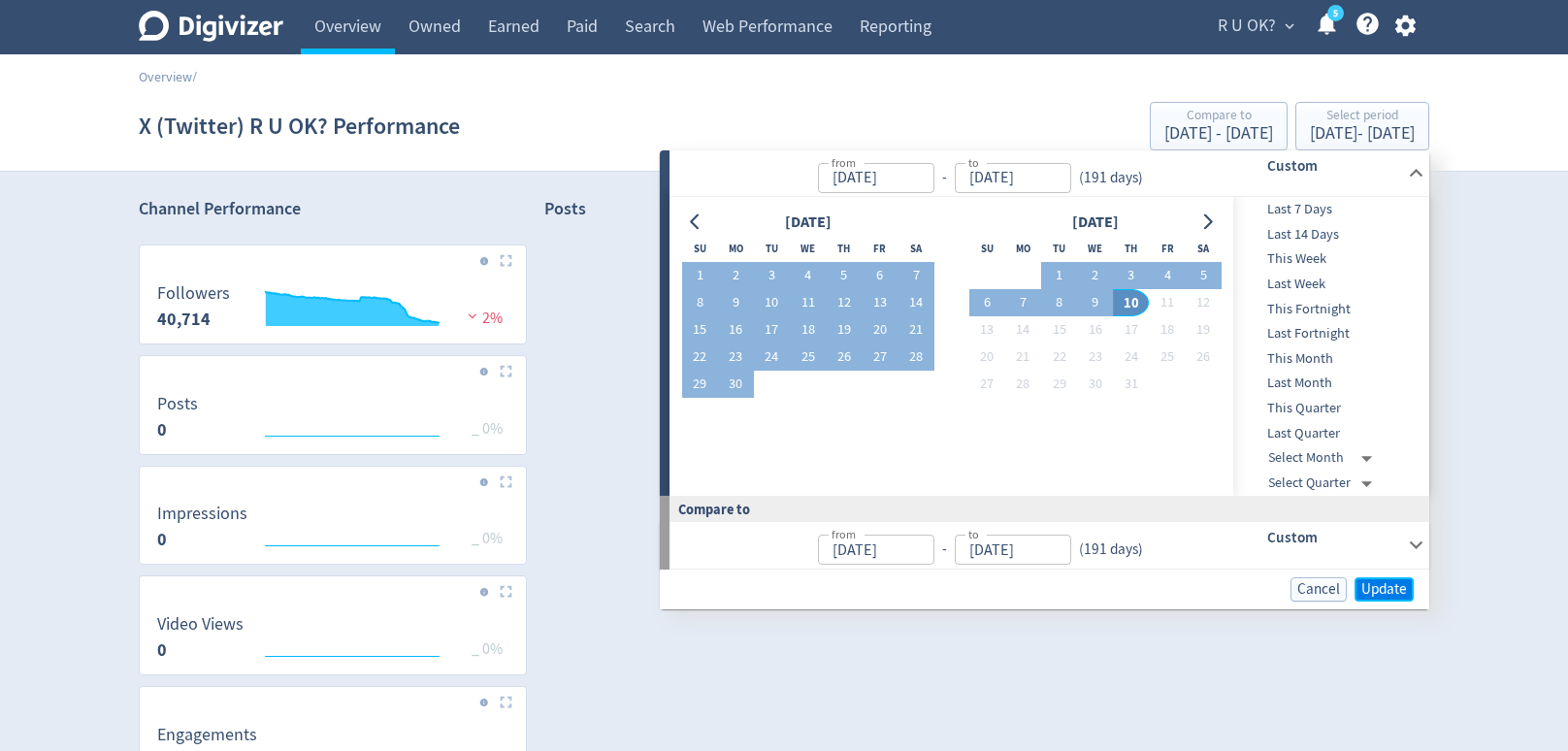 click on "Update" at bounding box center (1384, 589) 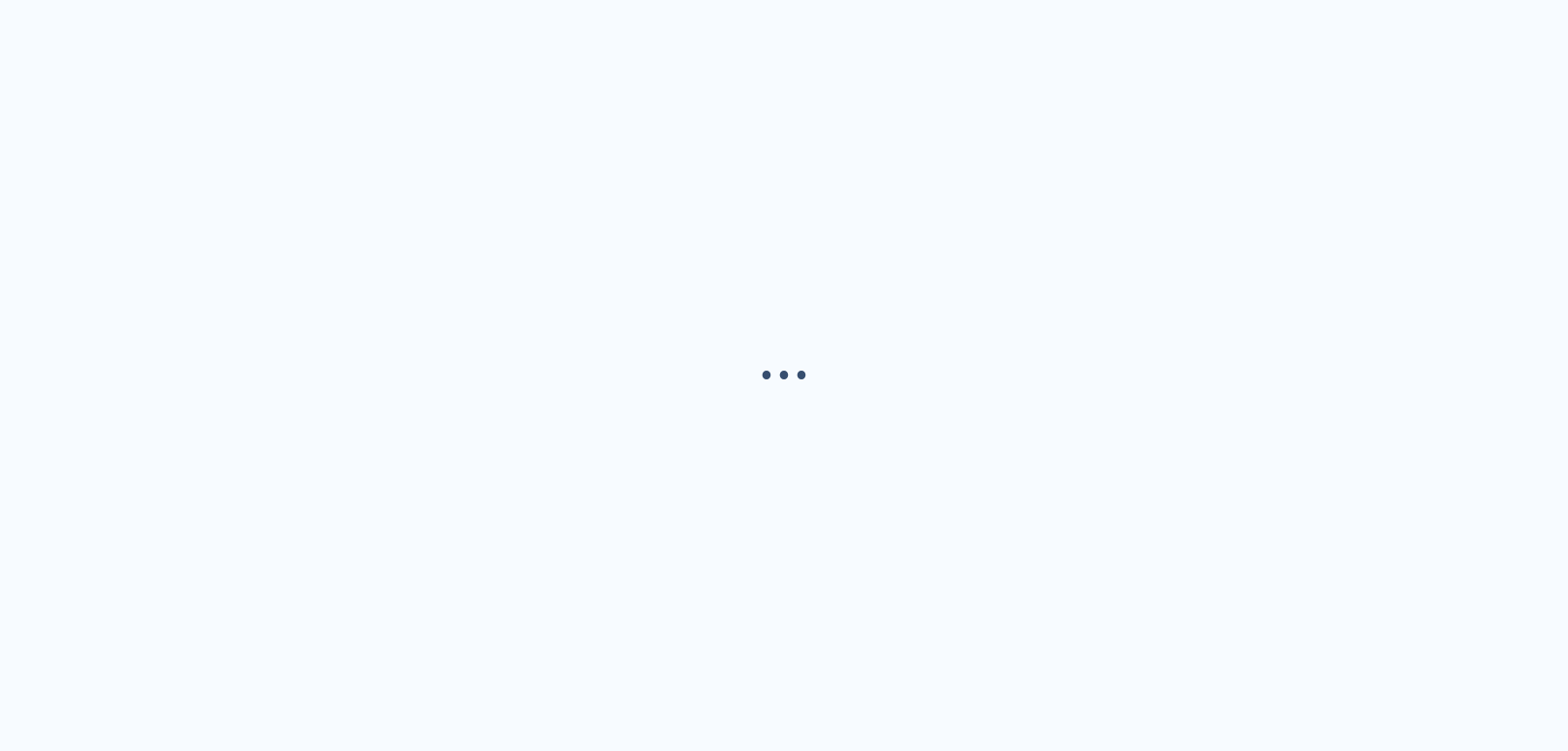 scroll, scrollTop: 0, scrollLeft: 0, axis: both 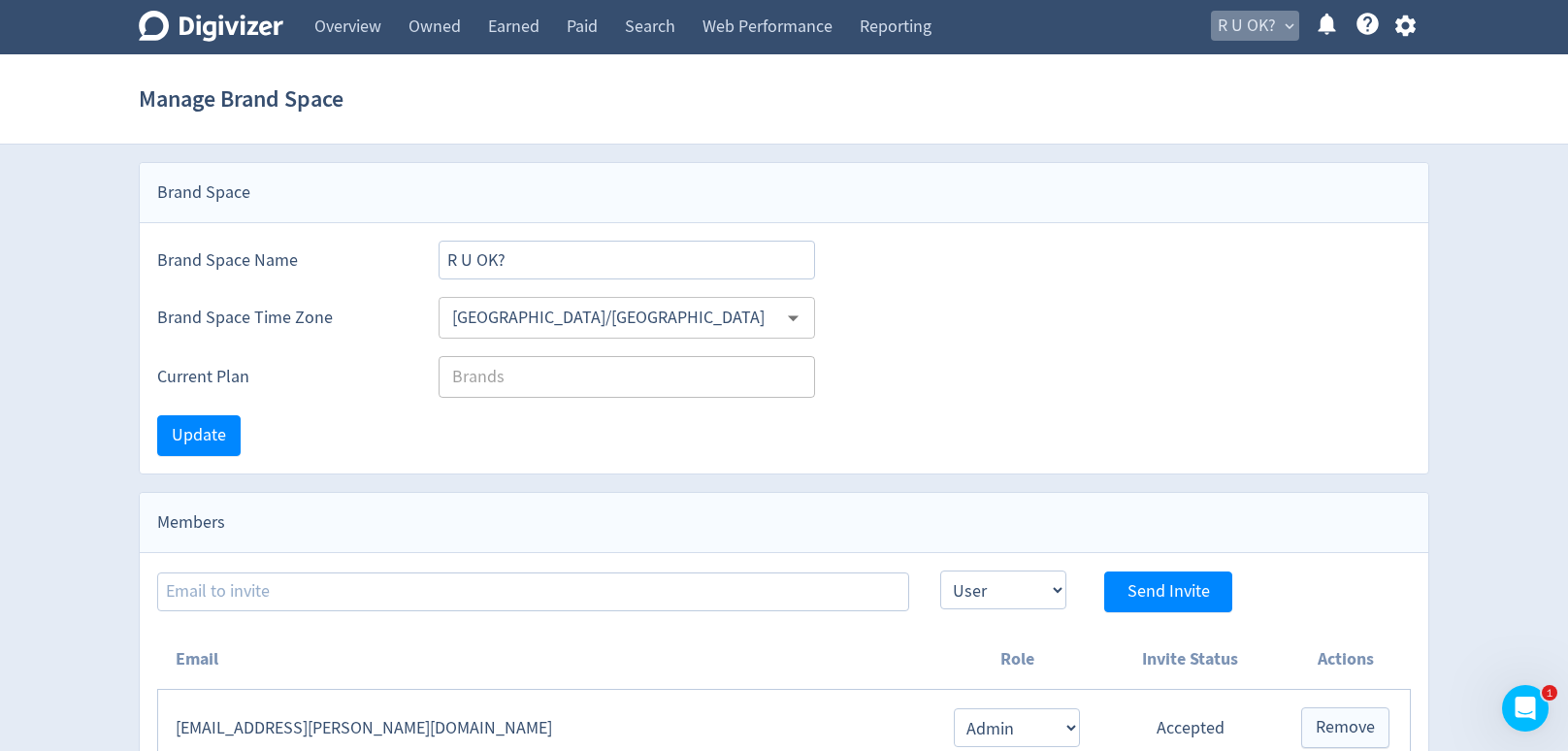 click on "R U OK?" at bounding box center [1247, 26] 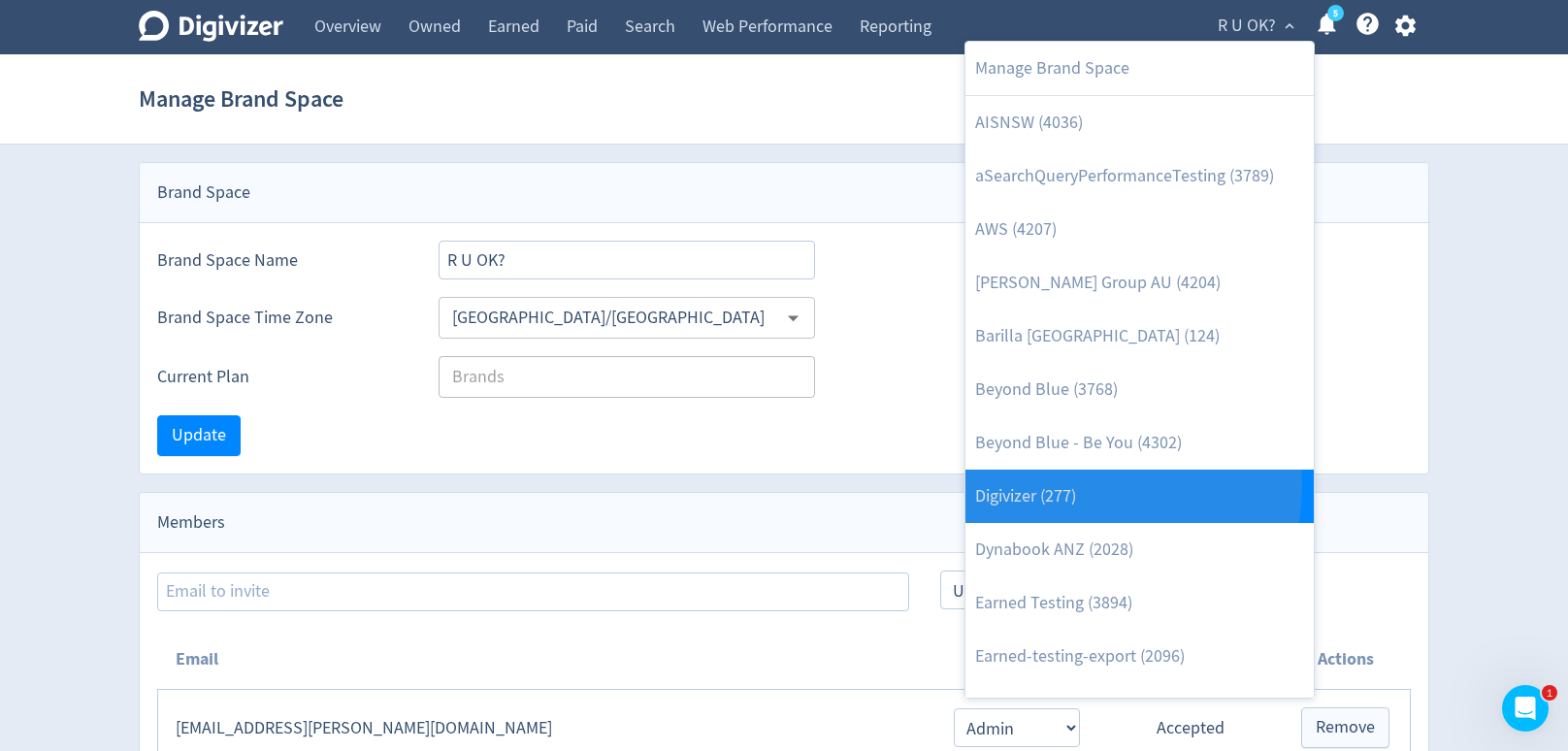 click on "Digivizer (277)" at bounding box center (1139, 496) 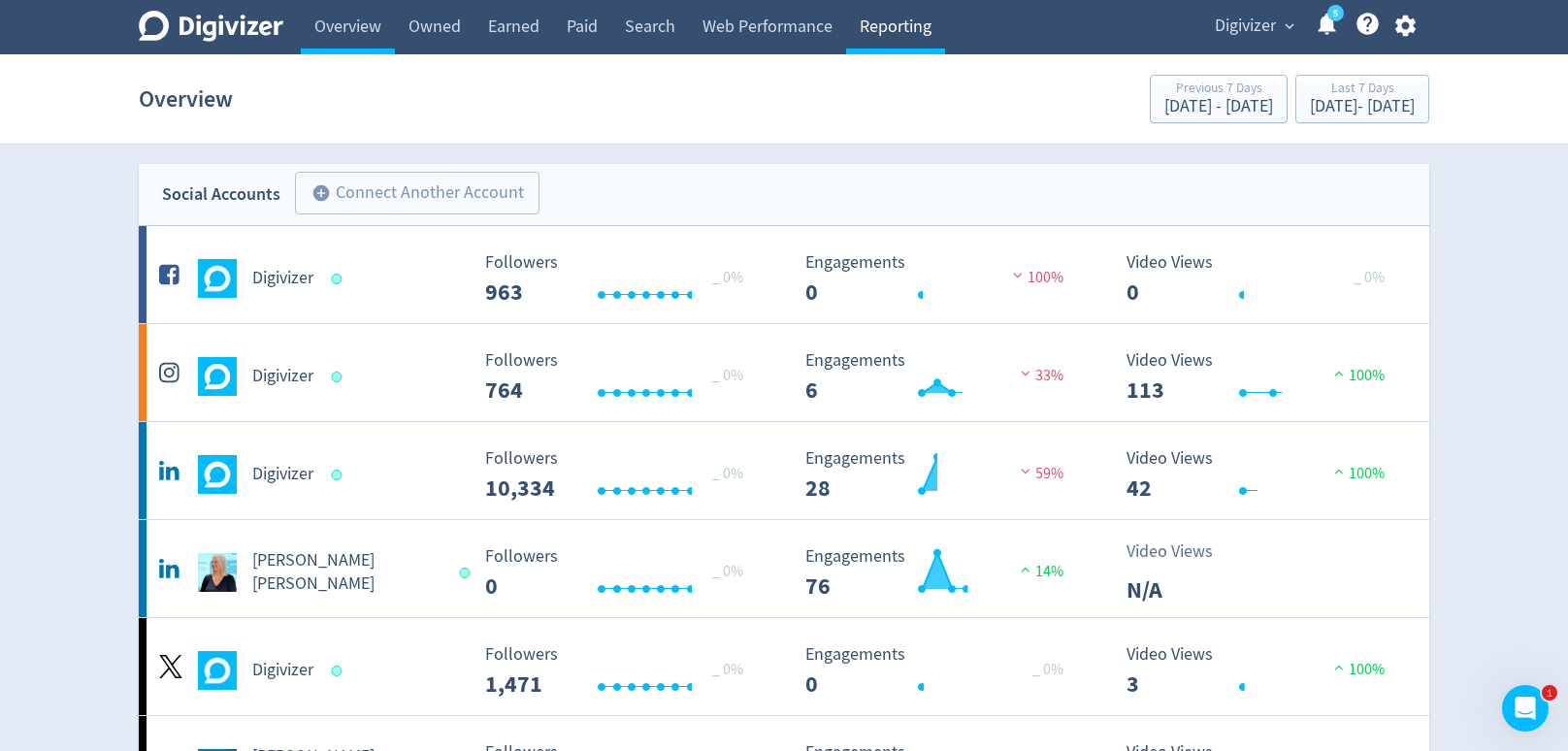 click on "Reporting" at bounding box center (896, 27) 